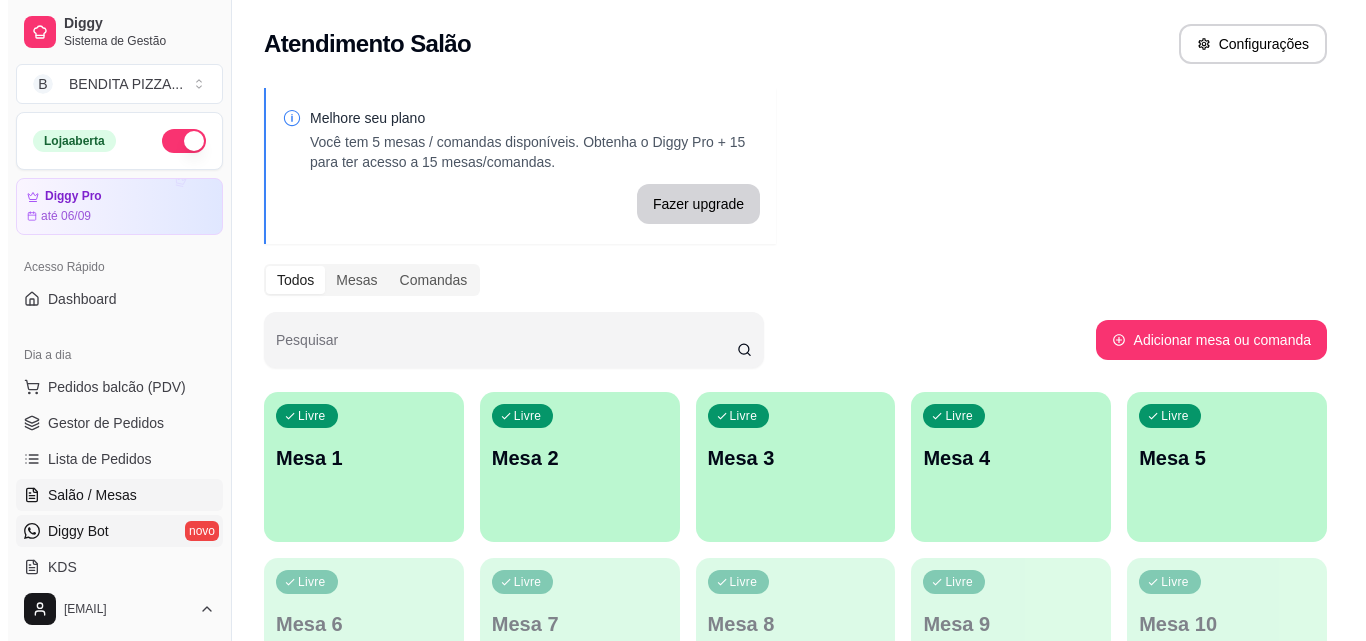 scroll, scrollTop: 0, scrollLeft: 0, axis: both 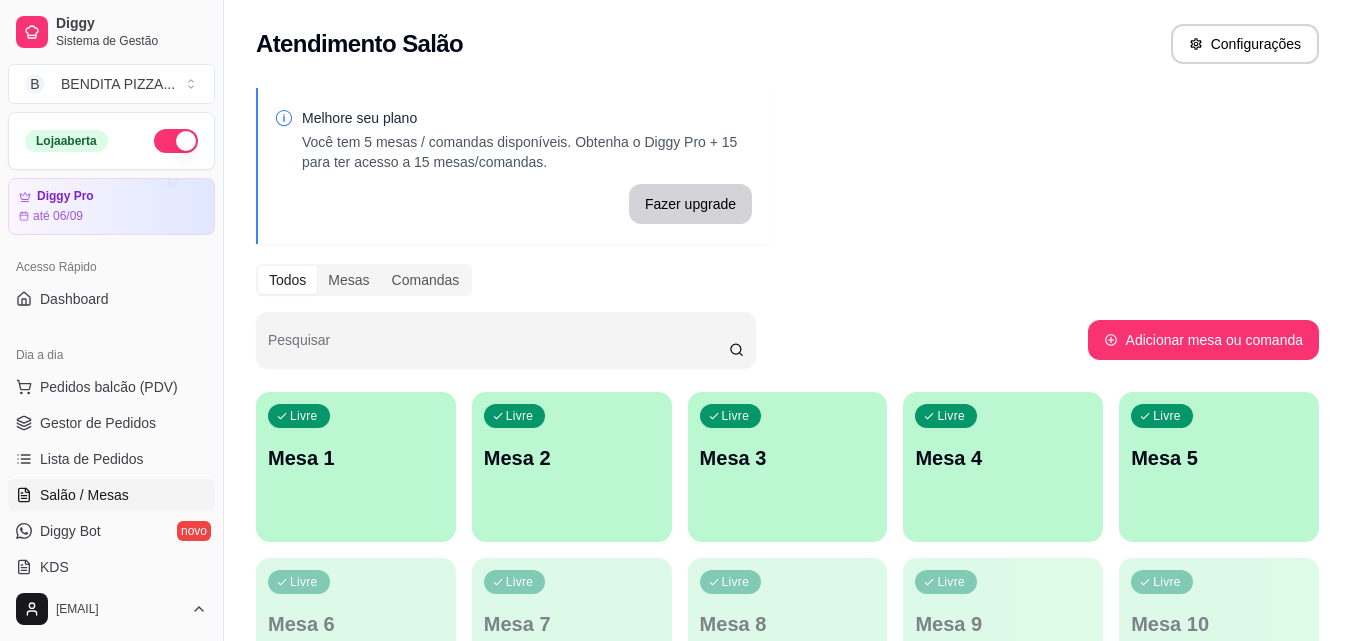 click on "Livre Mesa 1" at bounding box center (356, 455) 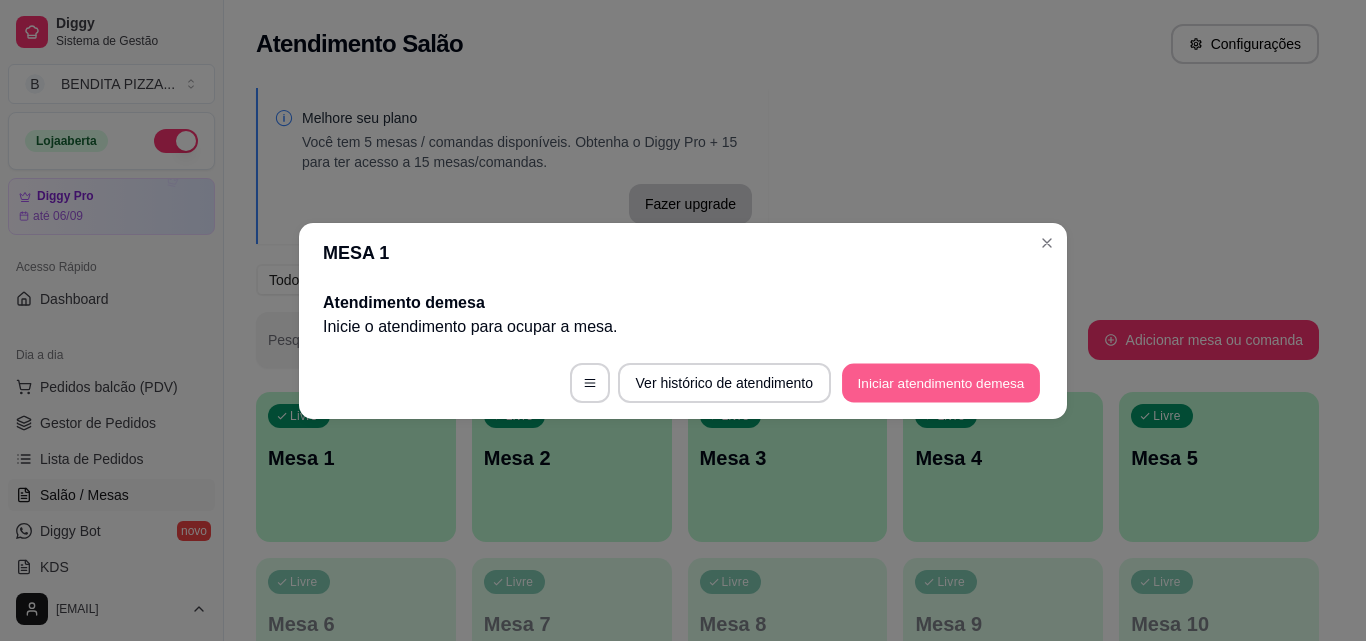click on "Iniciar atendimento de  mesa" at bounding box center (941, 382) 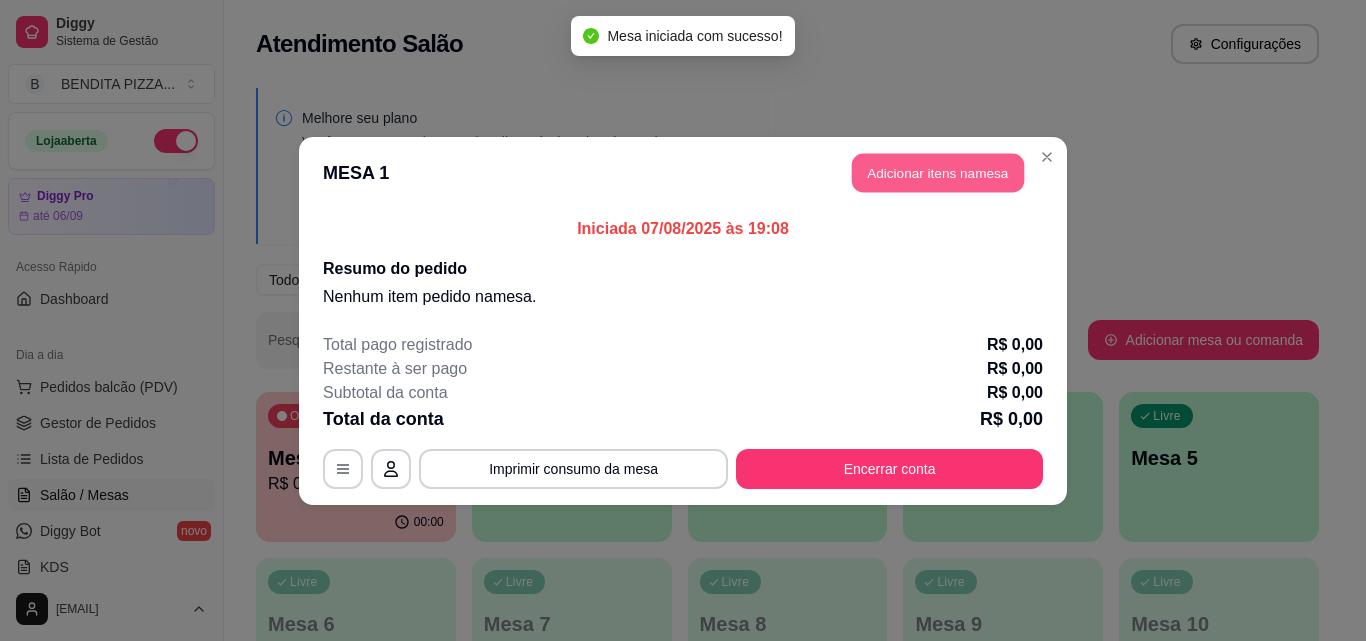 click on "Adicionar itens na  mesa" at bounding box center (938, 172) 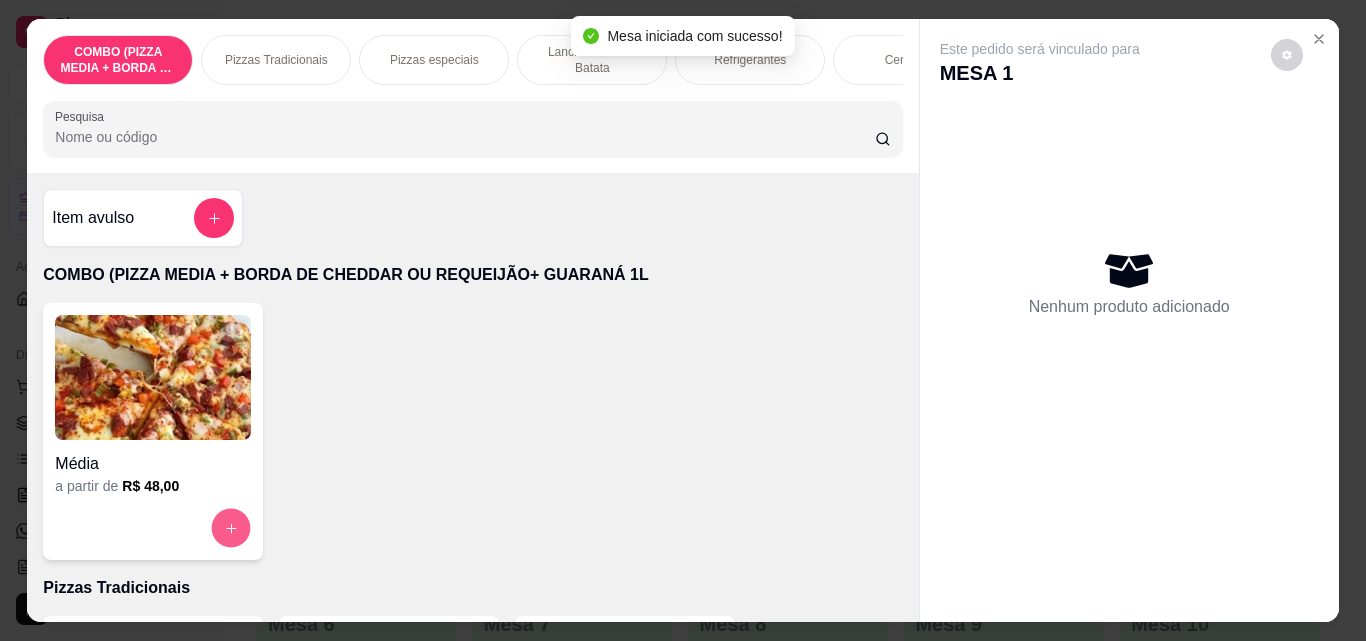 click 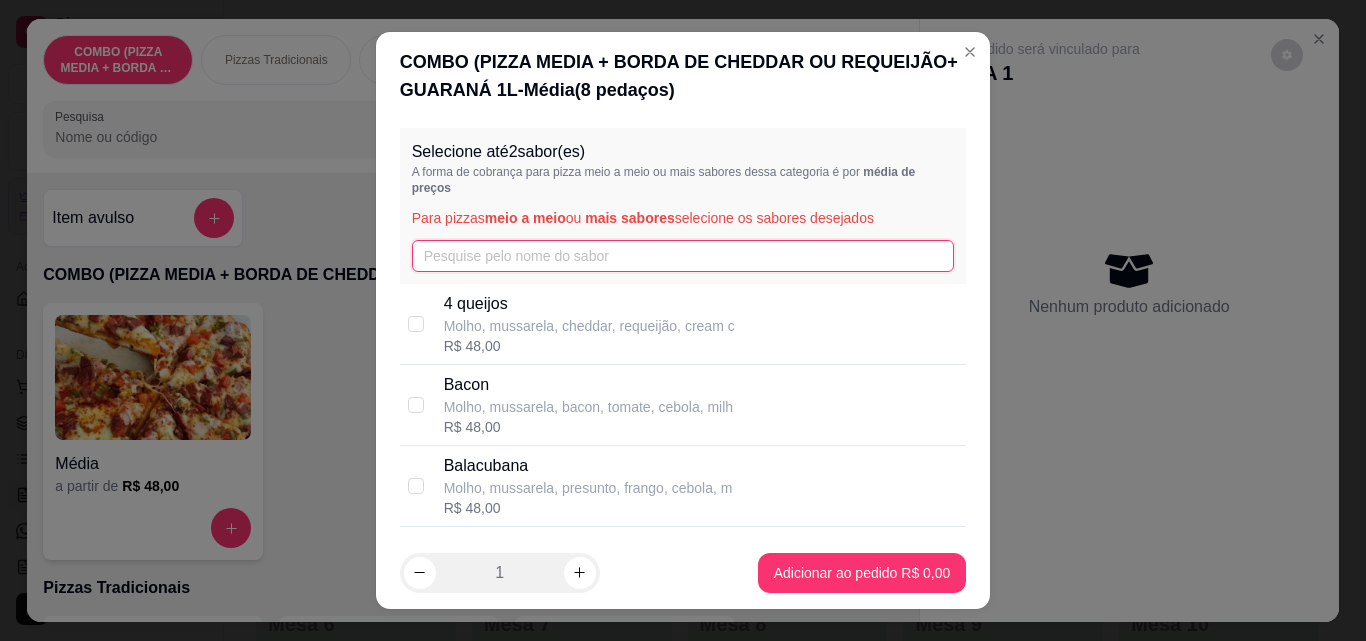 click at bounding box center [683, 256] 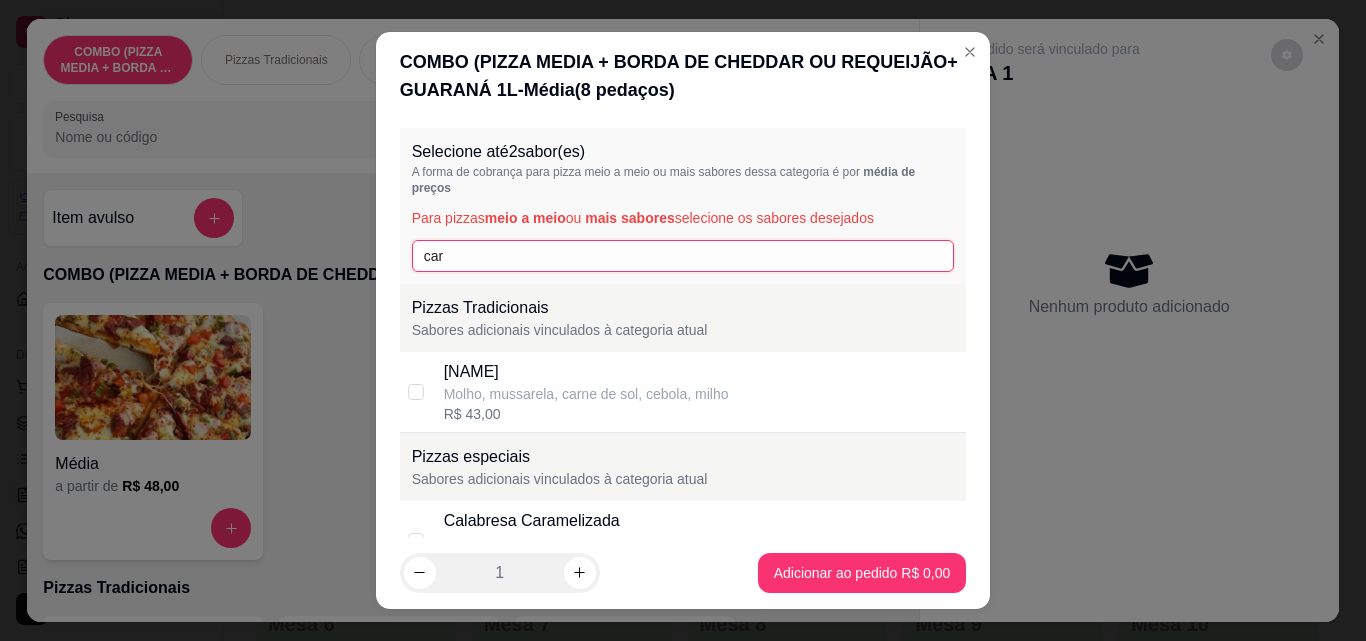 type on "car" 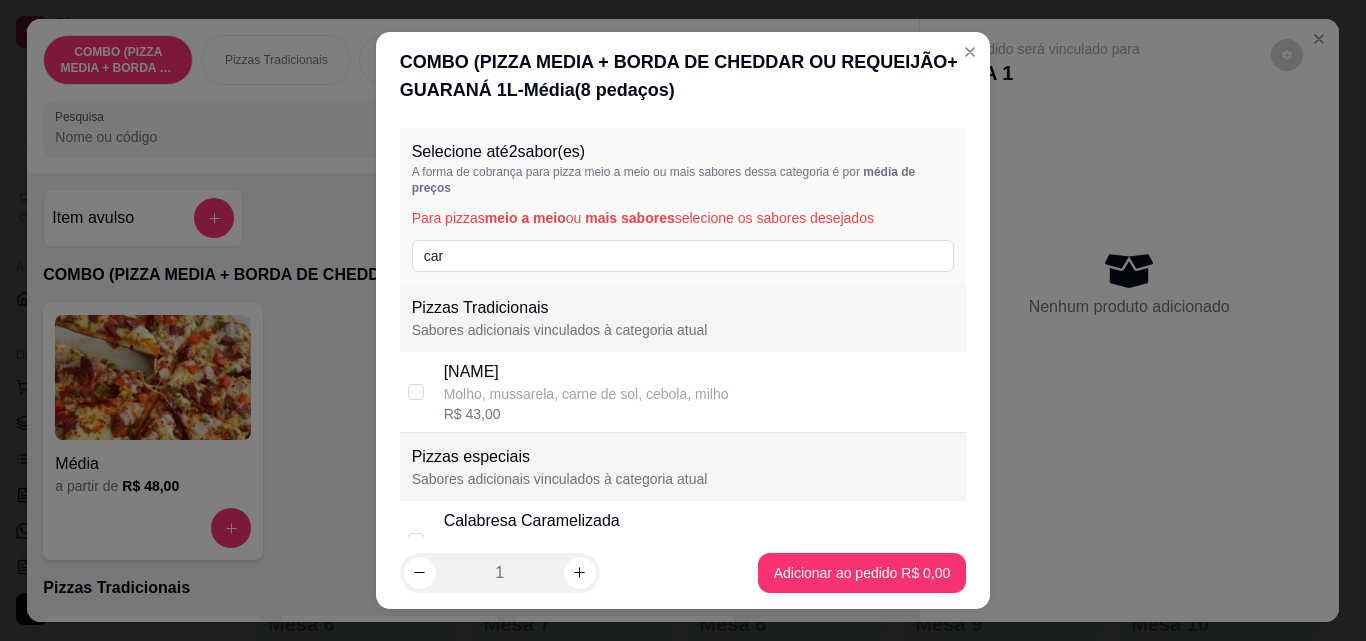 click on "Molho, mussarela, carne de sol, cebola, milho" at bounding box center (586, 394) 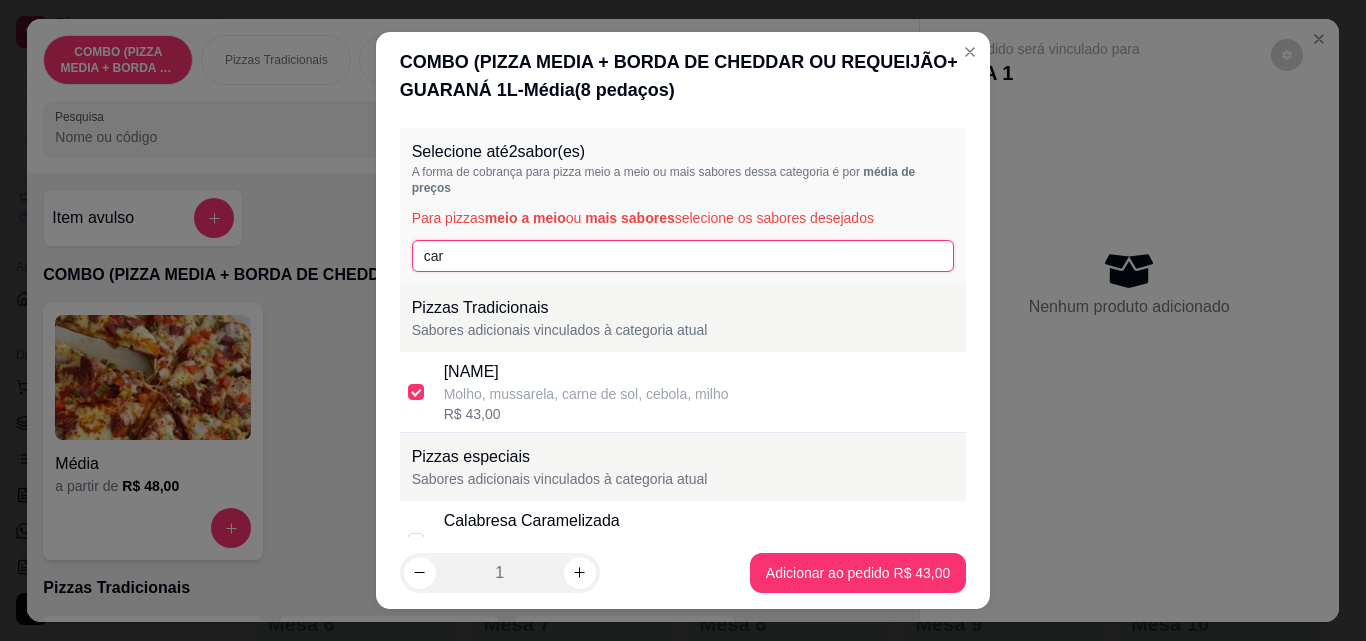 click on "car" at bounding box center (683, 256) 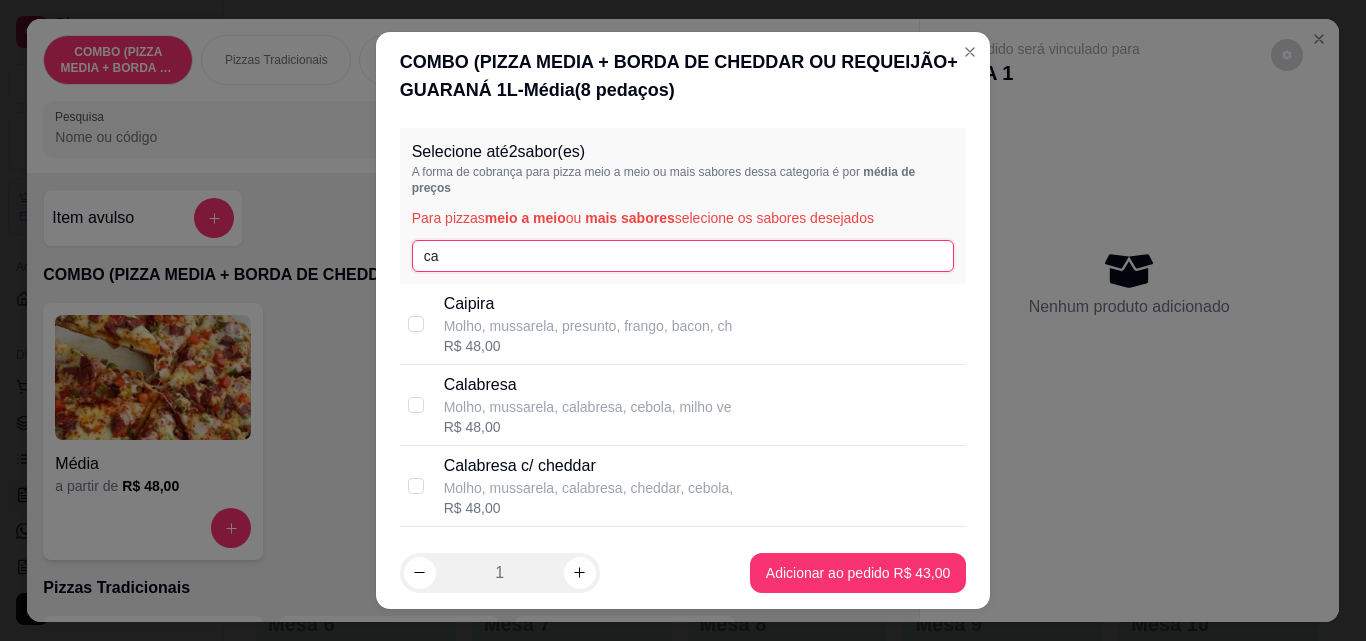 type on "c" 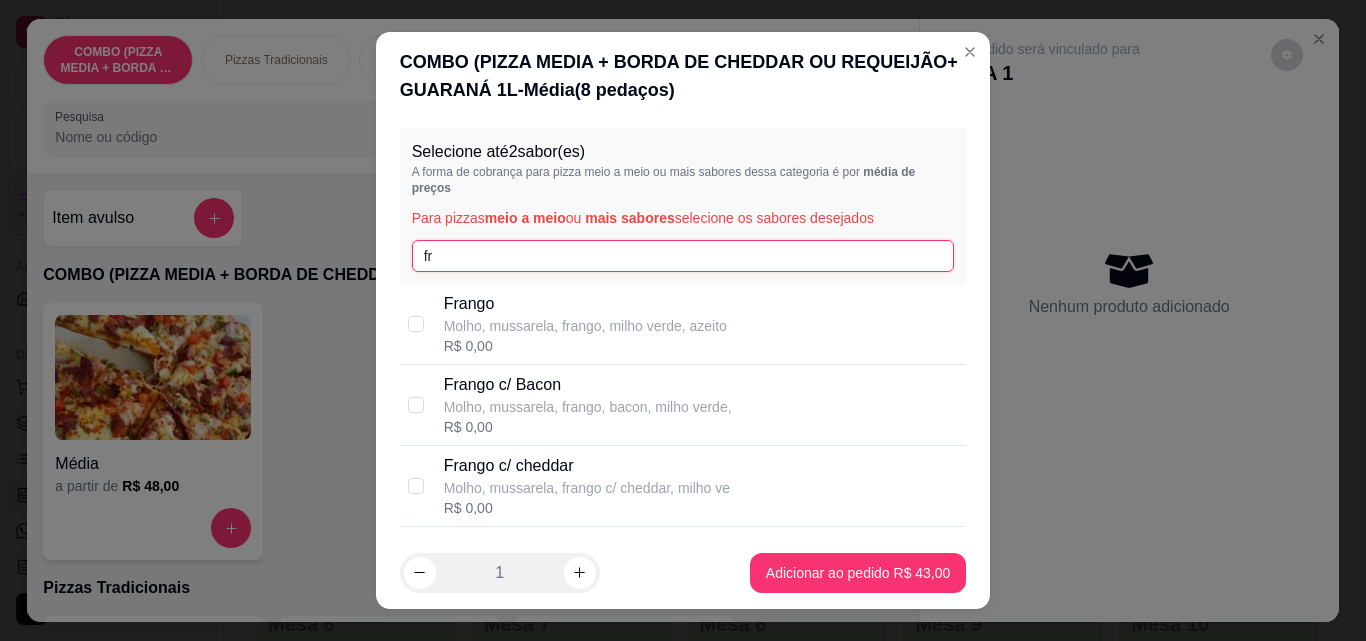type on "fr" 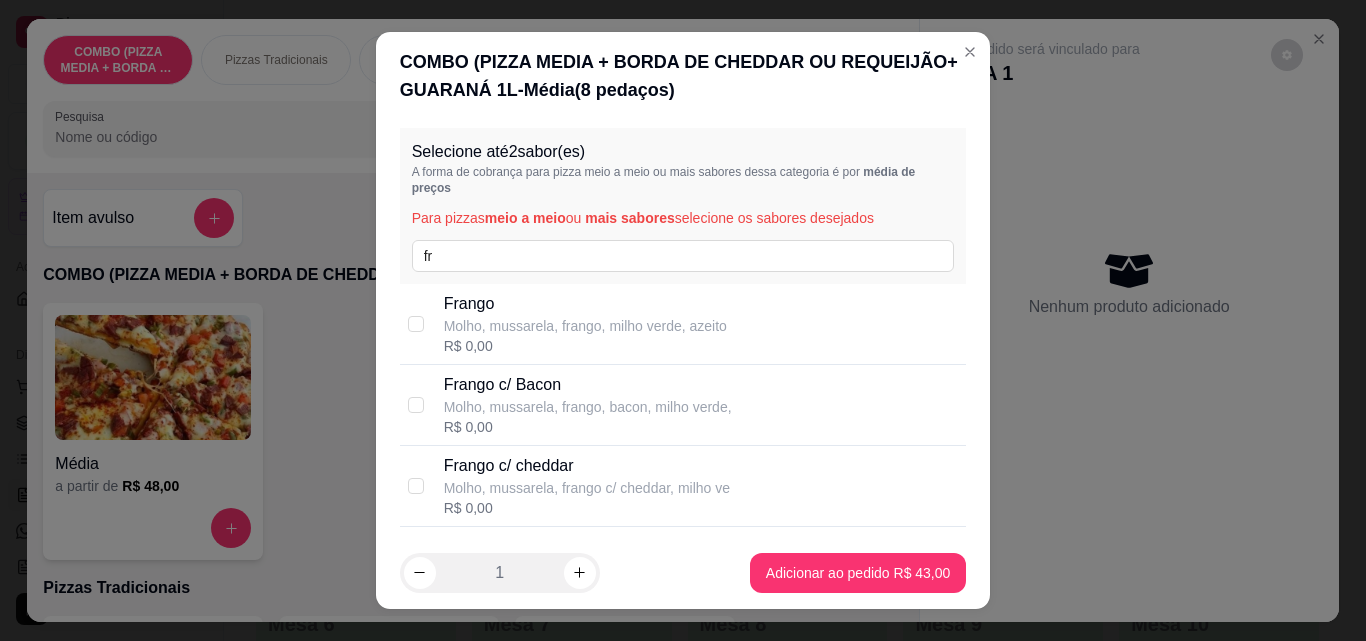 click on "Frango Molho, mussarela, frango, milho verde, azeito R$ 0,00" at bounding box center [683, 324] 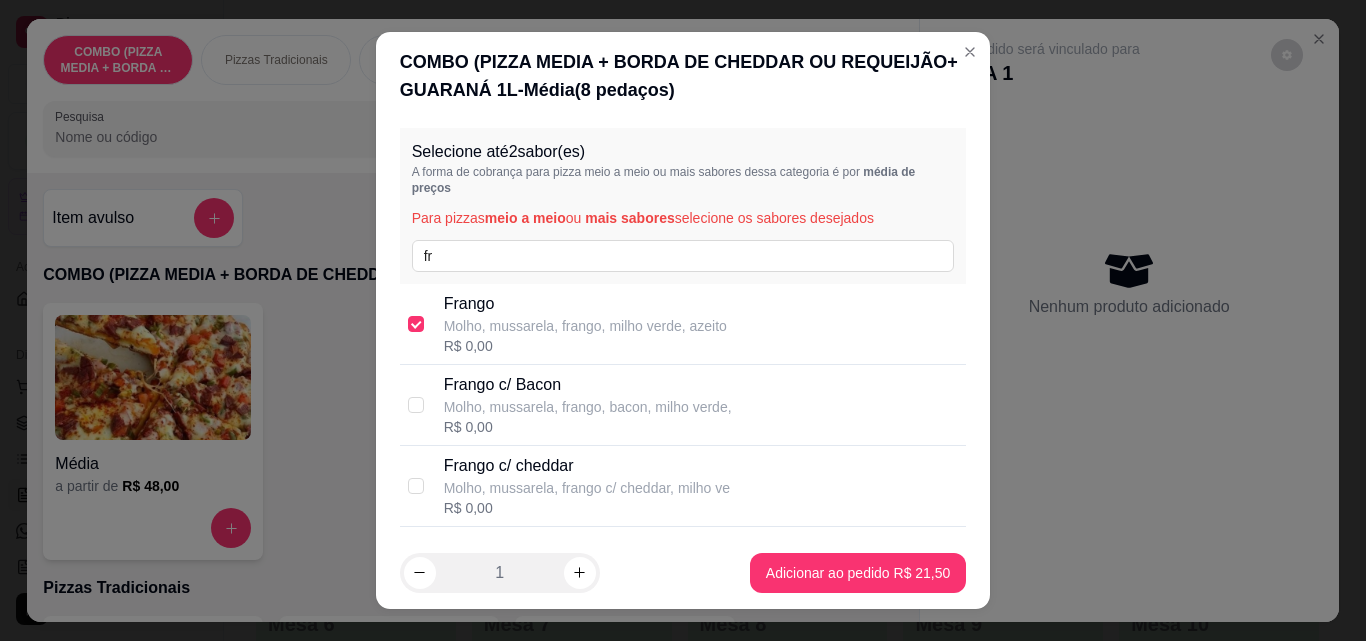 click on "Molho, mussarela, frango, milho verde, azeito" at bounding box center [585, 326] 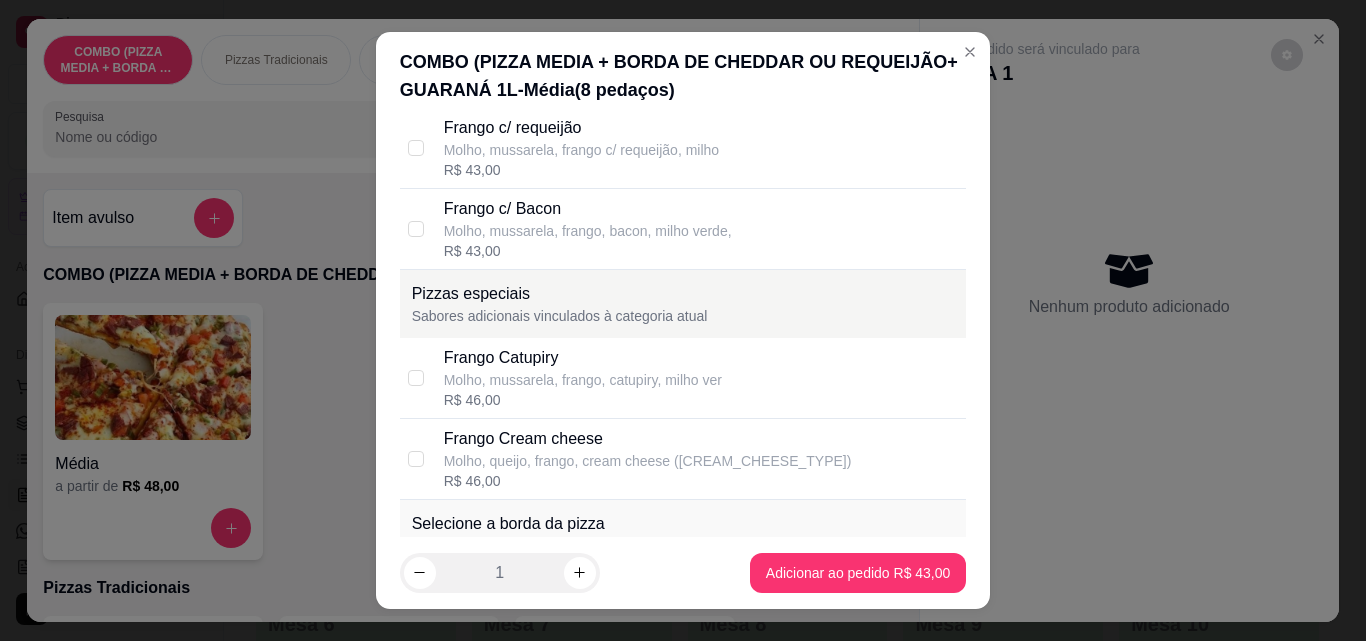 scroll, scrollTop: 975, scrollLeft: 0, axis: vertical 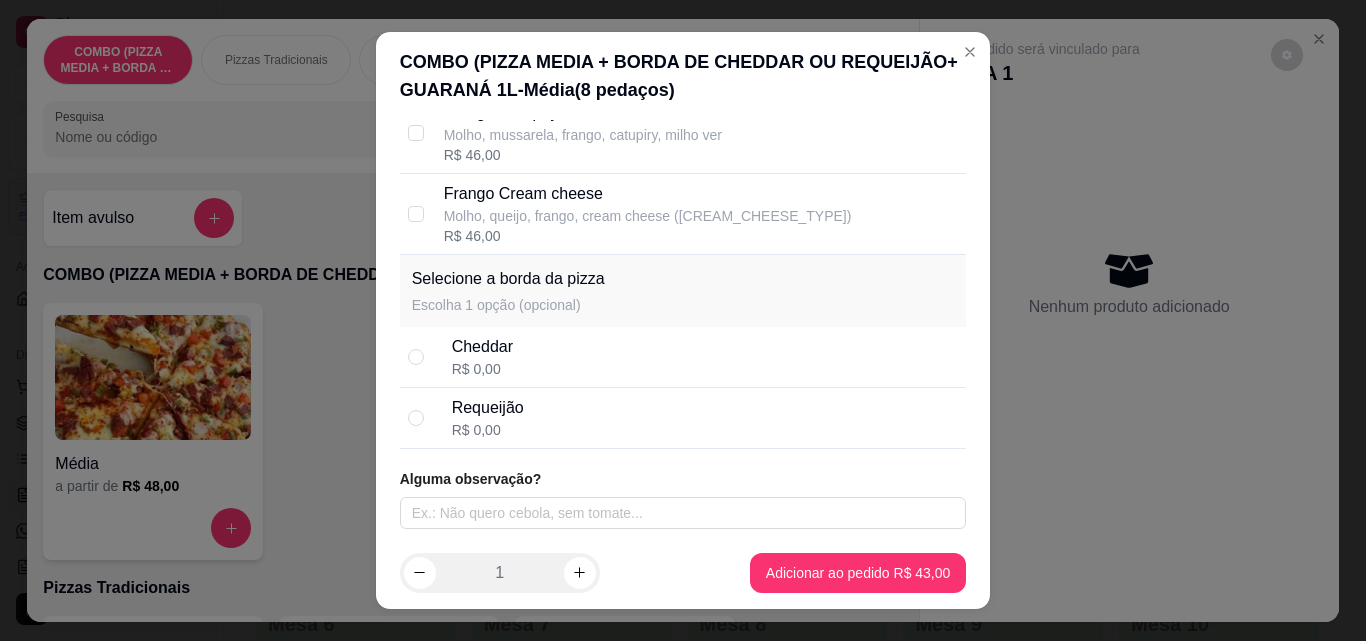 click on "Cheddar" at bounding box center [482, 347] 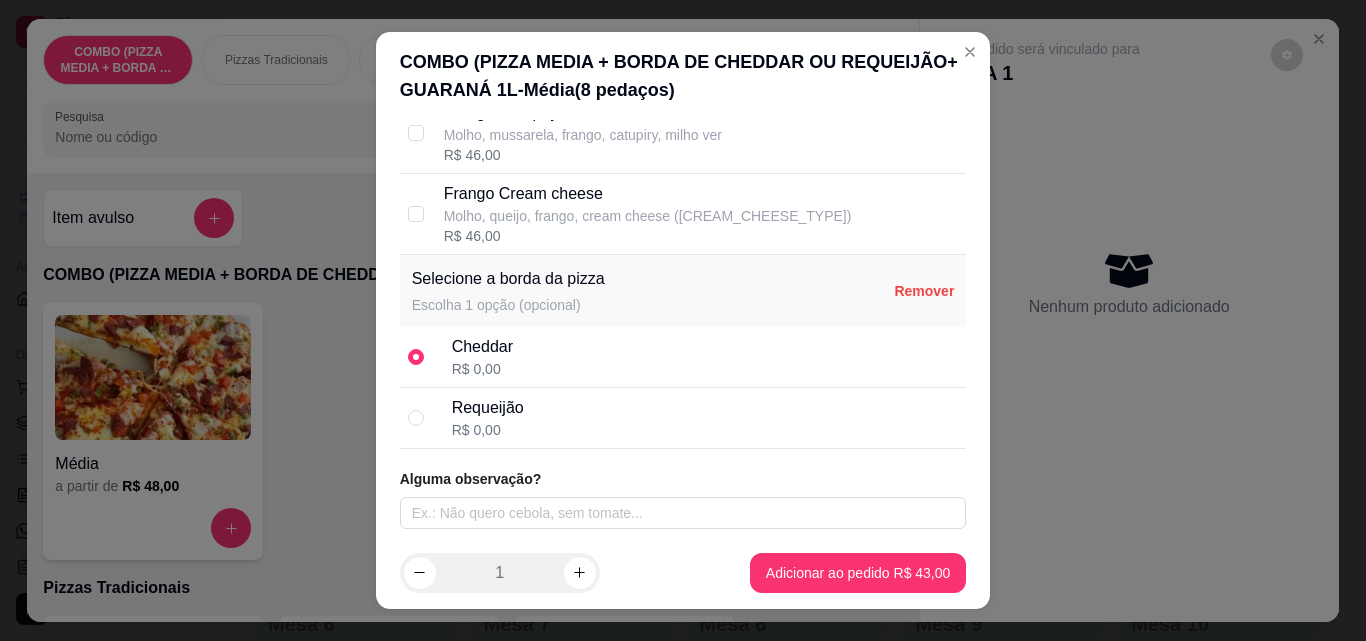 click on "Selecione até  2  sabor(es) A forma de cobrança para pizza meio a meio ou mais sabores dessa categoria é por   média de preços Para pizzas  meio a meio  ou   mais sabores  selecione os sabores desejados fr Frango Molho, mussarela, frango, milho verde, azeito R$ 0,00 Frango c/ Bacon Molho, mussarela, frango, bacon, milho verde, R$ 0,00 Frango c/ cheddar Molho, mussarela, frango c/ cheddar, milho ve R$ 0,00 Frango c/ requeijão  Molho, mussarela, frango c/ requeijão, milho  R$ 0,00 Pizzas Tradicionais  Sabores adicionais vinculados à categoria atual Frango Molho, mussarela, frango, milho verde, azeito R$ 43,00 Frango c/ cheddar Molho, mussarela, frango c/ cheddar, milho ve R$ 43,00 Frango c/ requeijão  Molho, mussarela, frango c/ requeijão, milho  R$ 43,00 Frango c/ Bacon Molho, mussarela, frango, bacon, milho verde, R$ 43,00 Pizzas especiais  Sabores adicionais vinculados à categoria atual Frango Catupiry Molho, mussarela, frango, catupiry, milho ver R$ 46,00 Frango Cream cheese R$ 46,00" at bounding box center [683, 328] 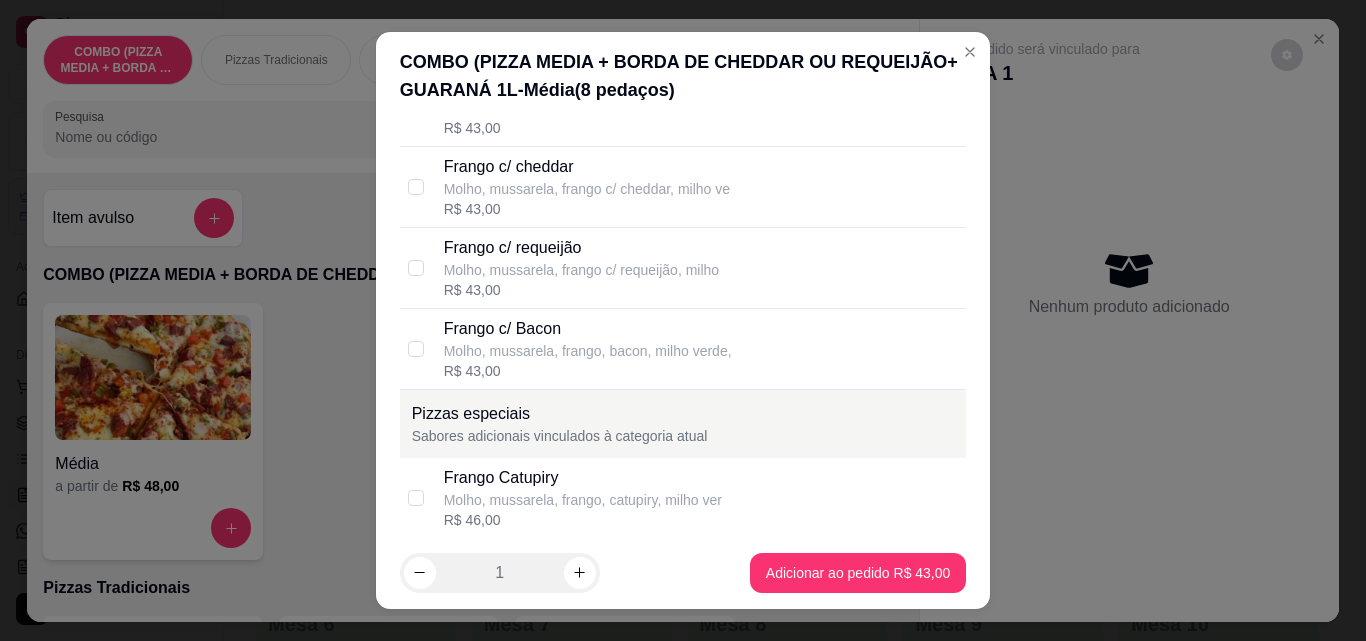 scroll, scrollTop: 245, scrollLeft: 0, axis: vertical 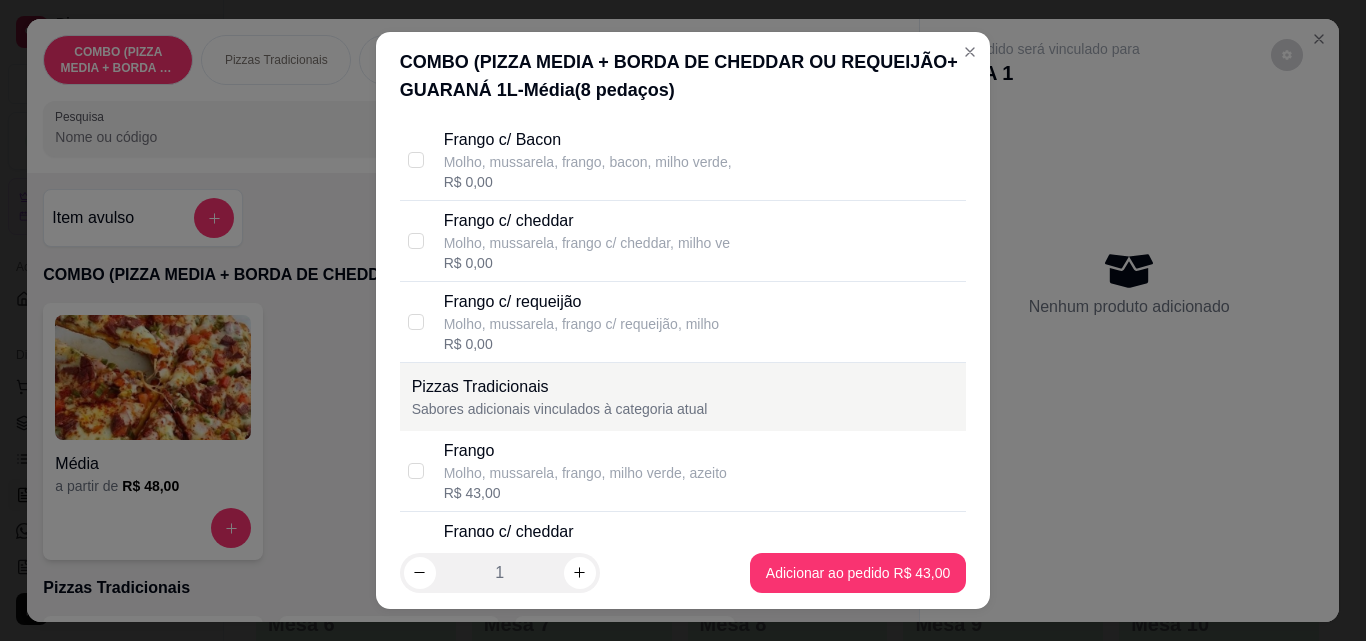 click on "Frango" at bounding box center (585, 451) 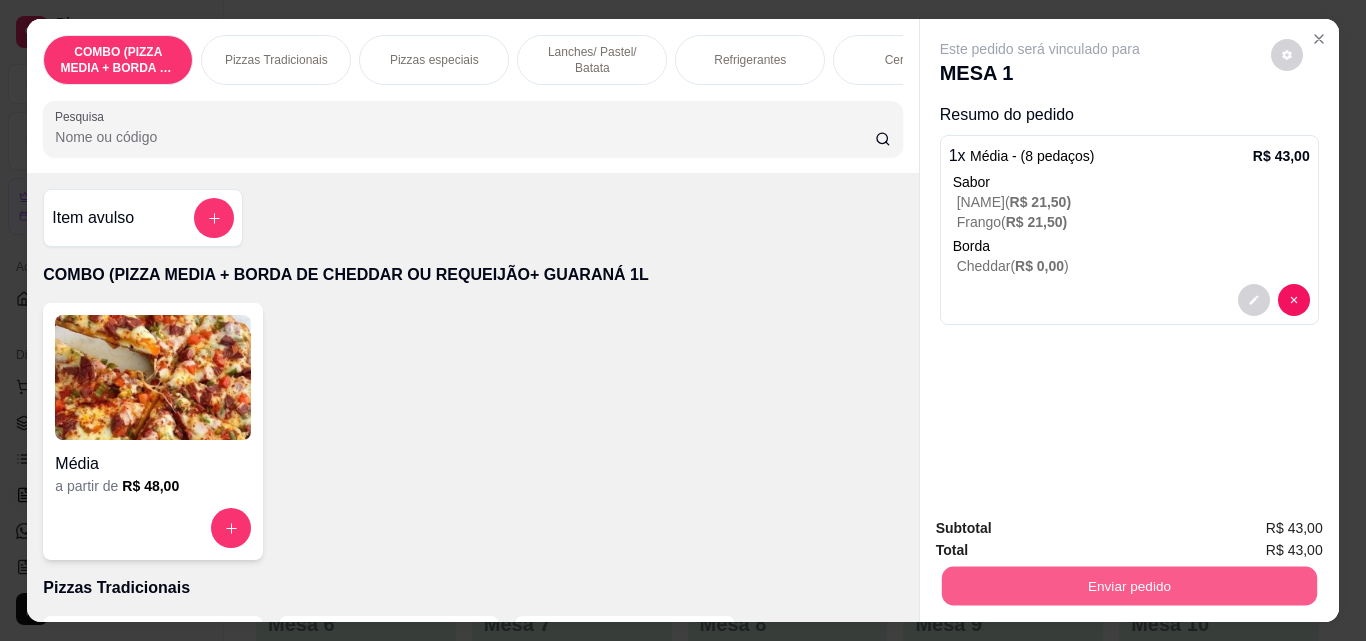 click on "Enviar pedido" at bounding box center [1128, 585] 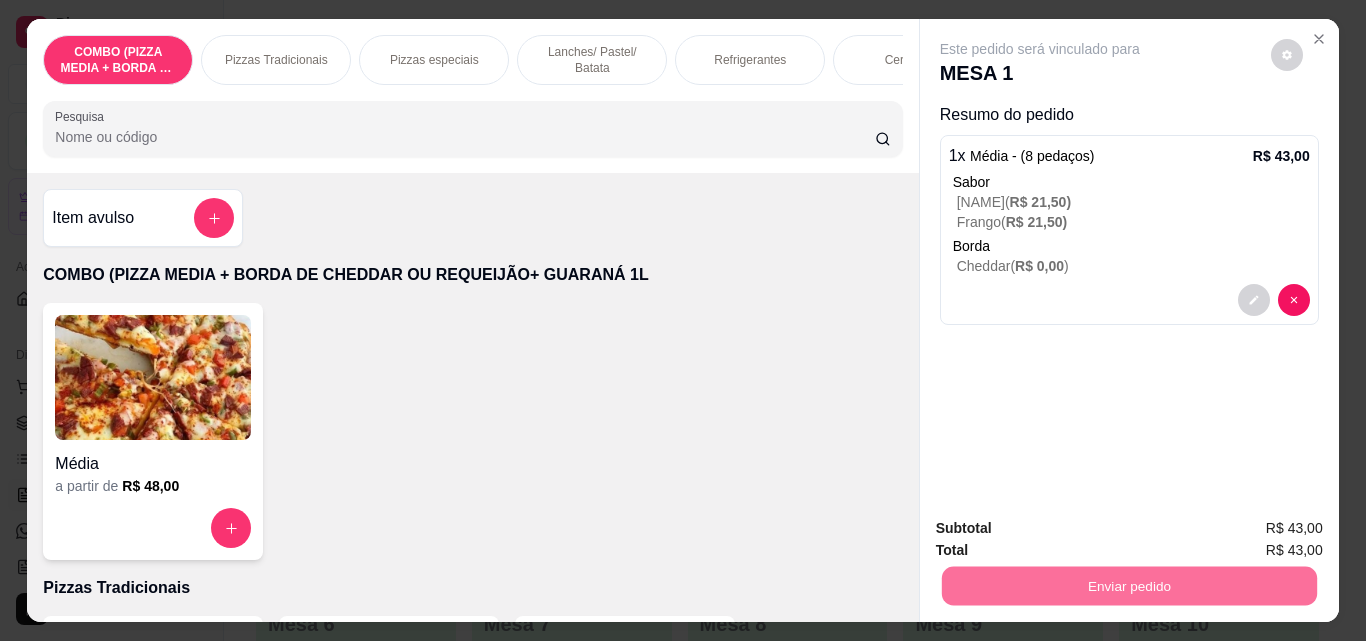 click on "Não registrar e enviar pedido" at bounding box center [1063, 528] 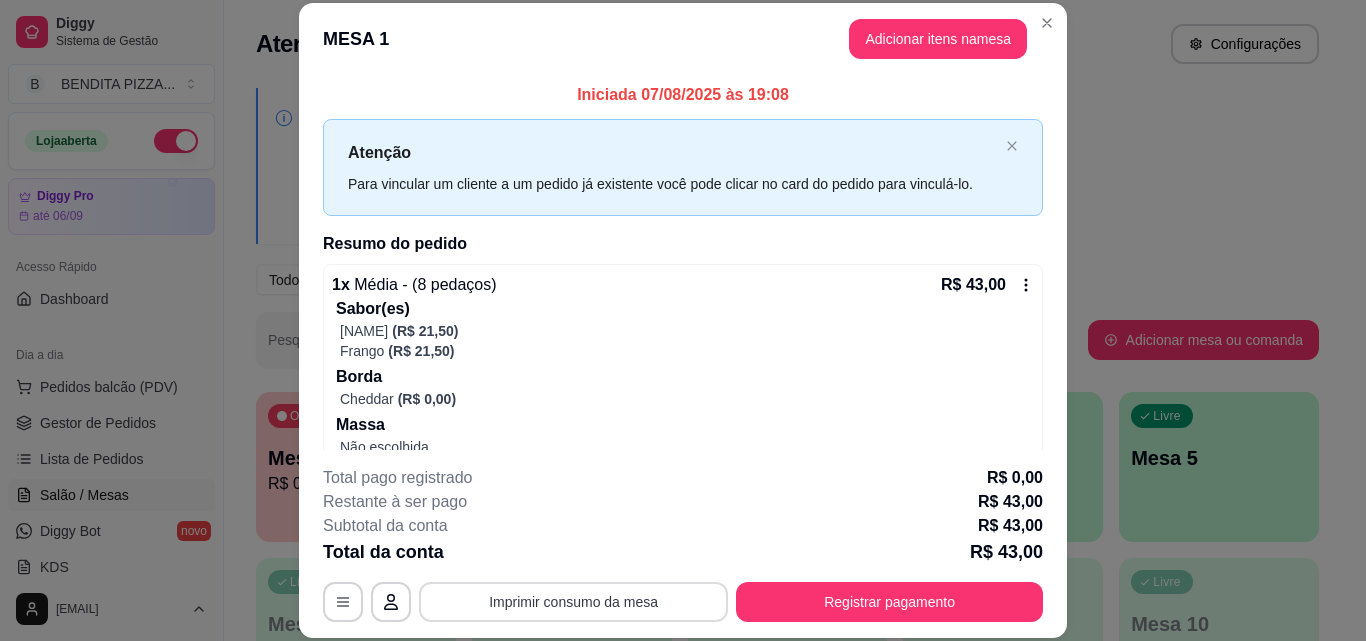 click on "Imprimir consumo da mesa" at bounding box center [573, 602] 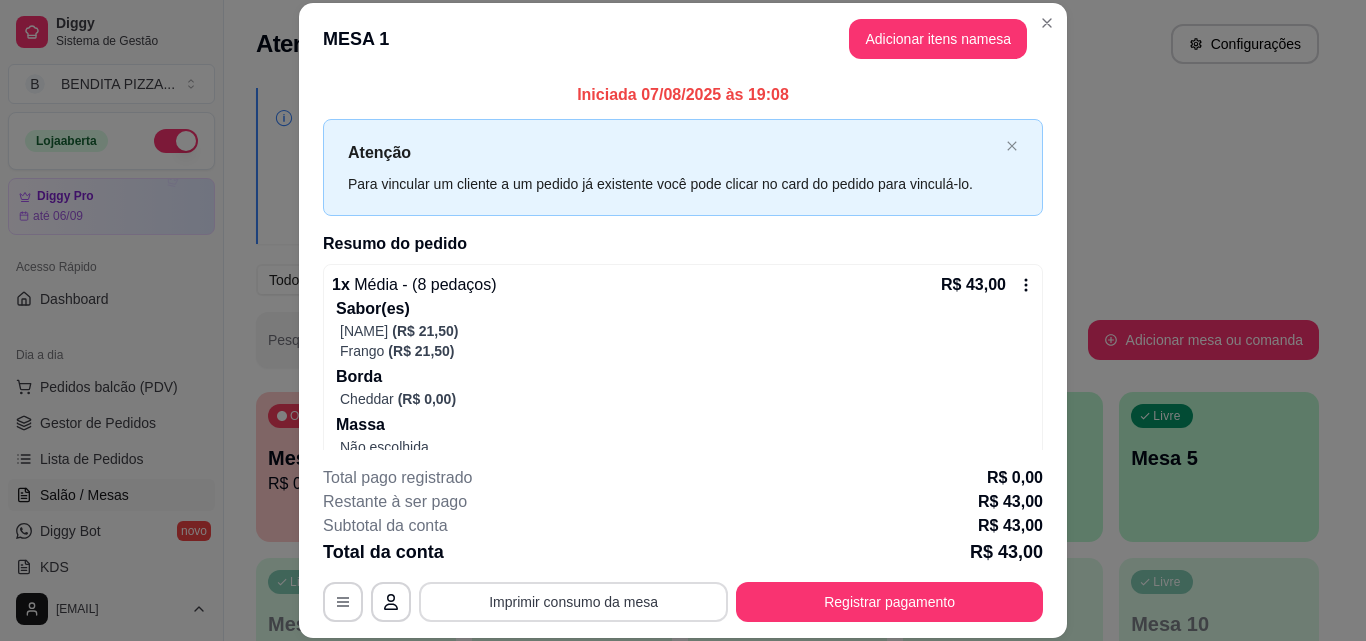 scroll, scrollTop: 0, scrollLeft: 0, axis: both 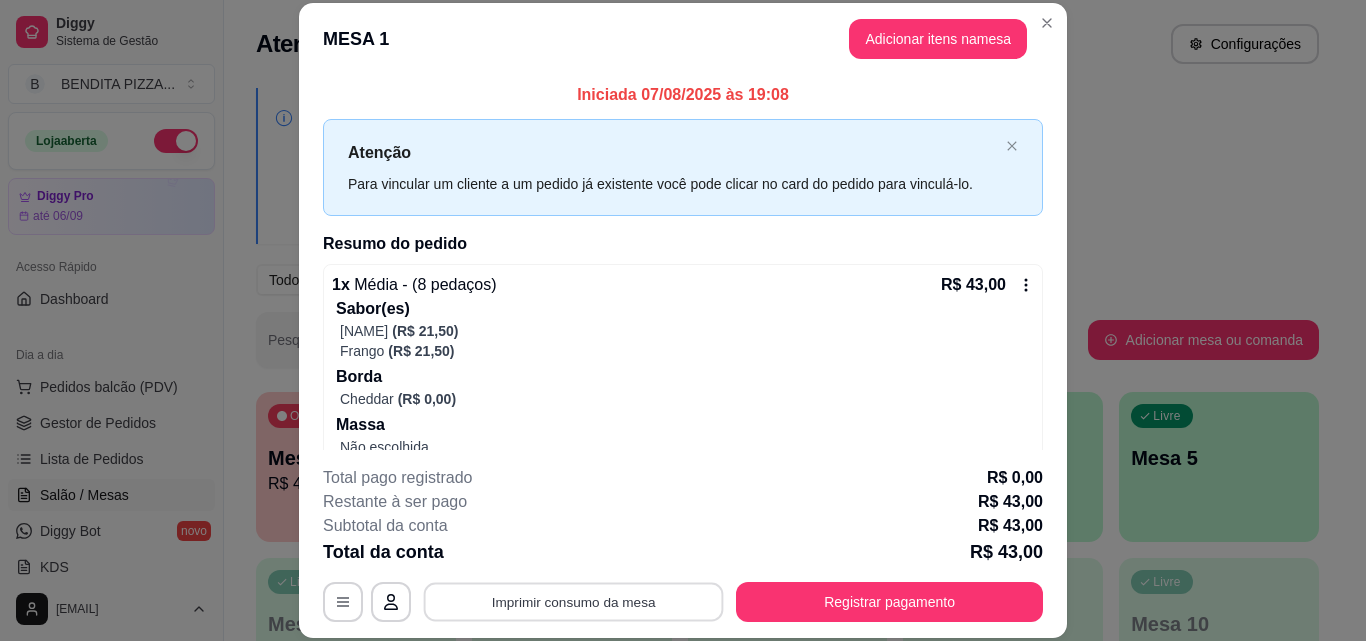 click on "Imprimir consumo da mesa" at bounding box center (574, 601) 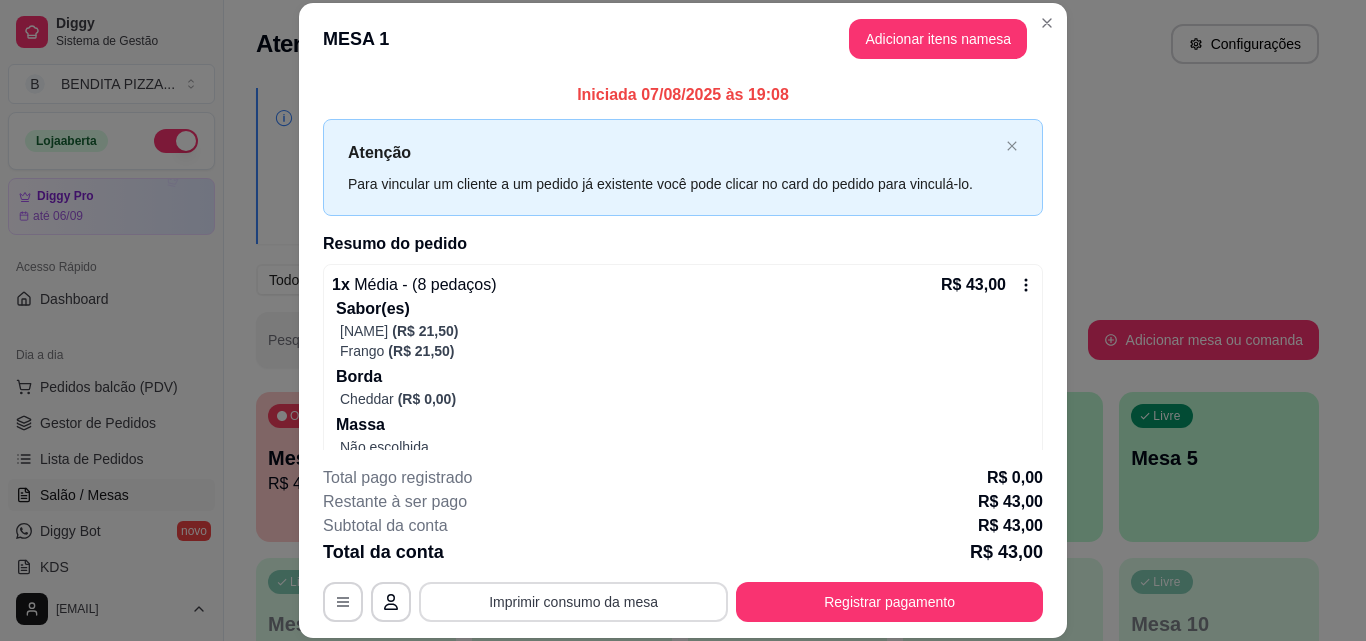 scroll, scrollTop: 0, scrollLeft: 0, axis: both 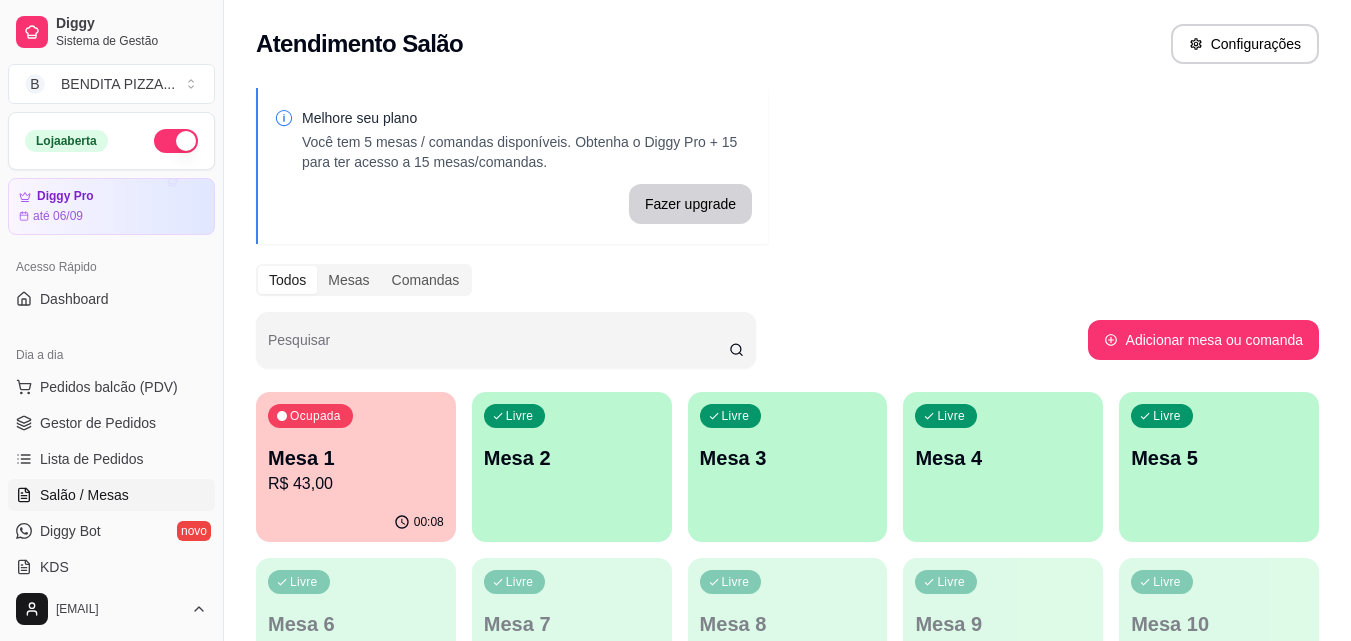 click on "Livre Mesa 2" at bounding box center (572, 455) 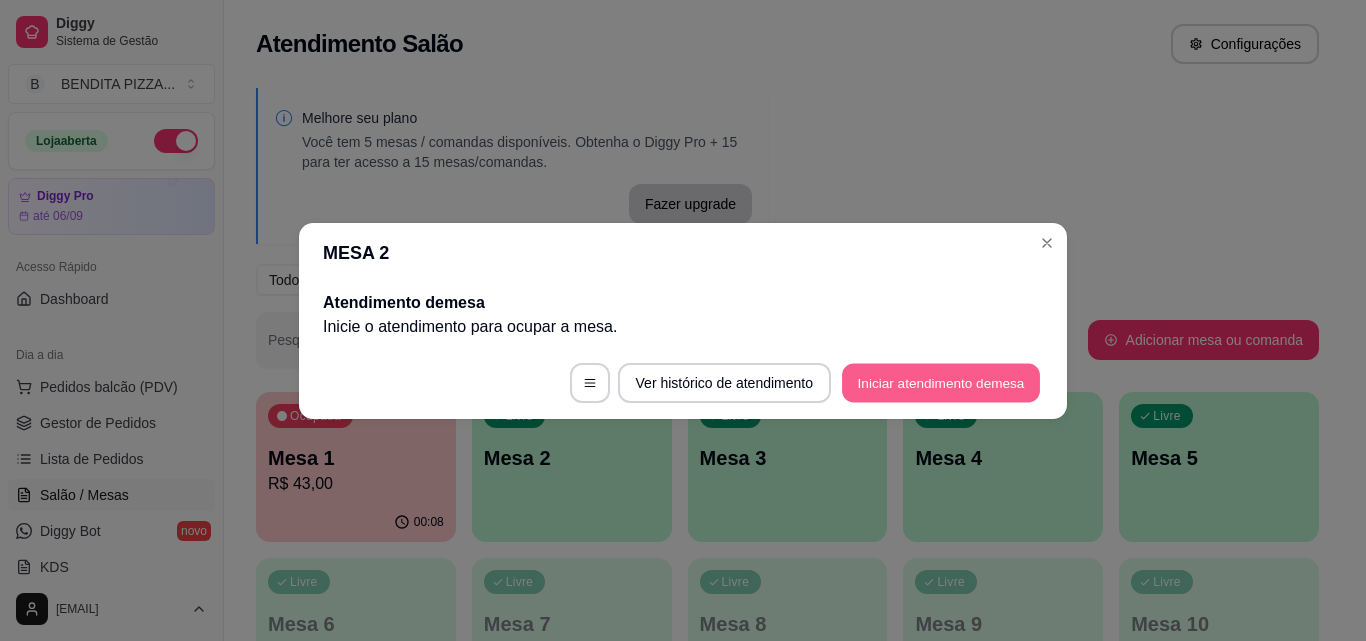 click on "Iniciar atendimento de  mesa" at bounding box center [941, 382] 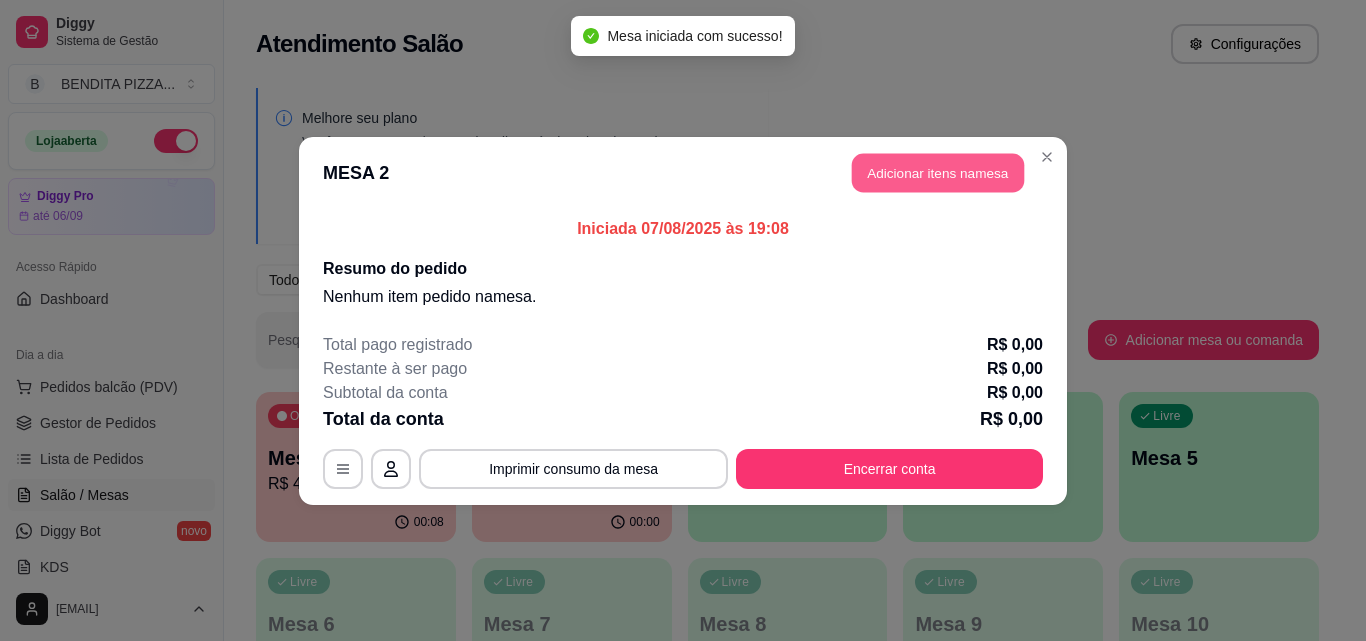 click on "Adicionar itens na  mesa" at bounding box center (938, 172) 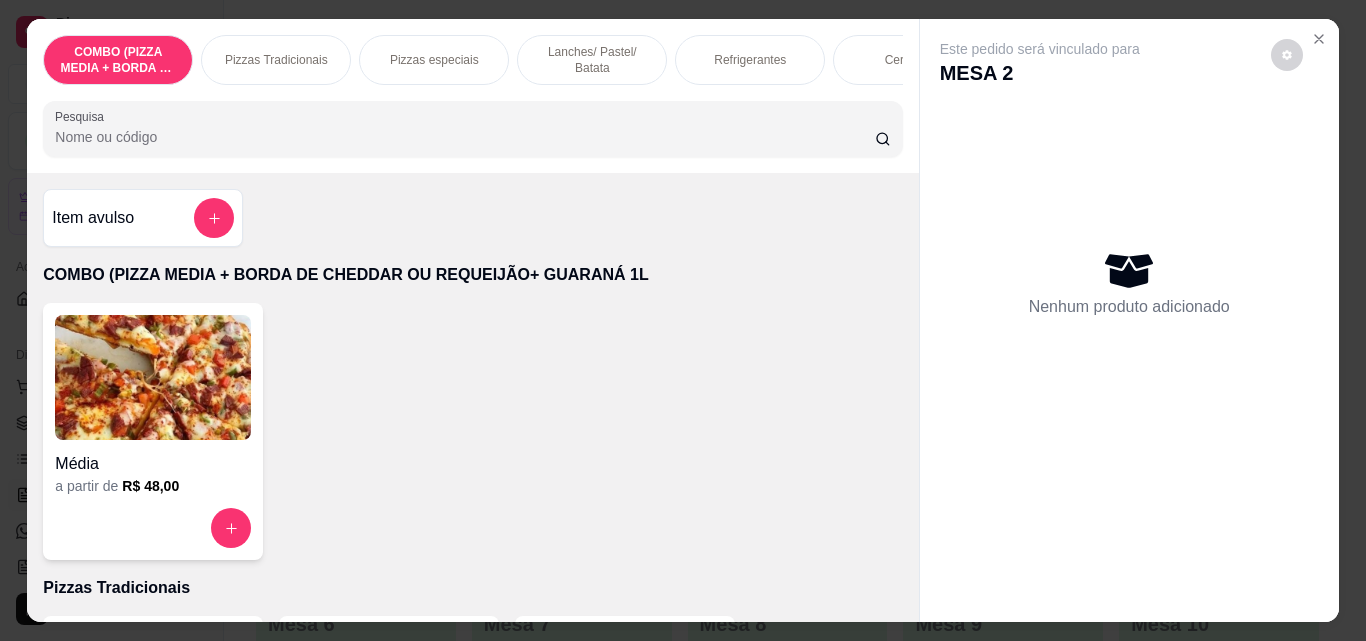 click on "Pizzas Tradicionais" at bounding box center (276, 60) 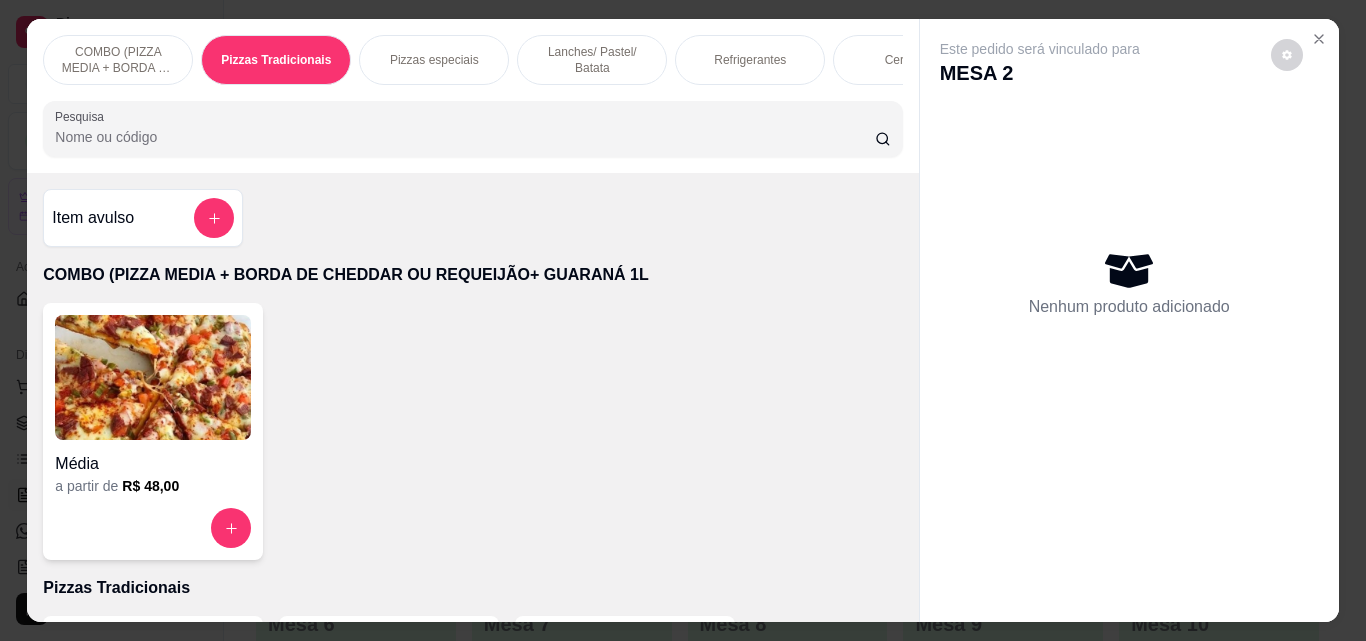 scroll, scrollTop: 403, scrollLeft: 0, axis: vertical 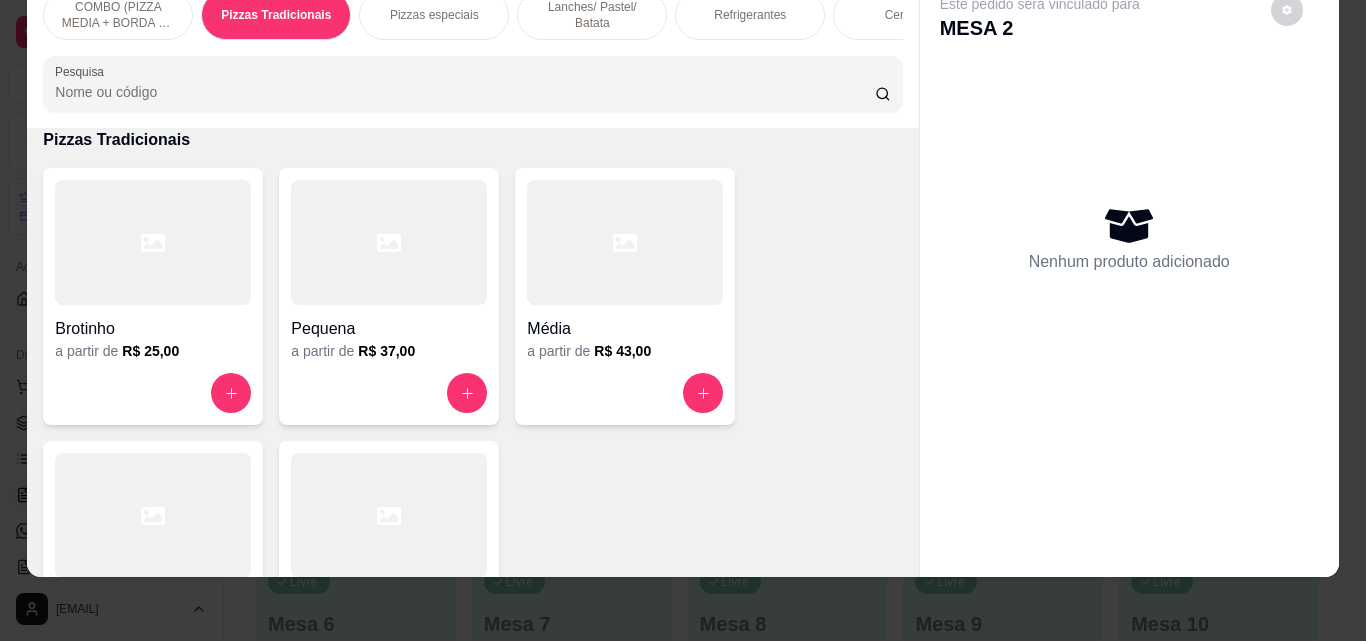 click at bounding box center (389, 515) 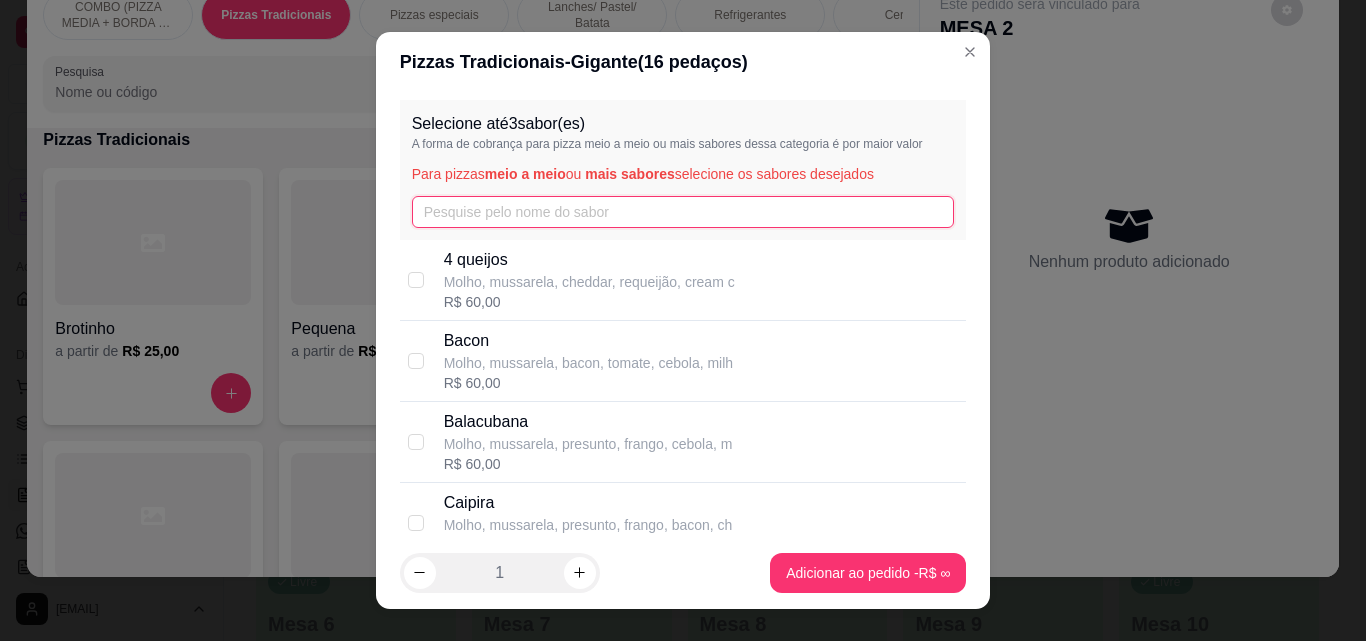 click at bounding box center [683, 212] 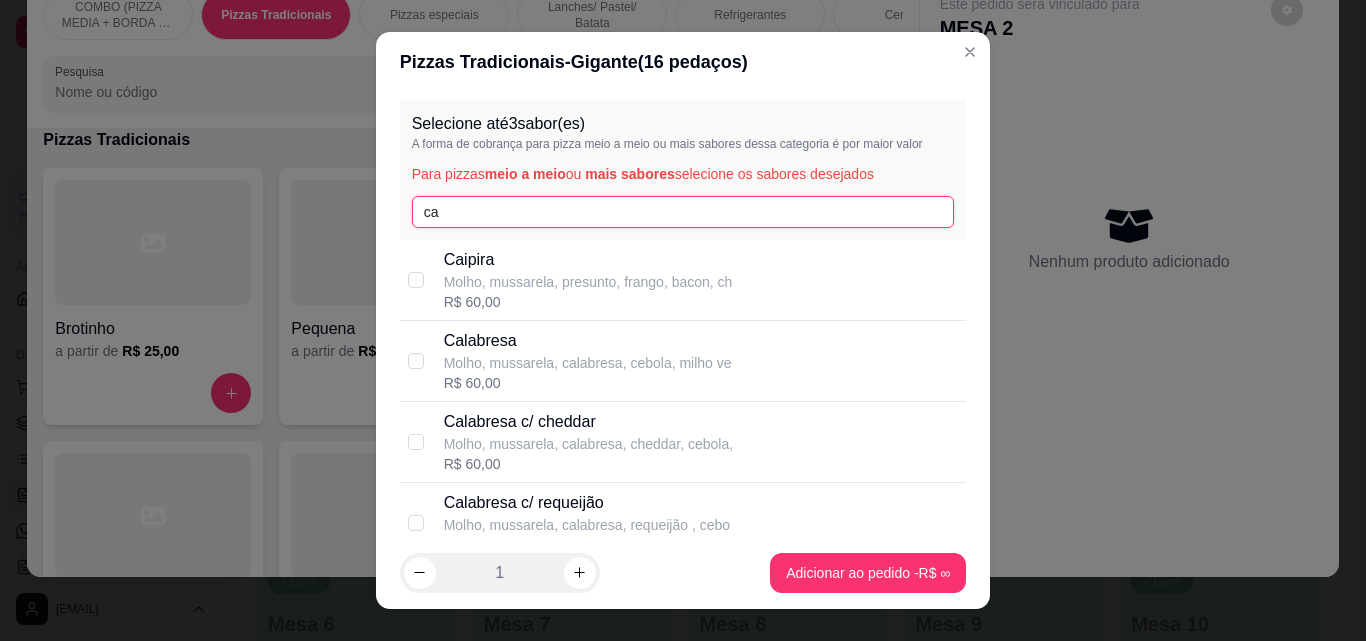 type on "ca" 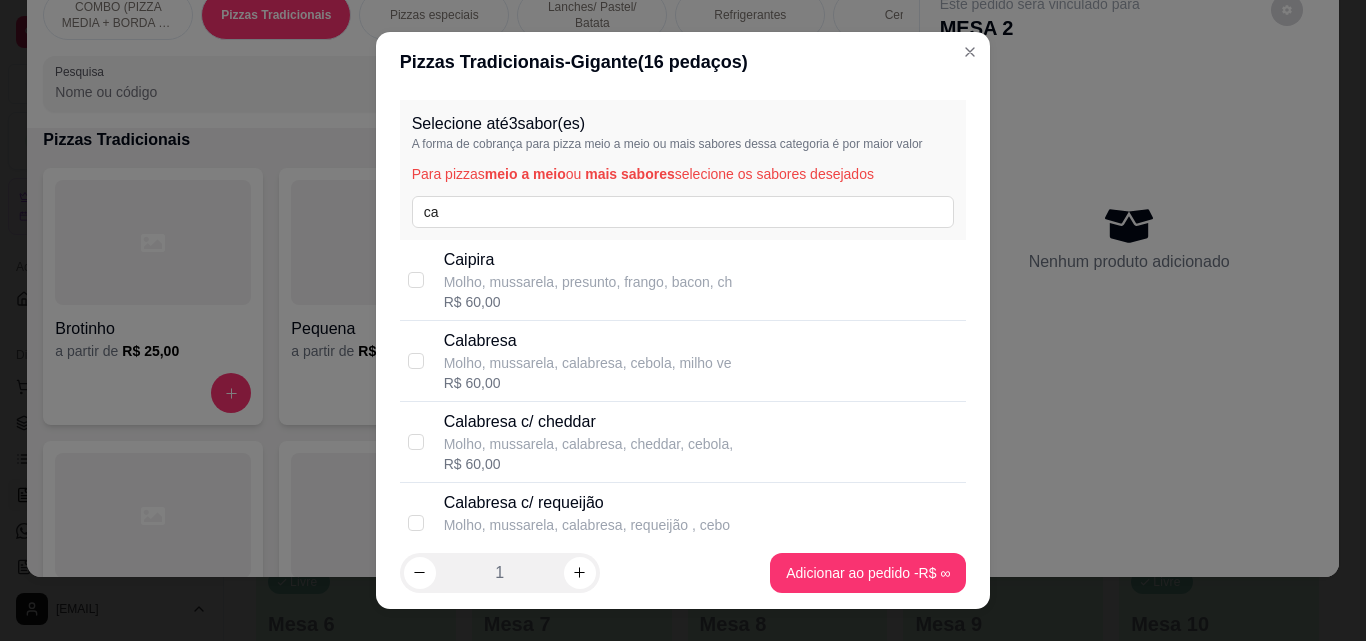 click on "Calabresa" at bounding box center [588, 341] 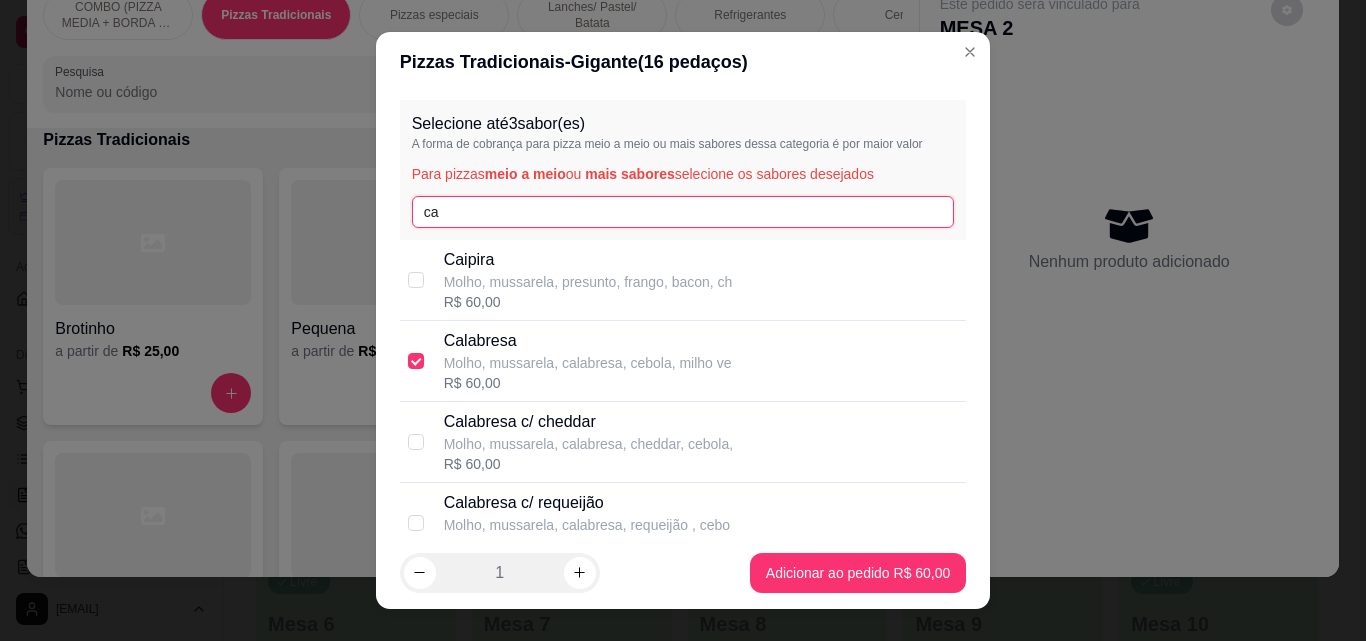 click on "ca" at bounding box center (683, 212) 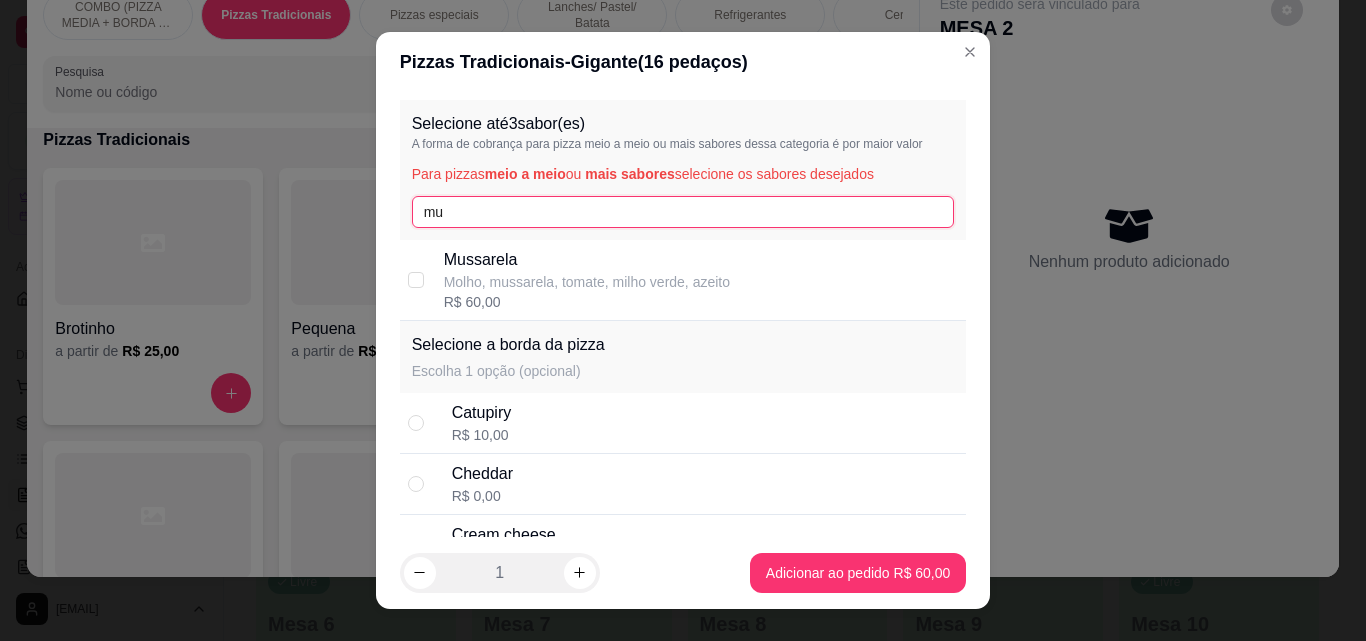 type on "mu" 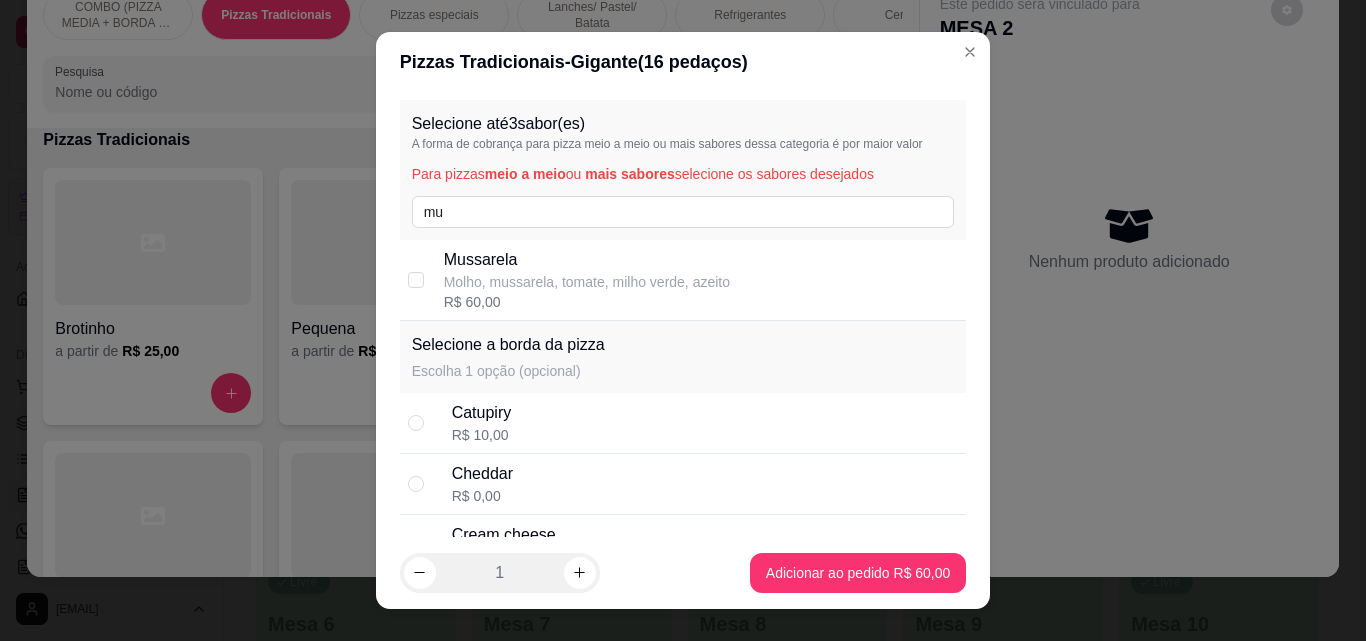 click on "Mussarela" at bounding box center [587, 260] 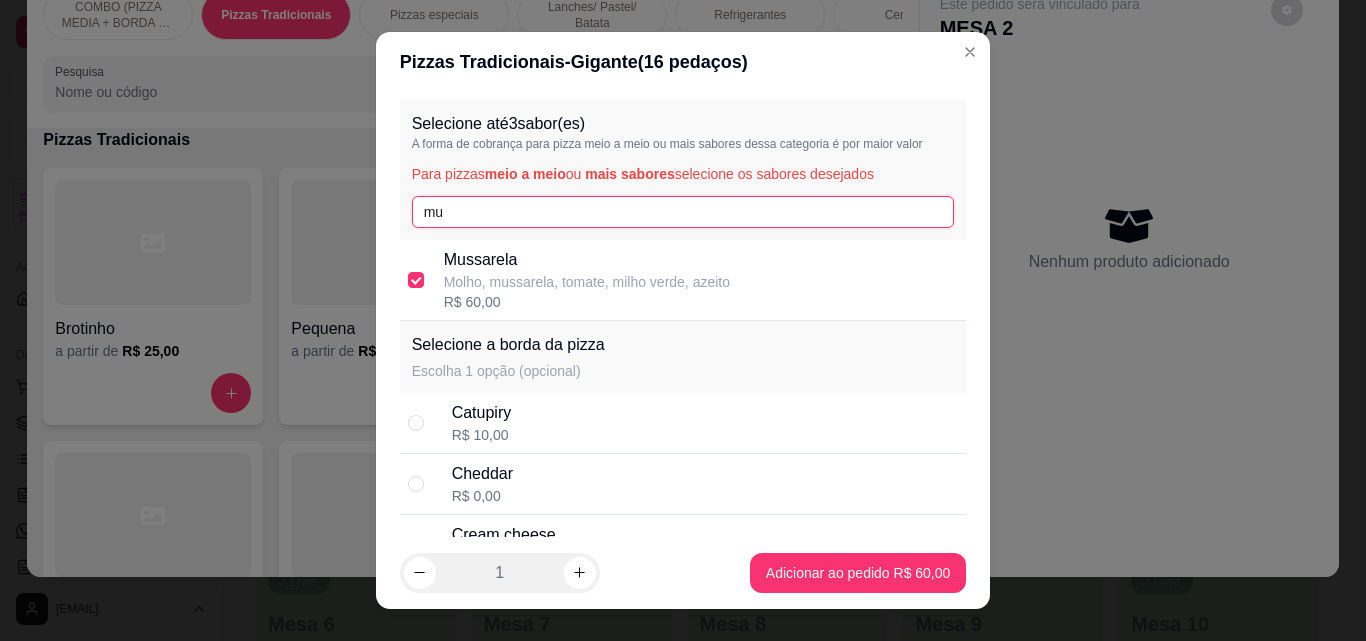 click on "mu" at bounding box center (683, 212) 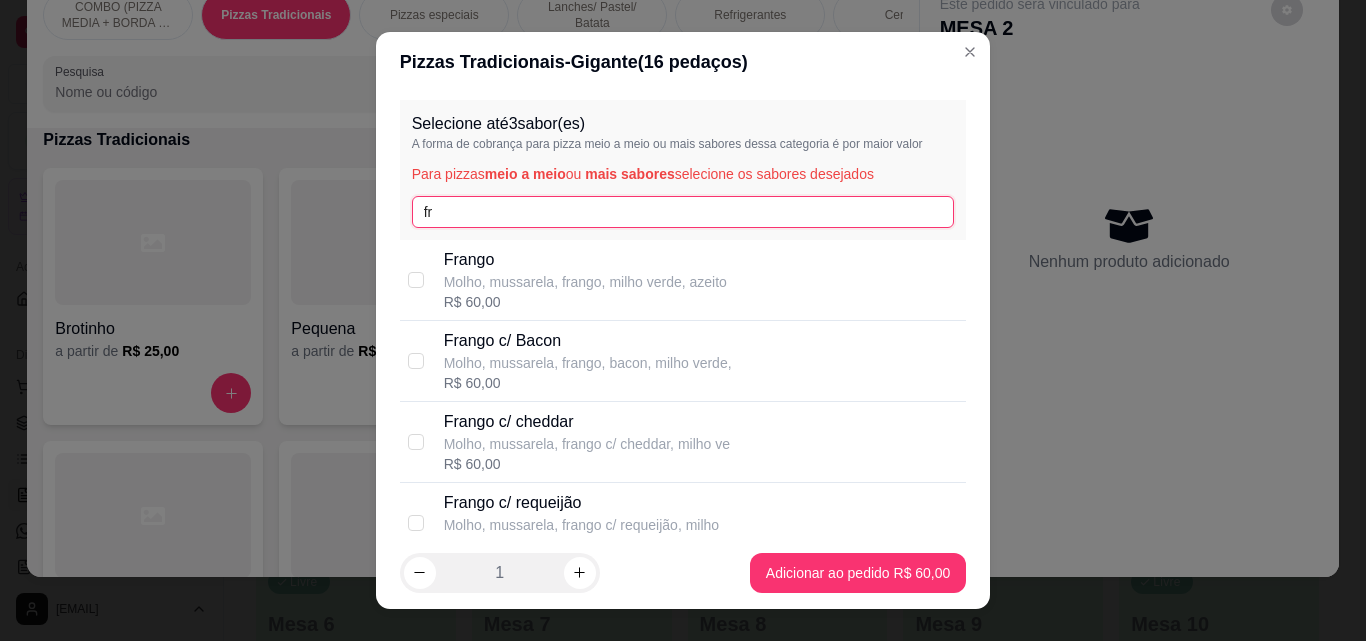 type on "fr" 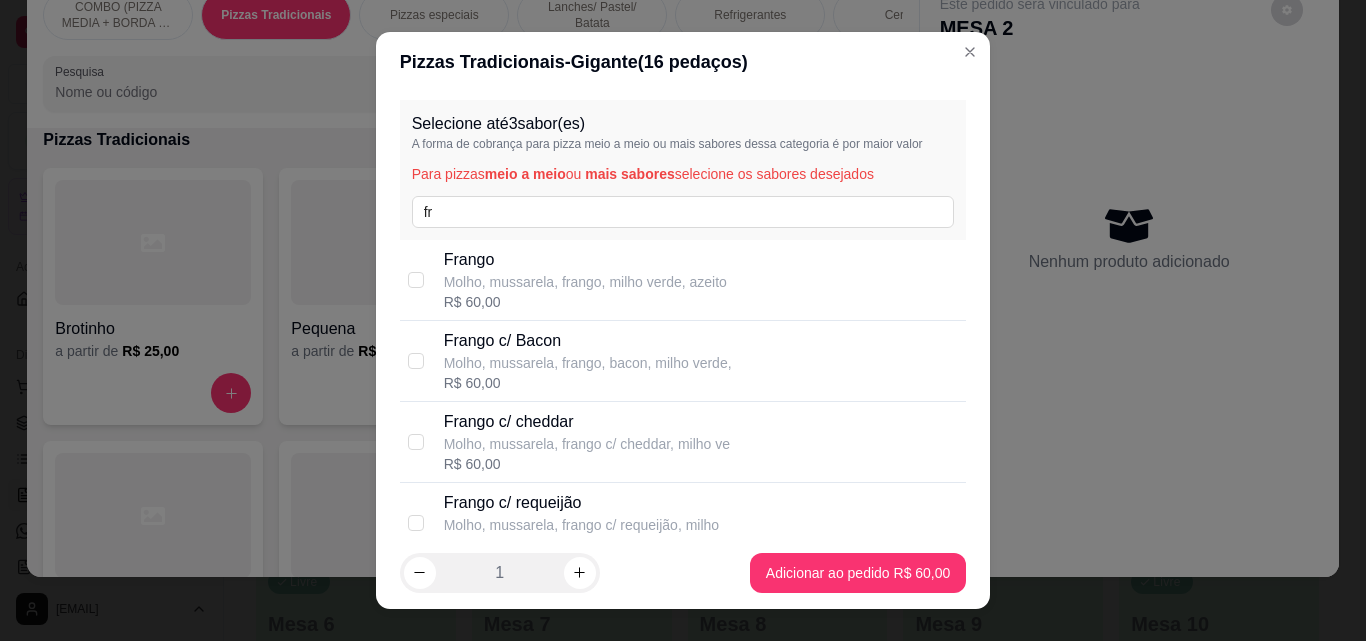 click on "Molho, mussarela, frango, milho verde, azeito" at bounding box center (585, 282) 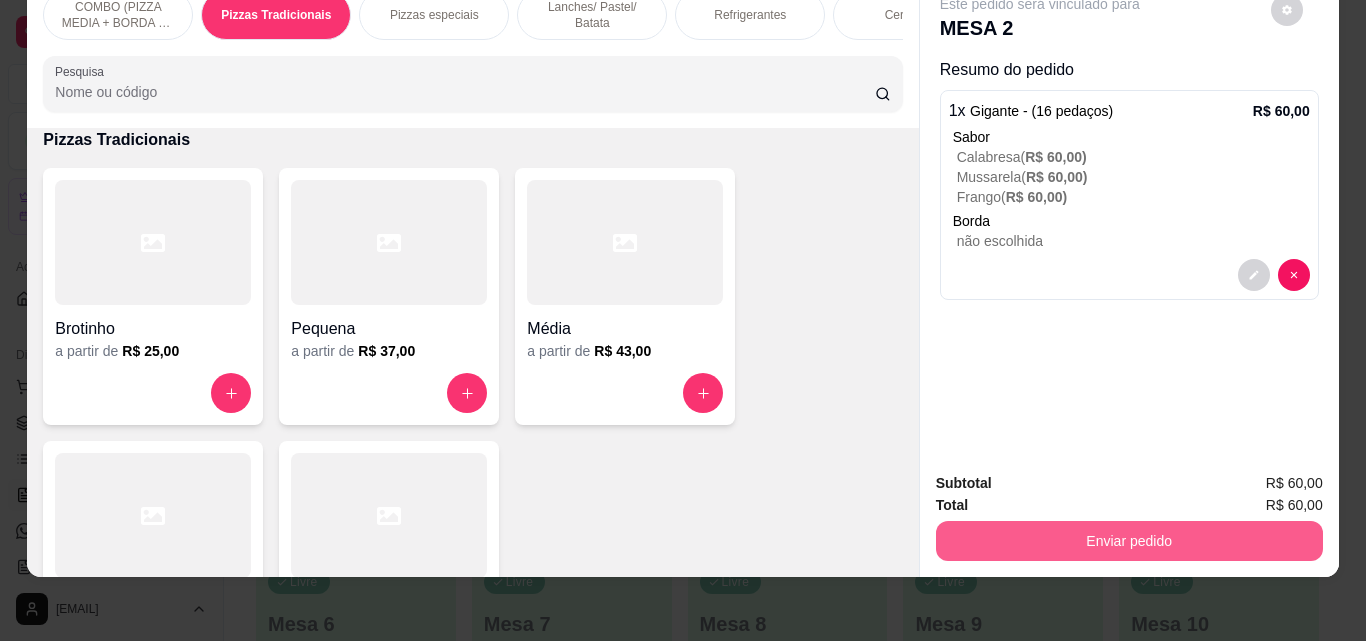 click on "Enviar pedido" at bounding box center [1129, 541] 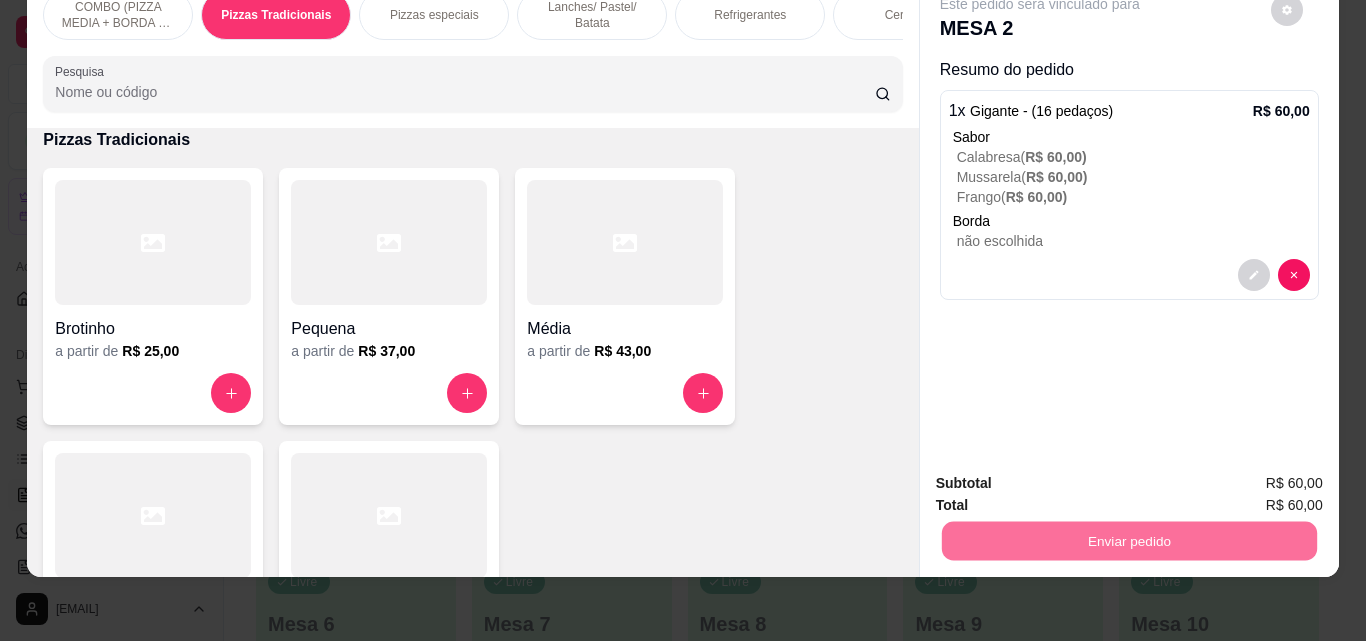 click on "Não registrar e enviar pedido" at bounding box center [1063, 476] 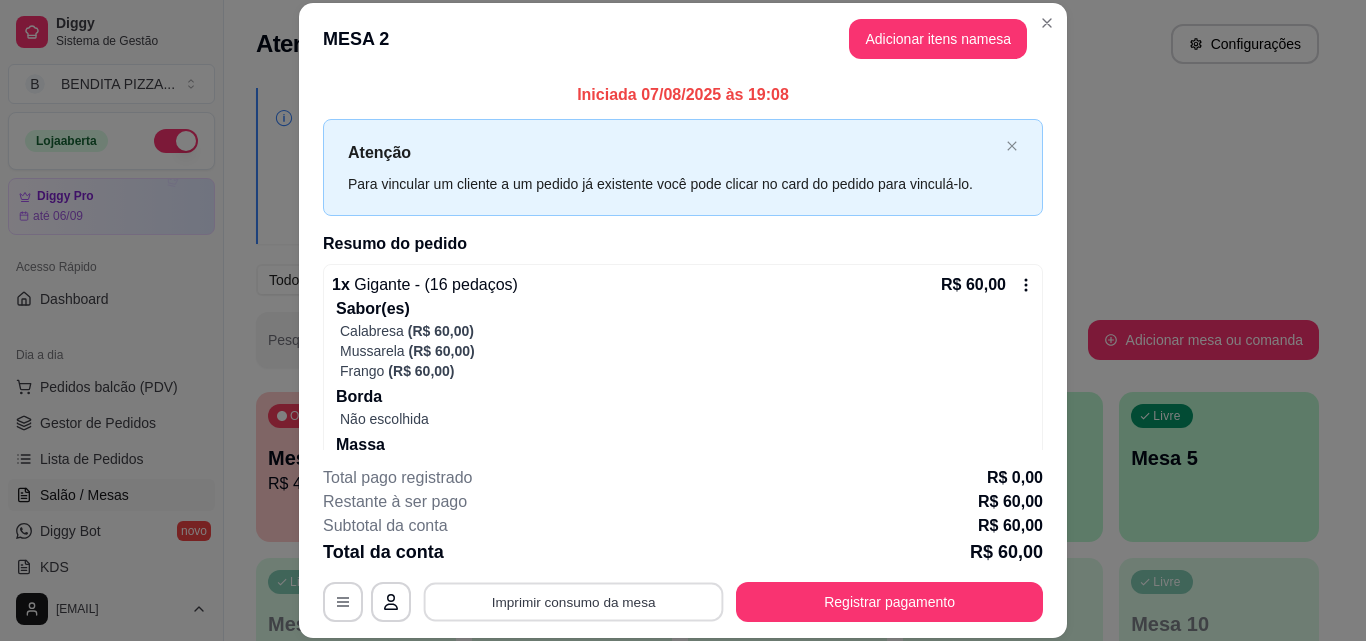 click on "Imprimir consumo da mesa" at bounding box center [574, 601] 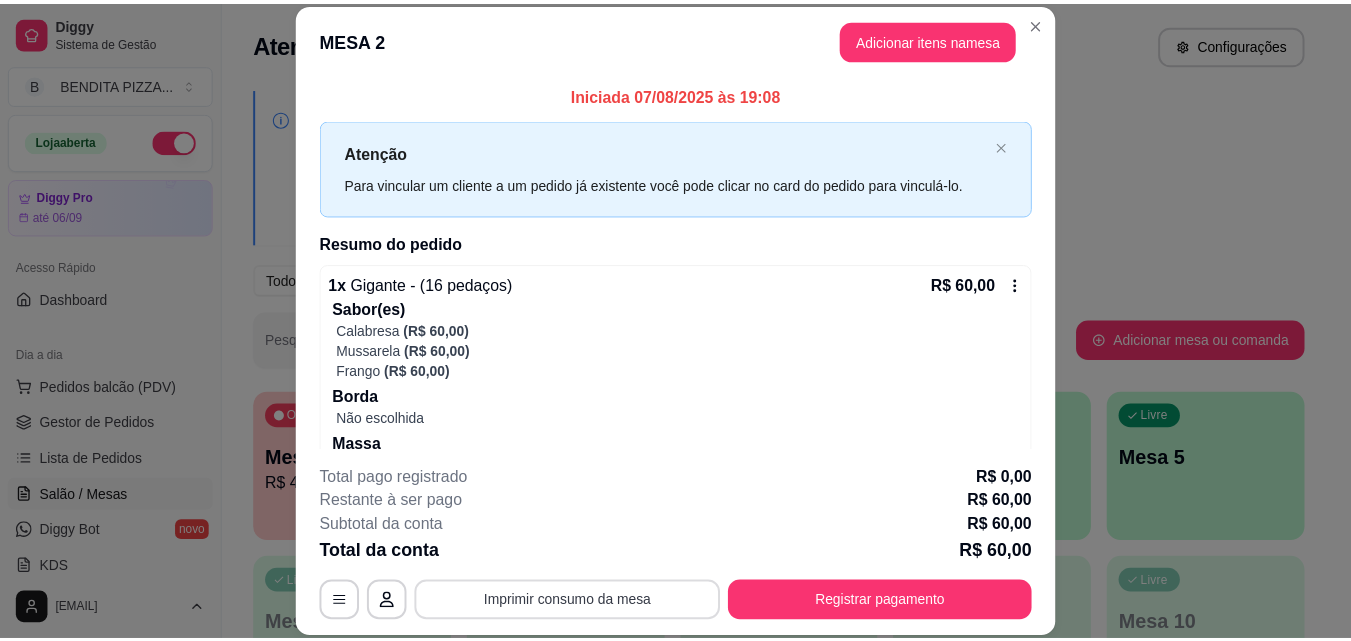 scroll, scrollTop: 0, scrollLeft: 0, axis: both 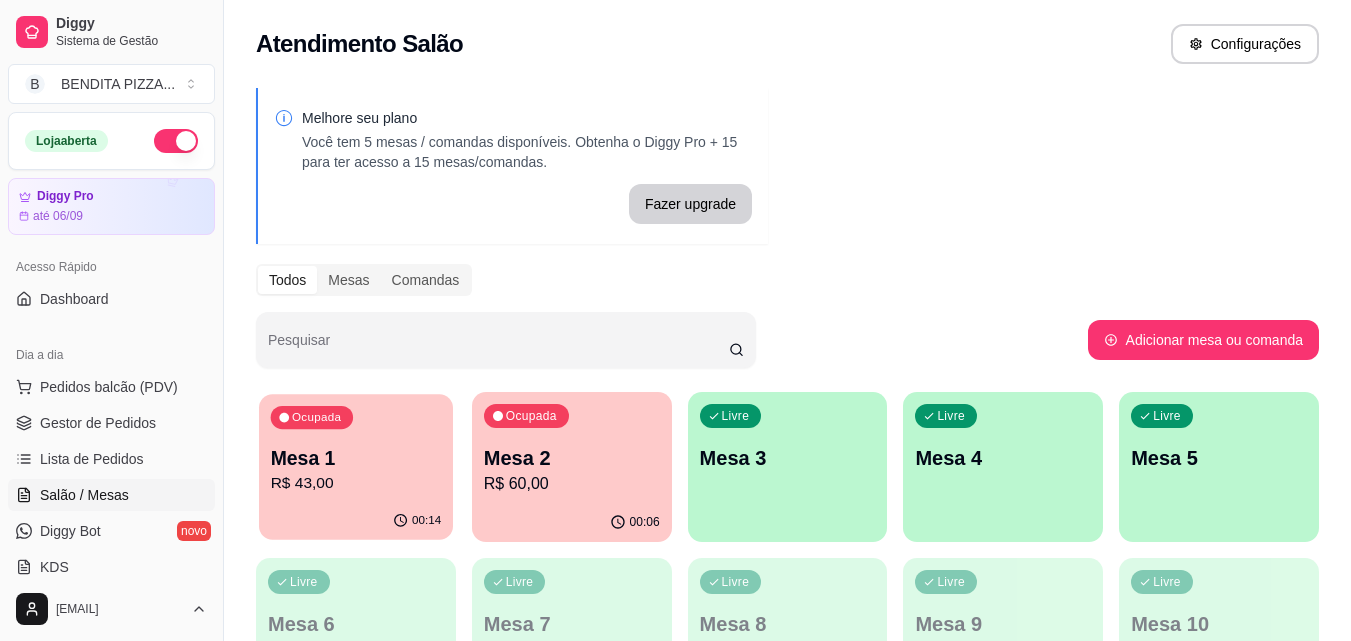 click on "Mesa 1" at bounding box center [356, 458] 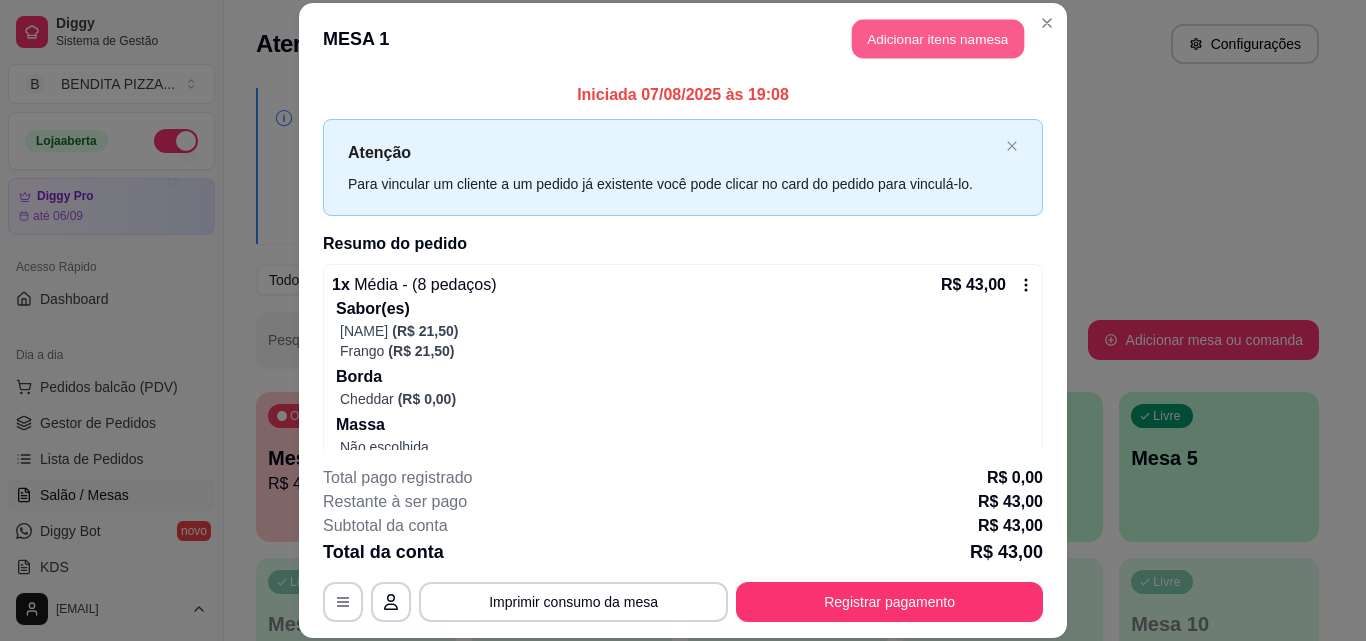 click on "Adicionar itens na  mesa" at bounding box center (938, 39) 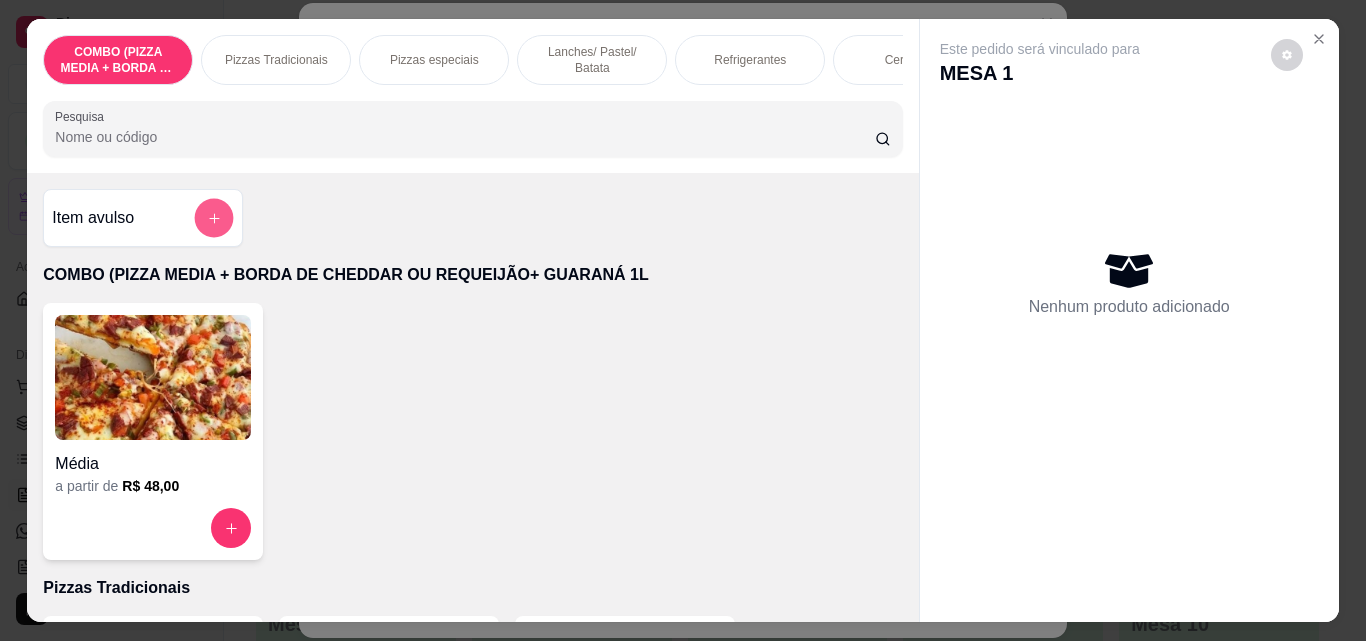 click 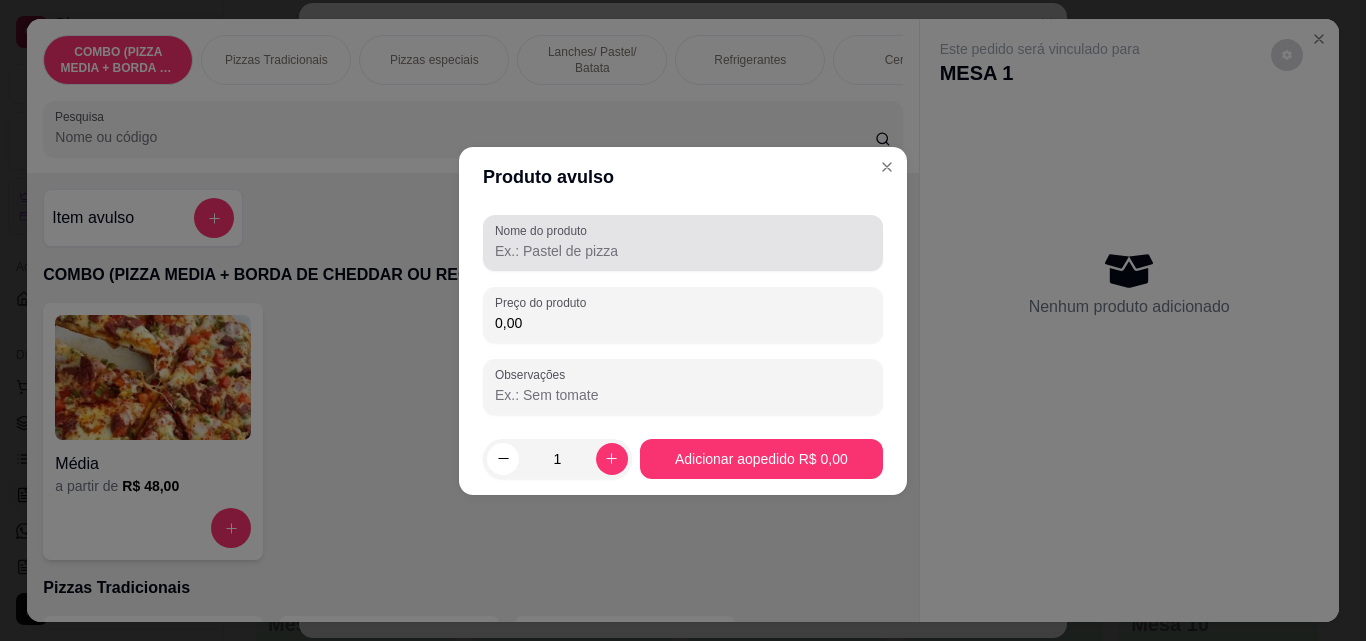 click on "Nome do produto" at bounding box center (683, 243) 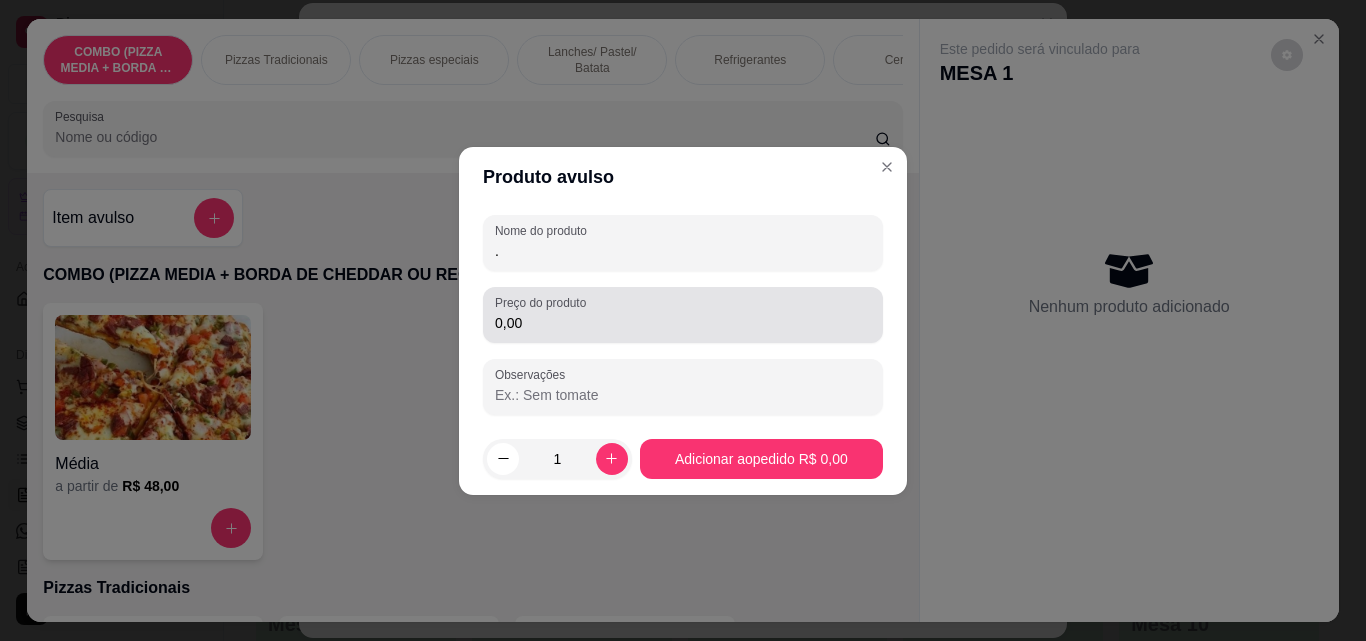 type on "." 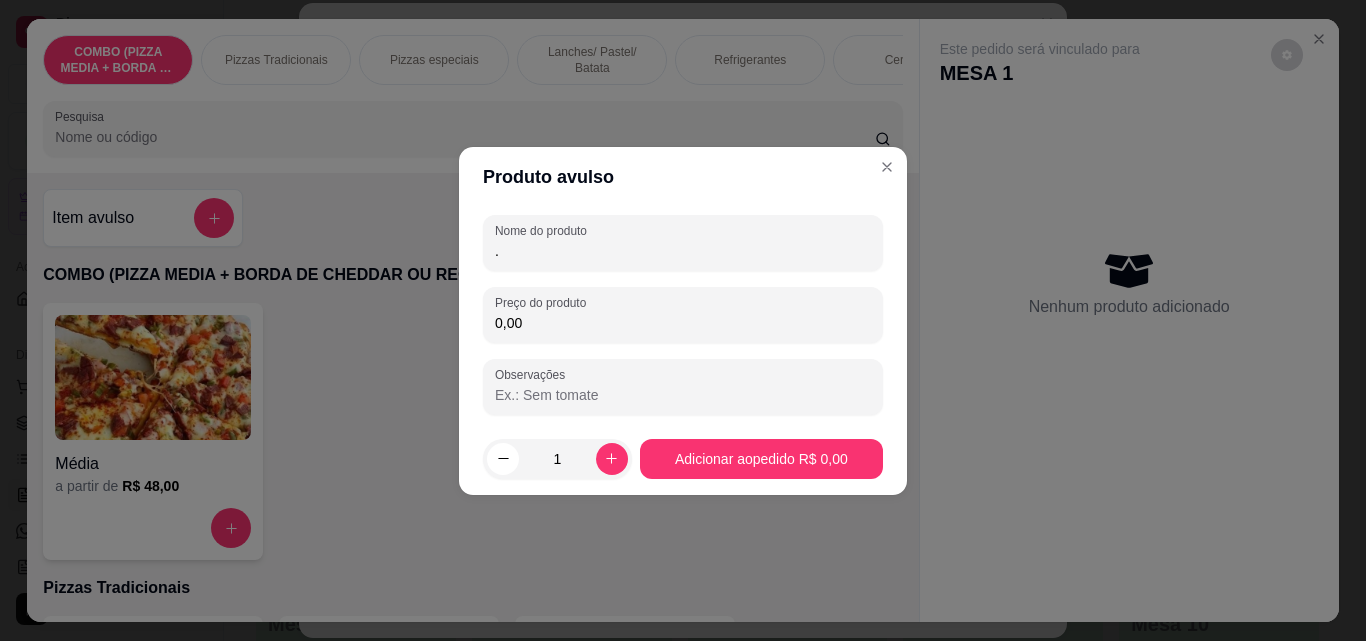 click on "0,00" at bounding box center [683, 323] 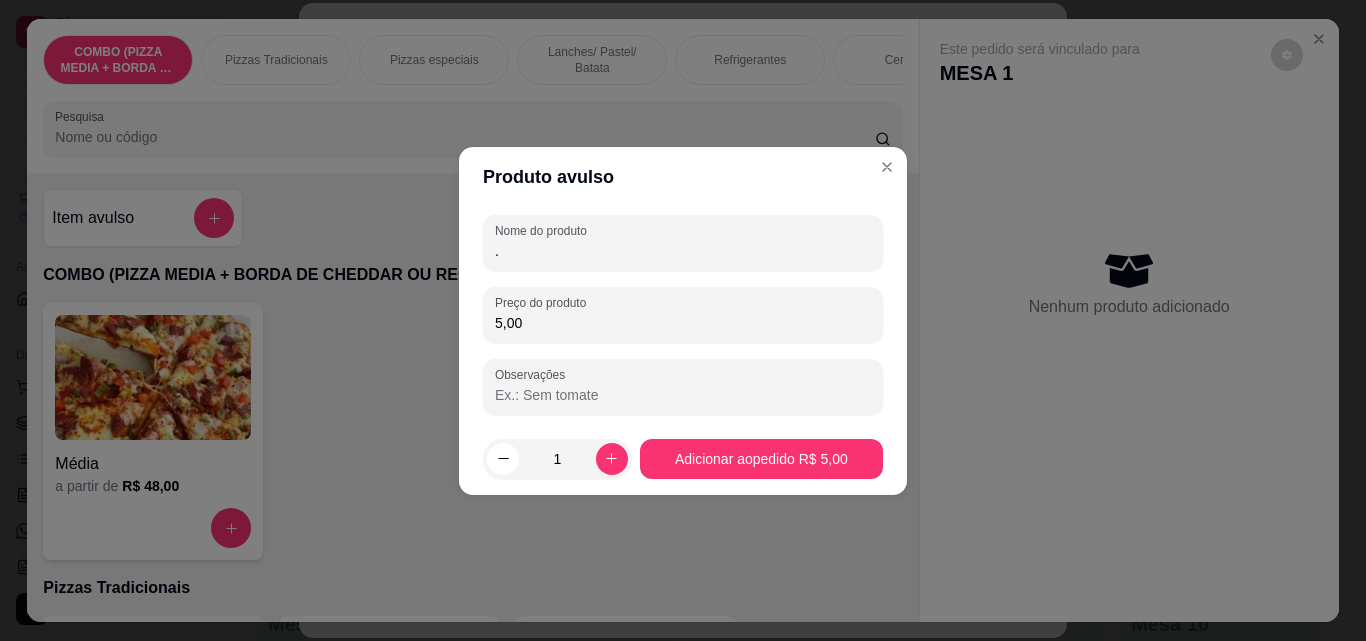 type on "5,00" 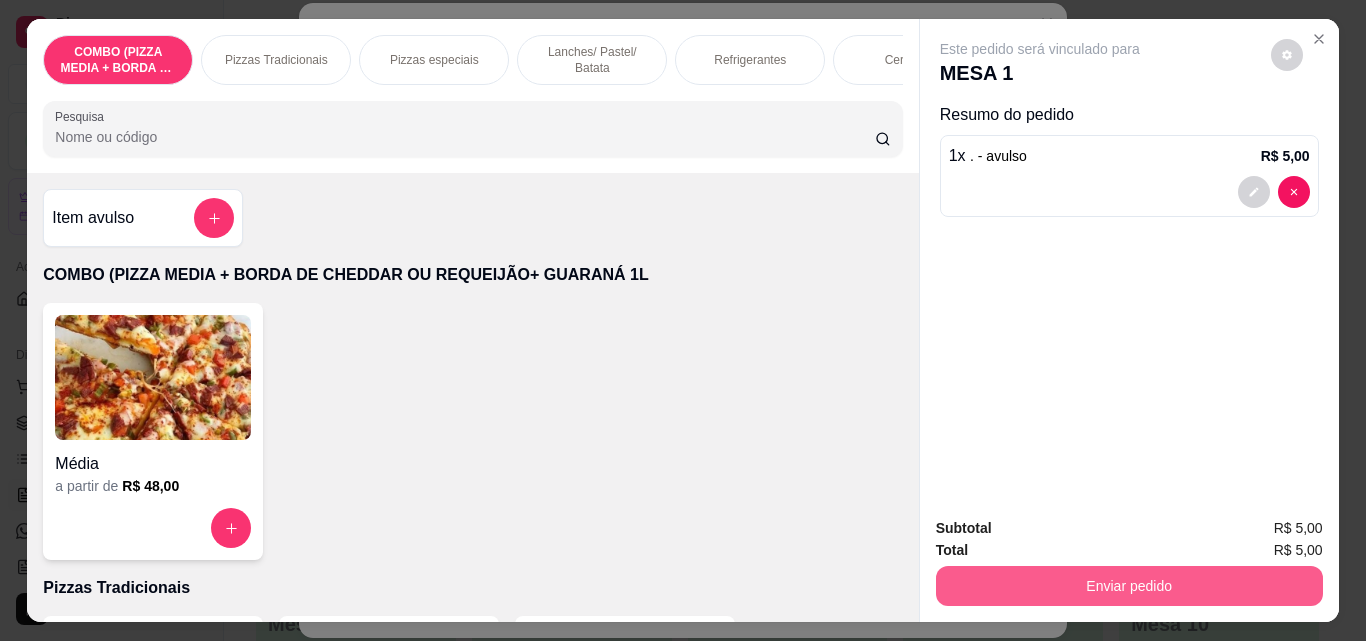 click on "Enviar pedido" at bounding box center [1129, 586] 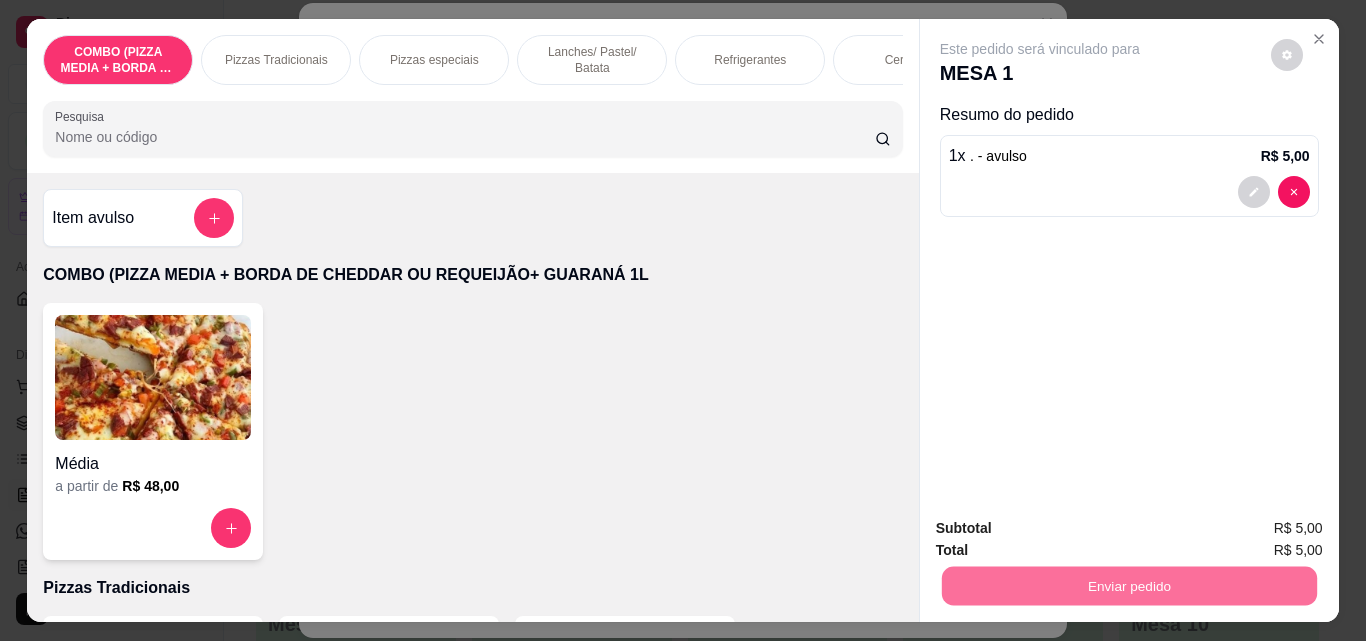 click on "Não registrar e enviar pedido" at bounding box center [1063, 528] 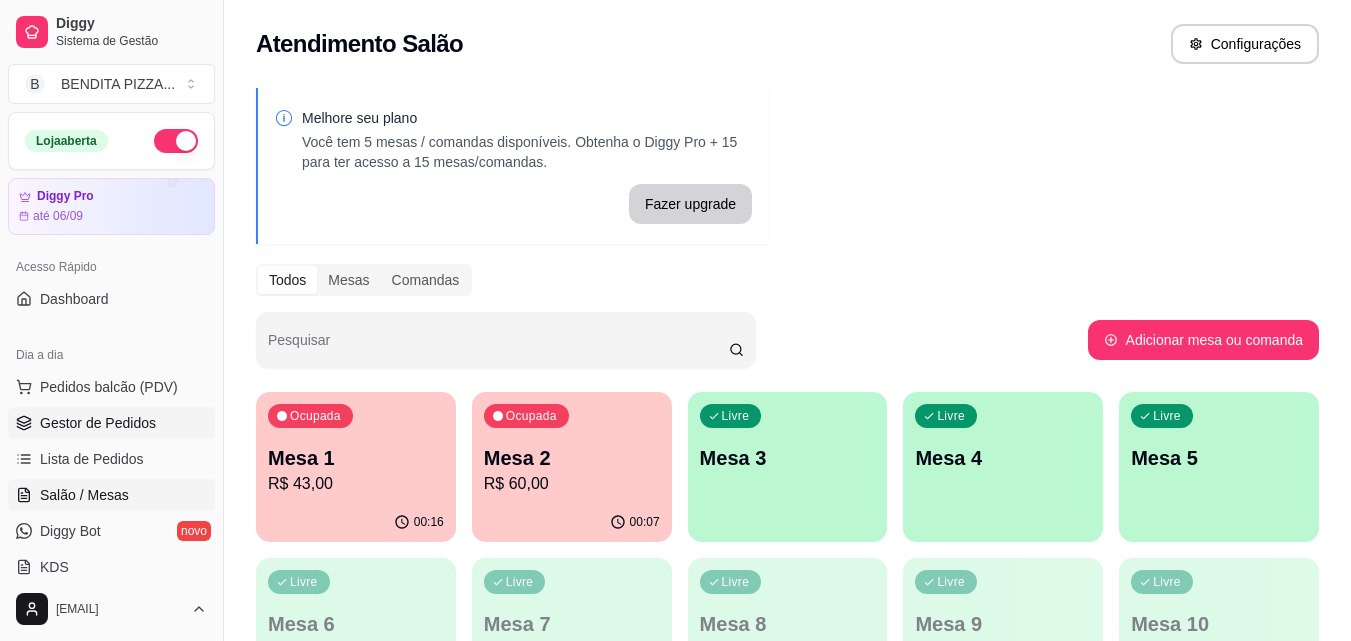 click on "Gestor de Pedidos" at bounding box center [98, 423] 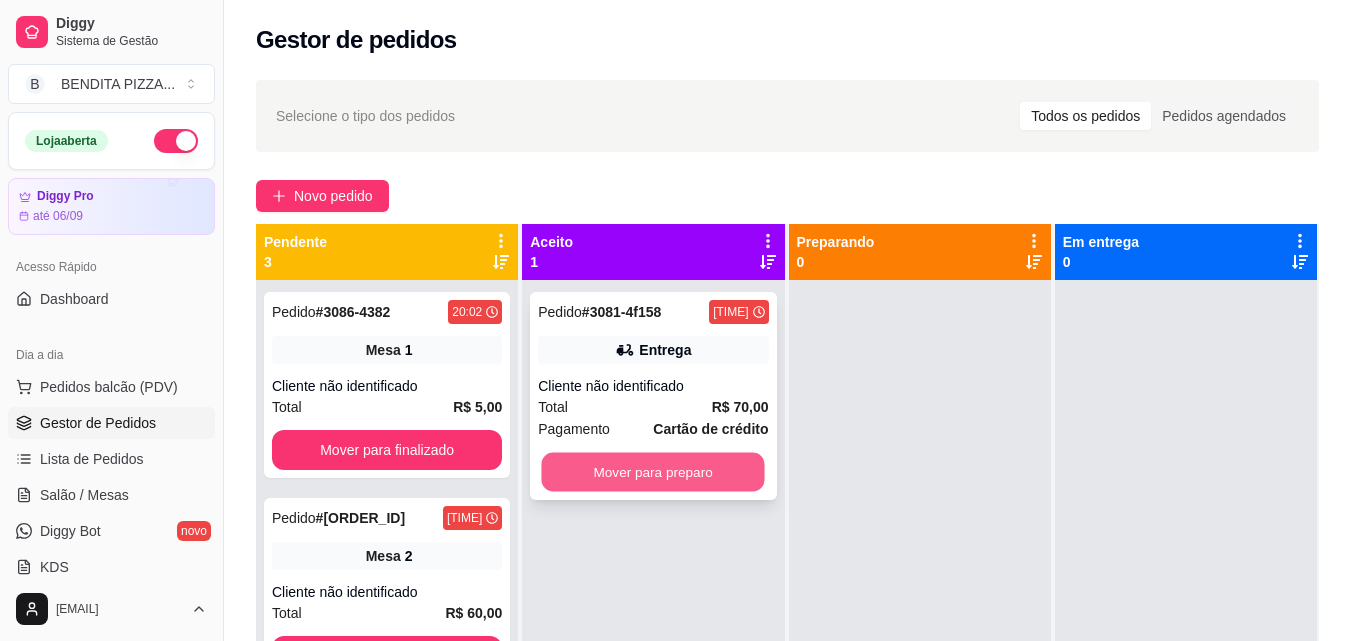 click on "Mover para preparo" at bounding box center [653, 472] 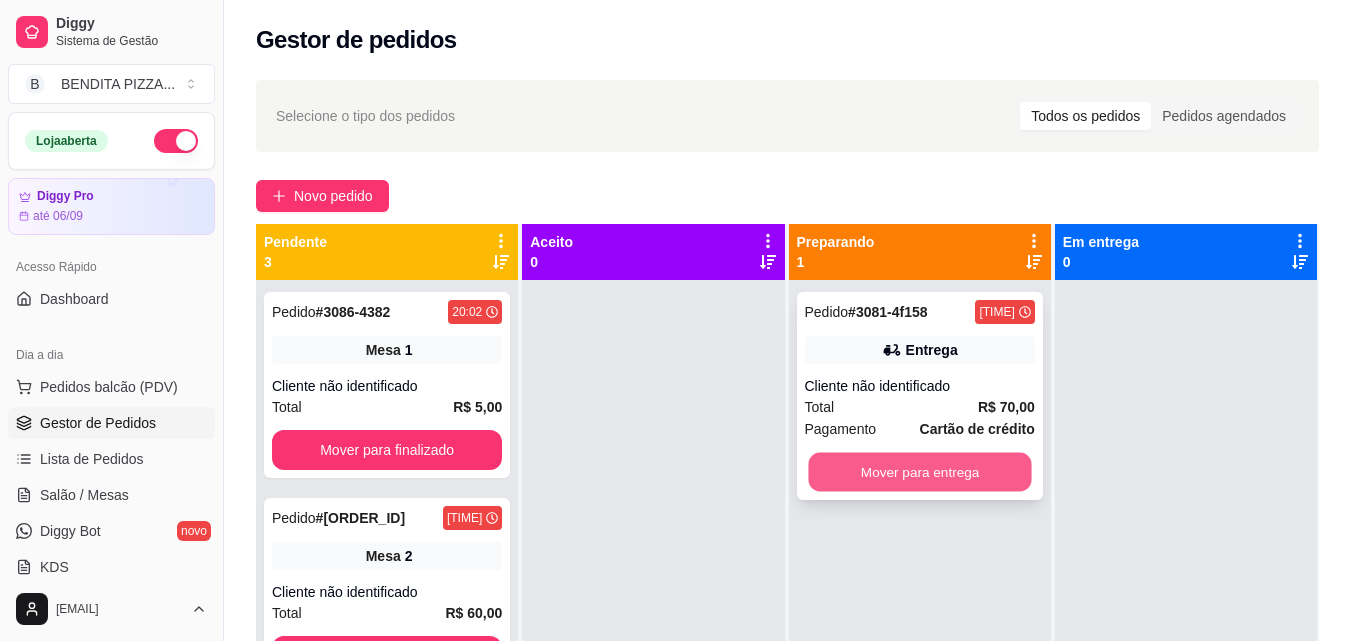 click on "Mover para entrega" at bounding box center [919, 472] 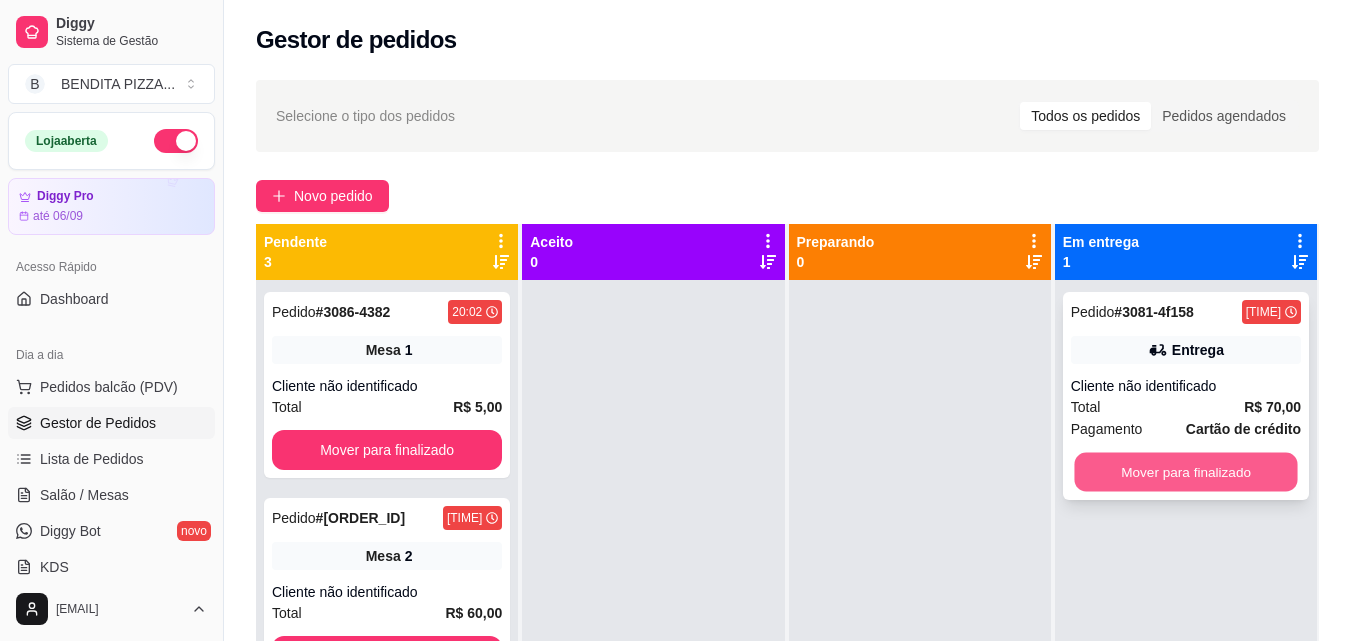 click on "Mover para finalizado" at bounding box center (1185, 472) 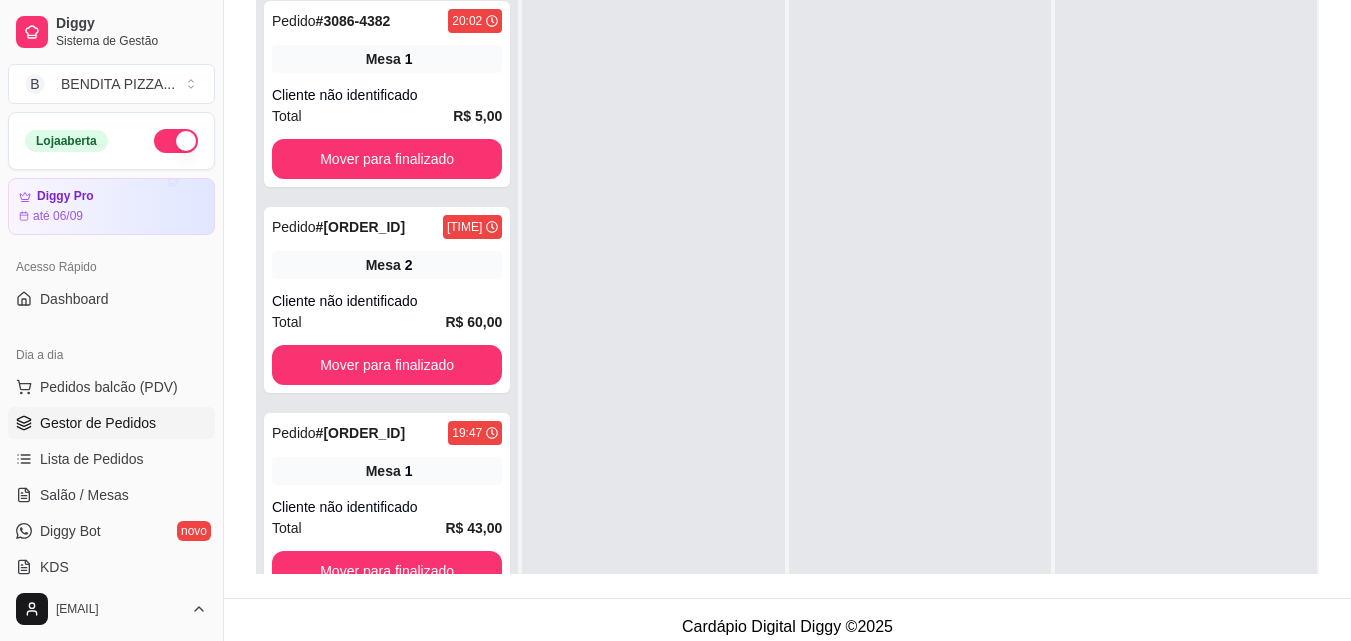 scroll, scrollTop: 305, scrollLeft: 0, axis: vertical 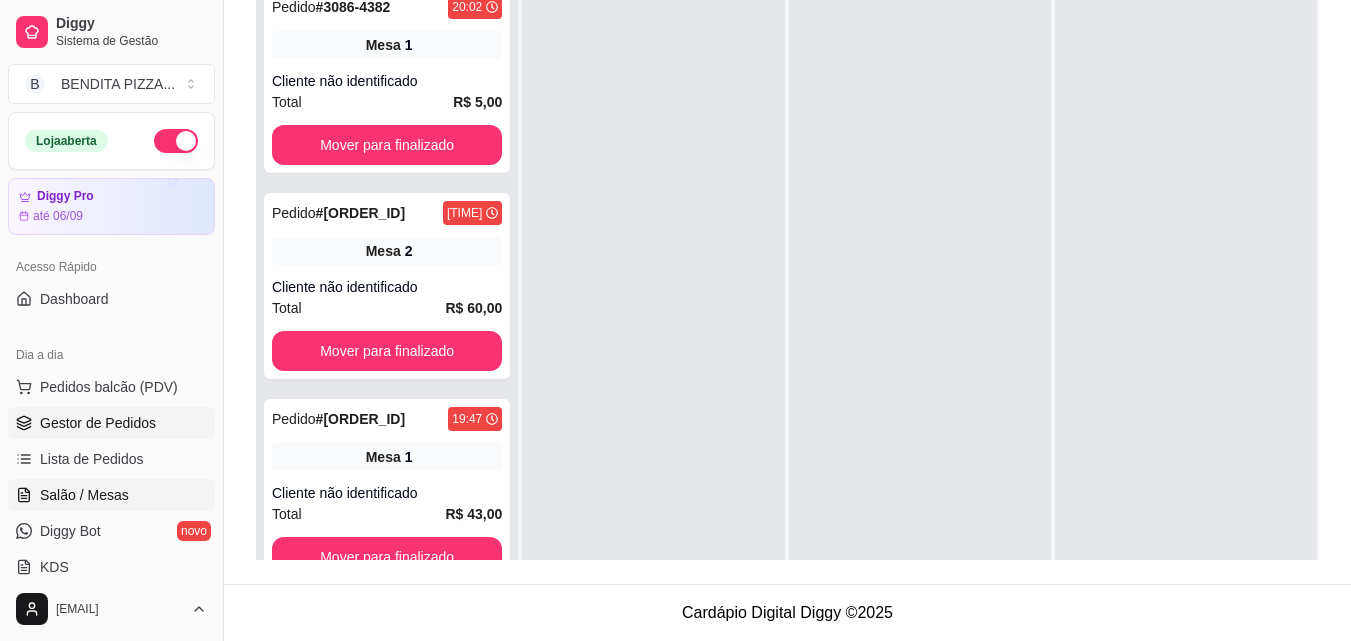 click on "Salão / Mesas" at bounding box center (84, 495) 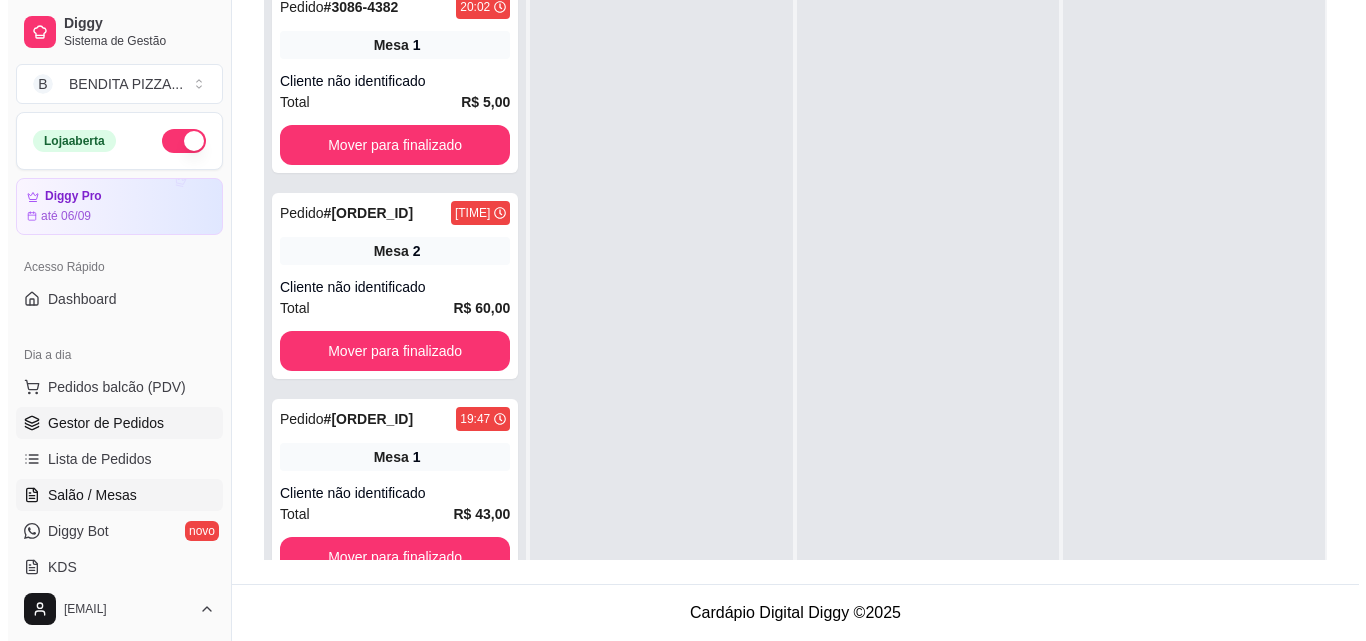 scroll, scrollTop: 0, scrollLeft: 0, axis: both 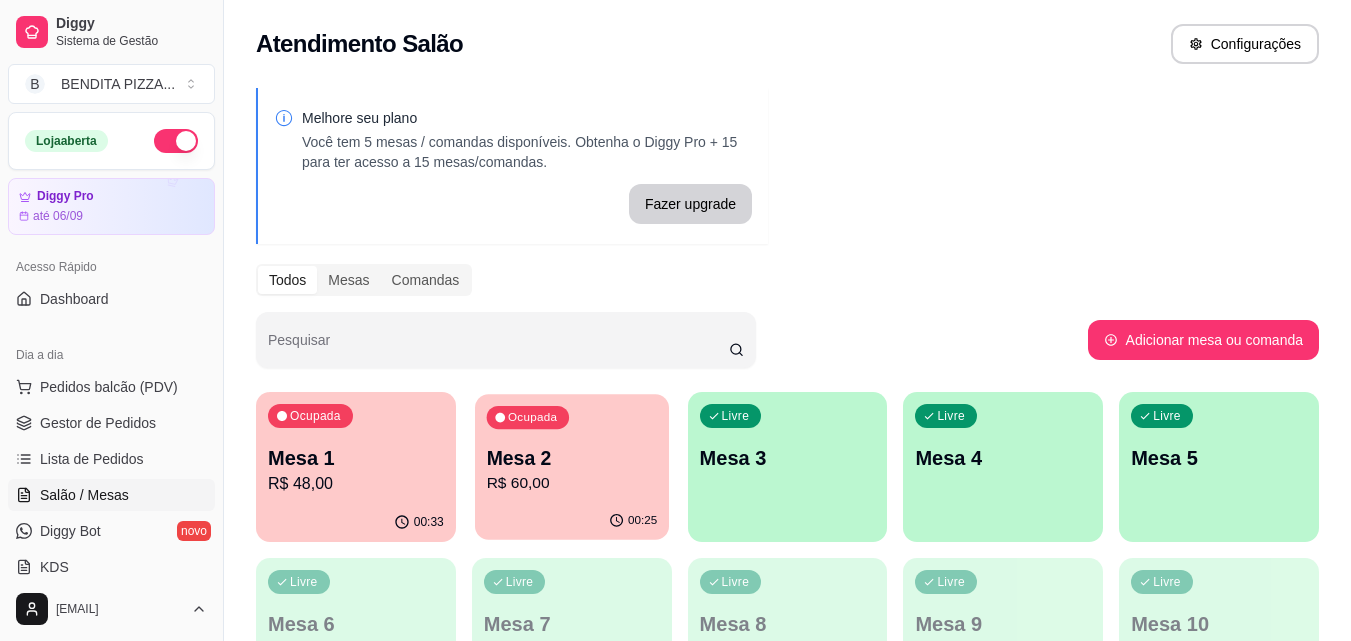click on "R$ 60,00" at bounding box center (571, 483) 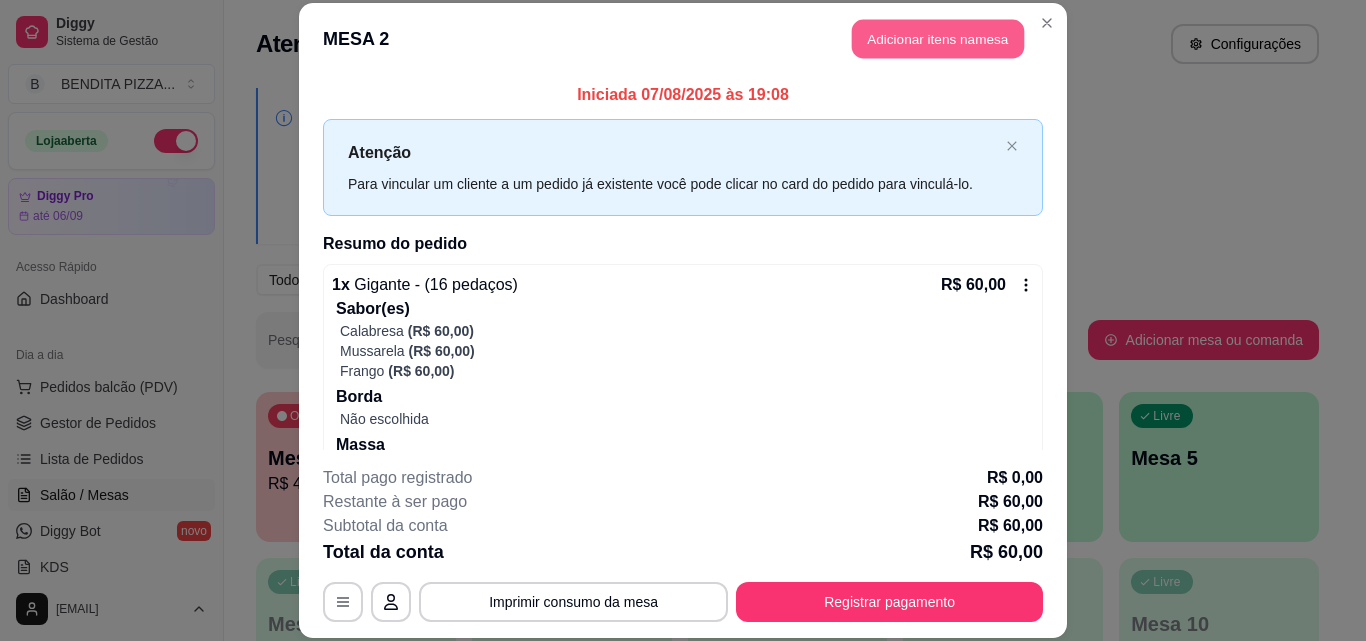 click on "Adicionar itens na  mesa" at bounding box center (938, 39) 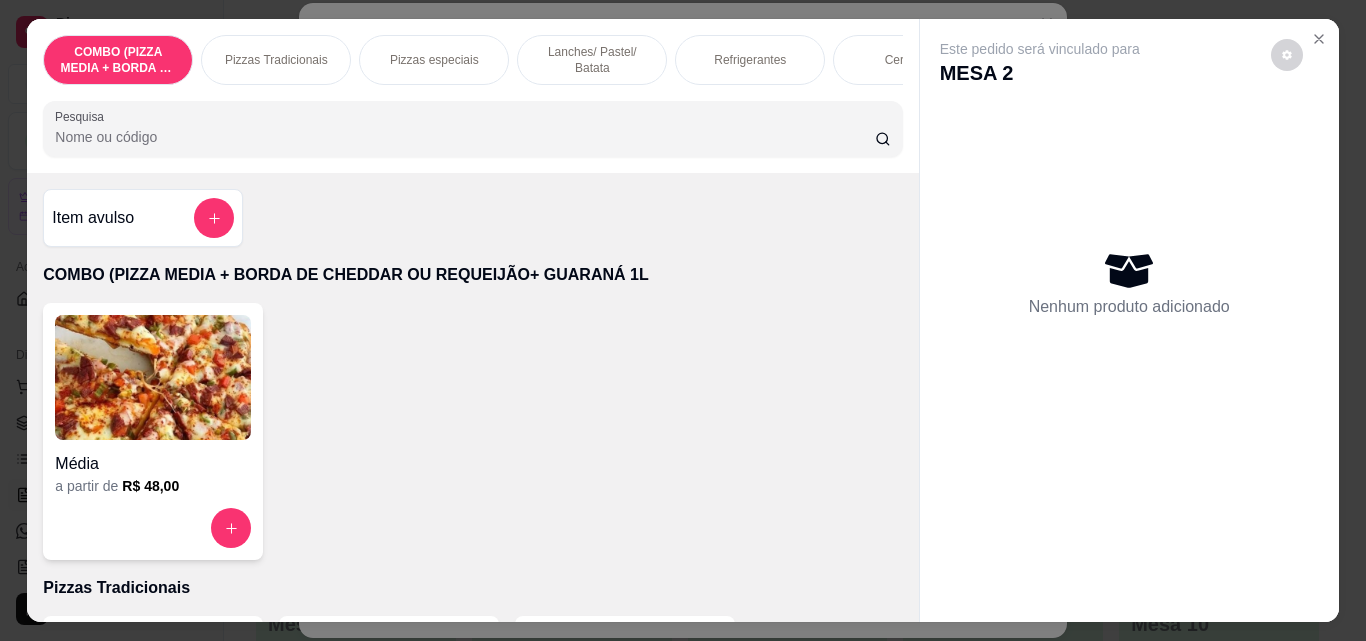 click on "Refrigerantes" at bounding box center (750, 60) 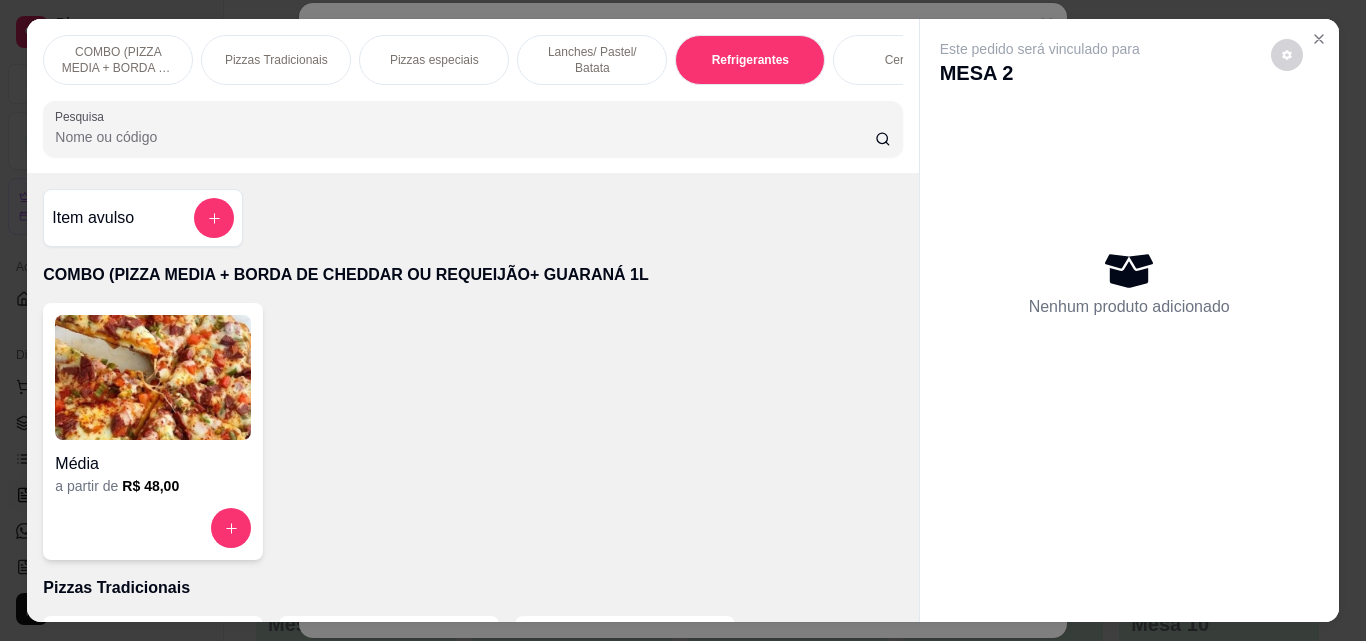 scroll, scrollTop: 3088, scrollLeft: 0, axis: vertical 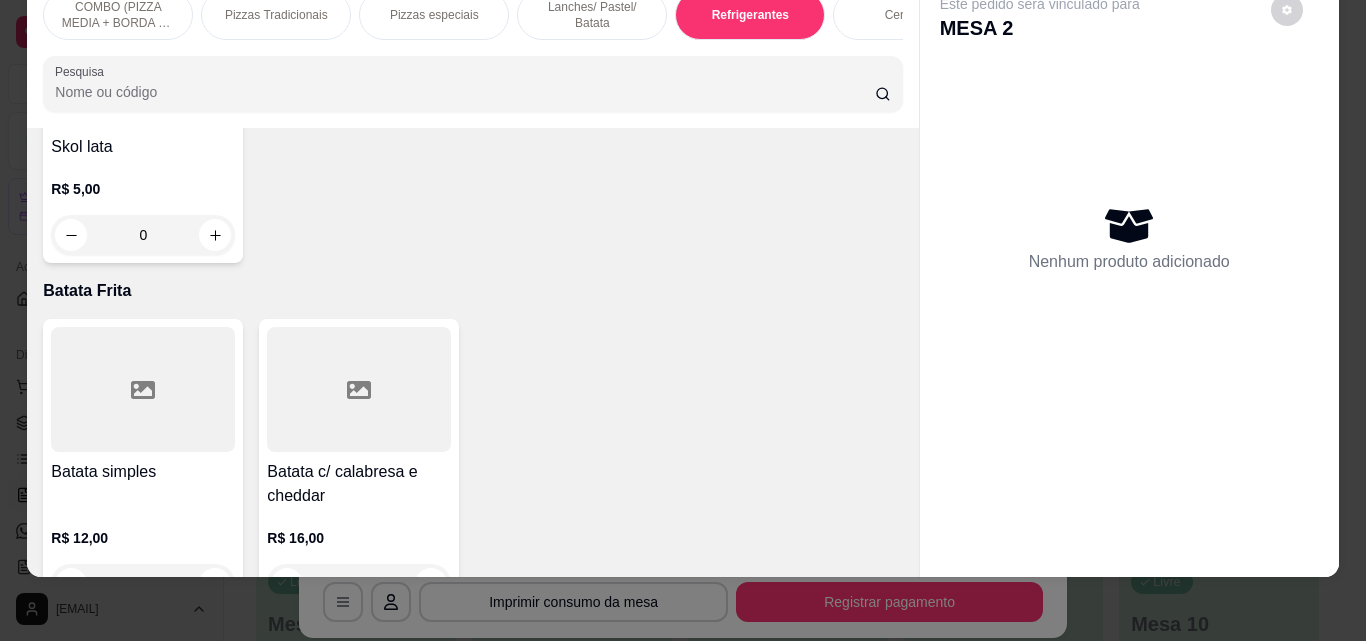 click on "Item avulso COMBO (PIZZA MEDIA + BORDA DE CHEDDAR OU REQUEIJÃO+ GUARANÁ 1L  Média  a partir de     R$ 48,00 Pizzas Tradicionais  Brotinho a partir de     R$ 25,00 Pequena  a partir de     R$ 37,00 Média  a partir de     R$ 43,00 Grande a partir de     R$ 50,00 Gigante  a partir de     R$ 60,00 Pizzas especiais  Brotinho a partir de     R$ 28,00 Pequena a partir de     R$ 40,00 Média a partir de     R$ 46,00 Grande a partir de     R$ 52,00 Gigante a partir de     R$ 64,00 Lanches/ Pastel/ Batata Pastel Mussarela    R$ 13,00 0 Pastel Frango    R$ 13,00 0 Pastel Napolitano   R$ 13,00 0 Pastel Frango c/ cheddar    R$ 13,00 0 Pastel Frango Catupiry    R$ 13,00 0 Pastel Frango c/ bacon    R$ 13,00 0 Pastel Pizza   R$ 13,00 0 Pastel Carne de sol    R$ 13,00 0 Pastel Carne ao cheese   R$ 13,00 0 Pastel Carne ao cheddar    R$ 13,00 0 Pastel pequeno frango    R$ 7,00 0 Pastel pequeno carne de sol   R$ 7,00 0 Pastel pequeno de pizza   R$ 7,00 0 Pastel pequeno frango catupiry   R$ 7,00 0   0" at bounding box center (472, 352) 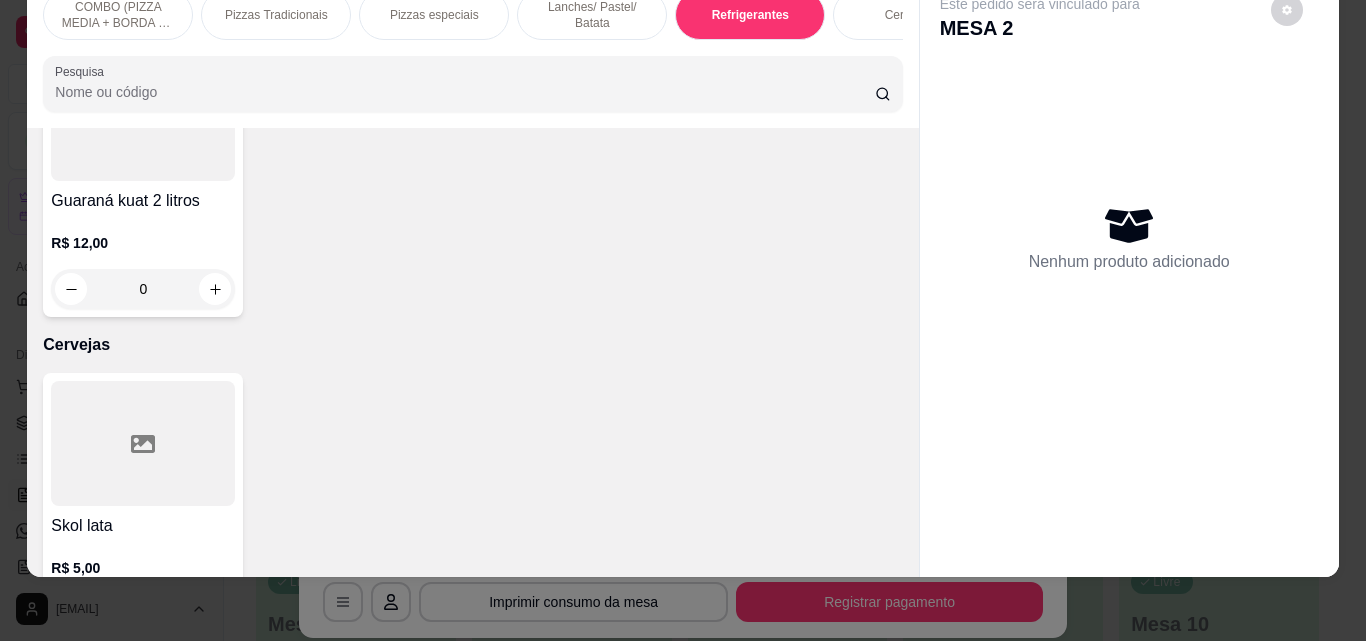 scroll, scrollTop: 3606, scrollLeft: 0, axis: vertical 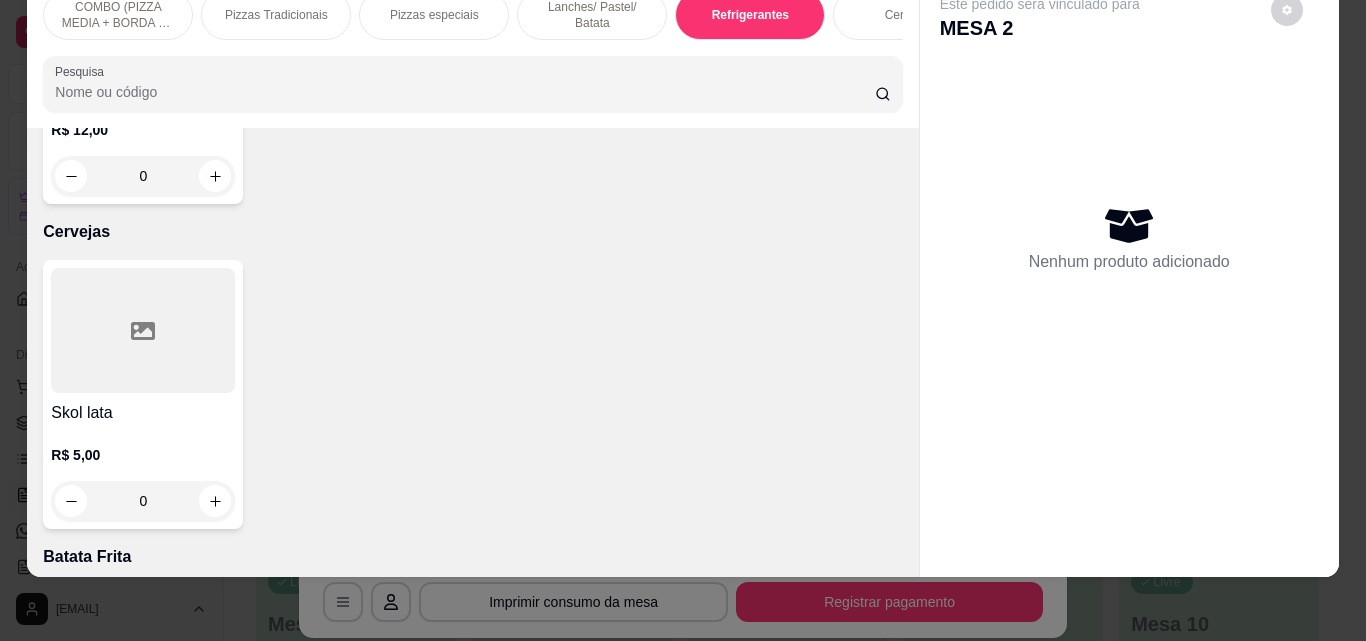 click 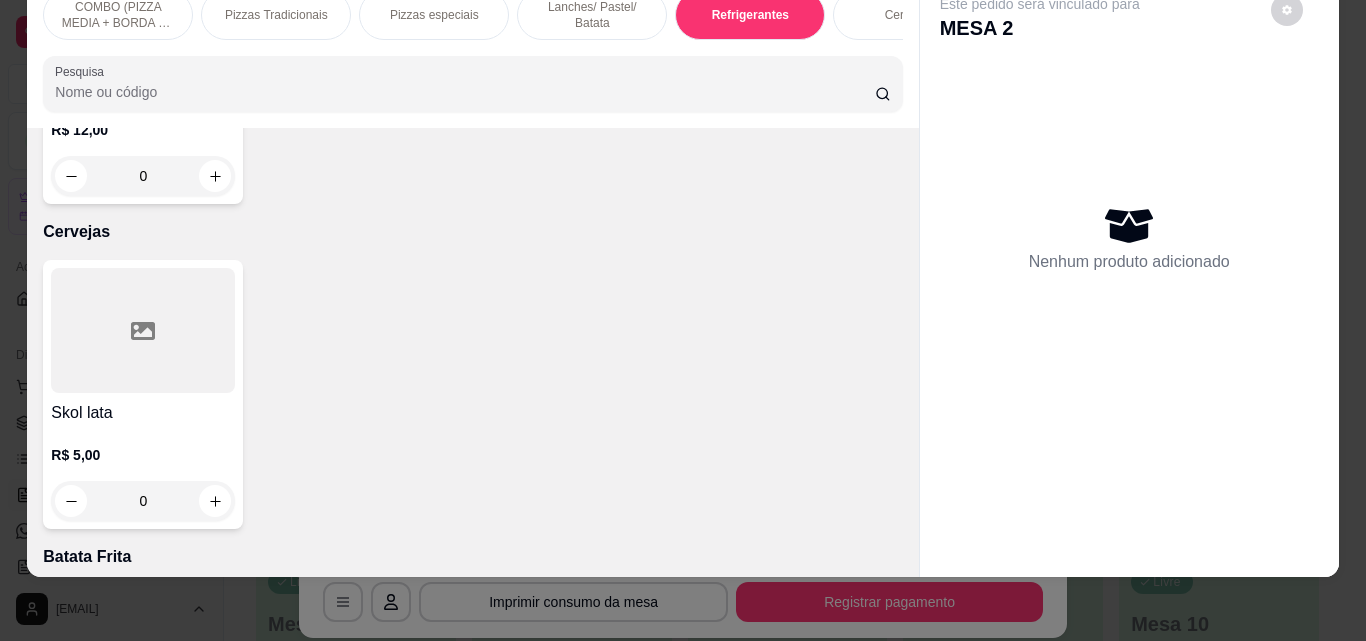 type on "1" 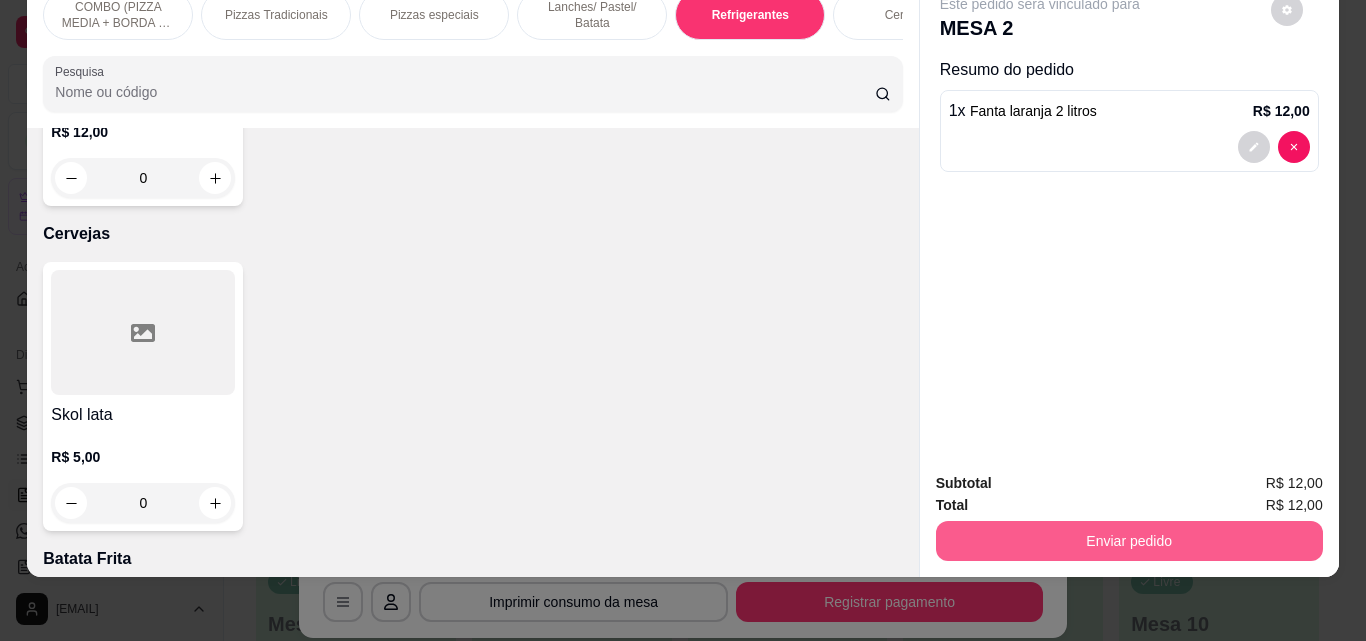 click on "Enviar pedido" at bounding box center (1129, 541) 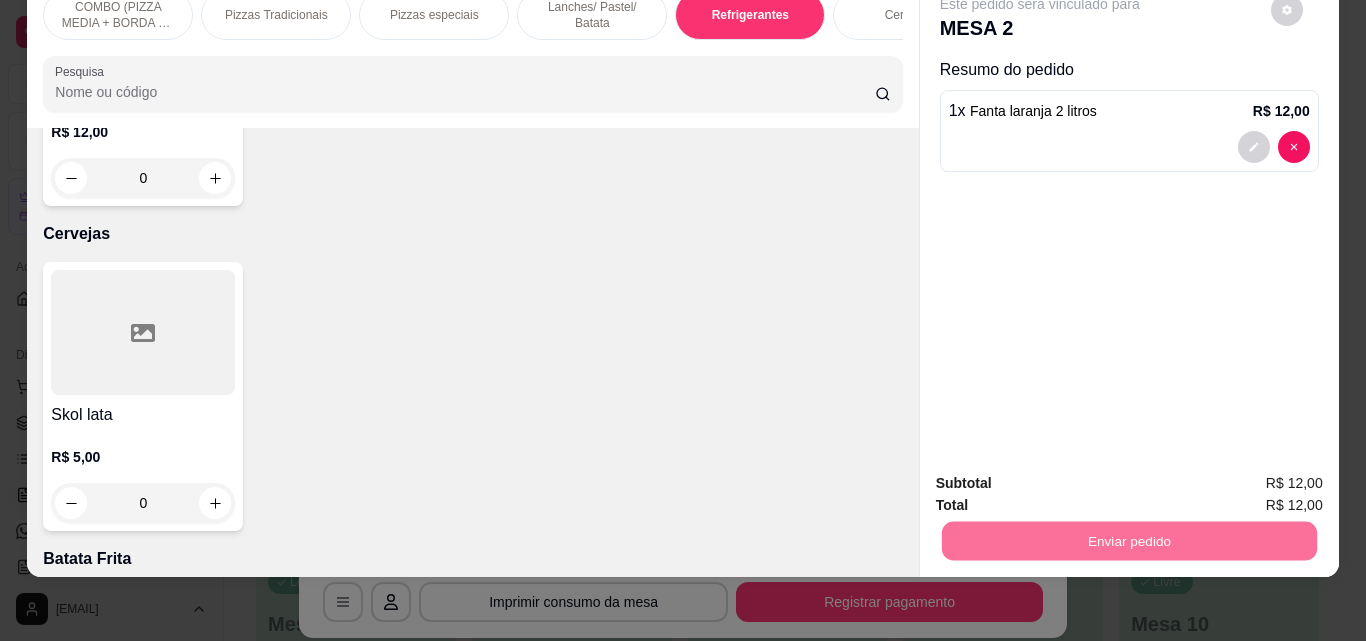 click on "Não registrar e enviar pedido" at bounding box center (1063, 476) 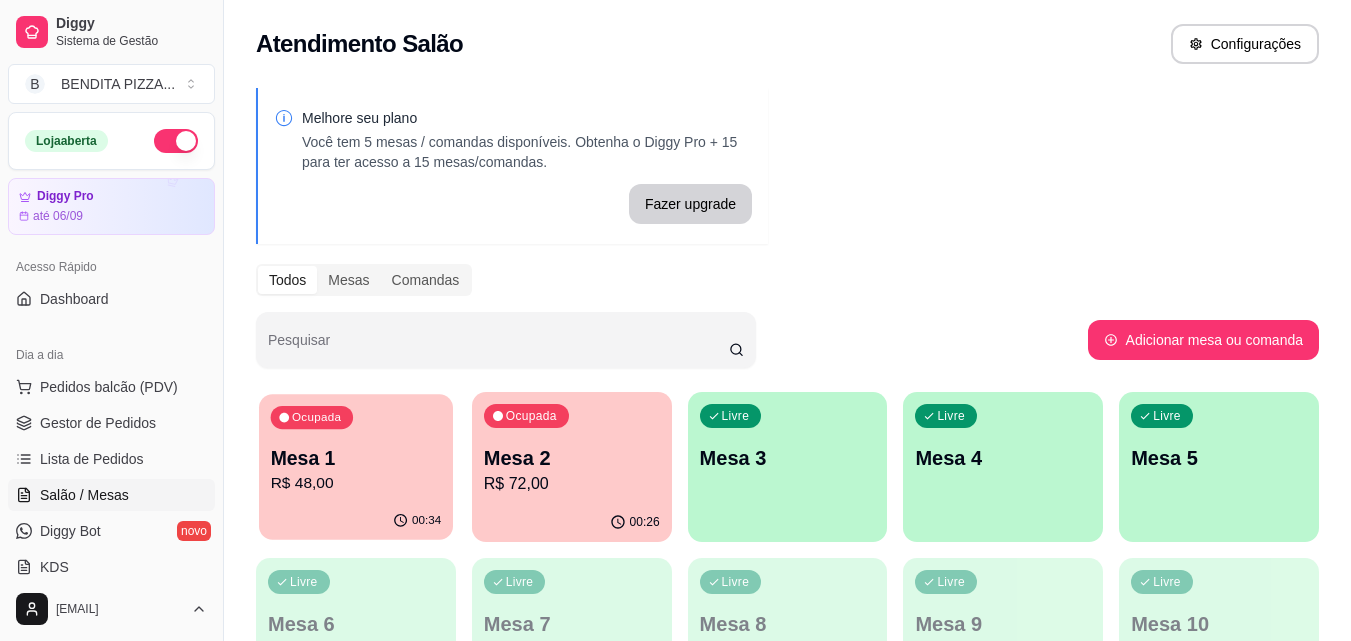 click on "R$ 48,00" at bounding box center [356, 483] 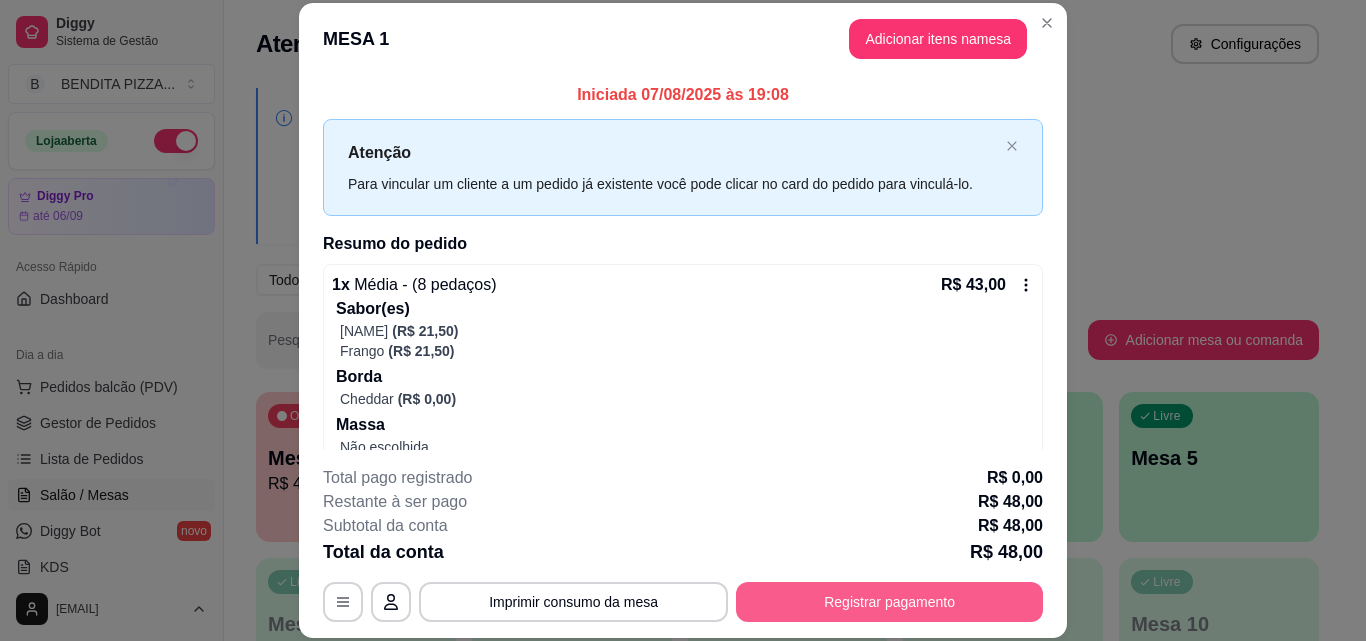 click on "Registrar pagamento" at bounding box center (889, 602) 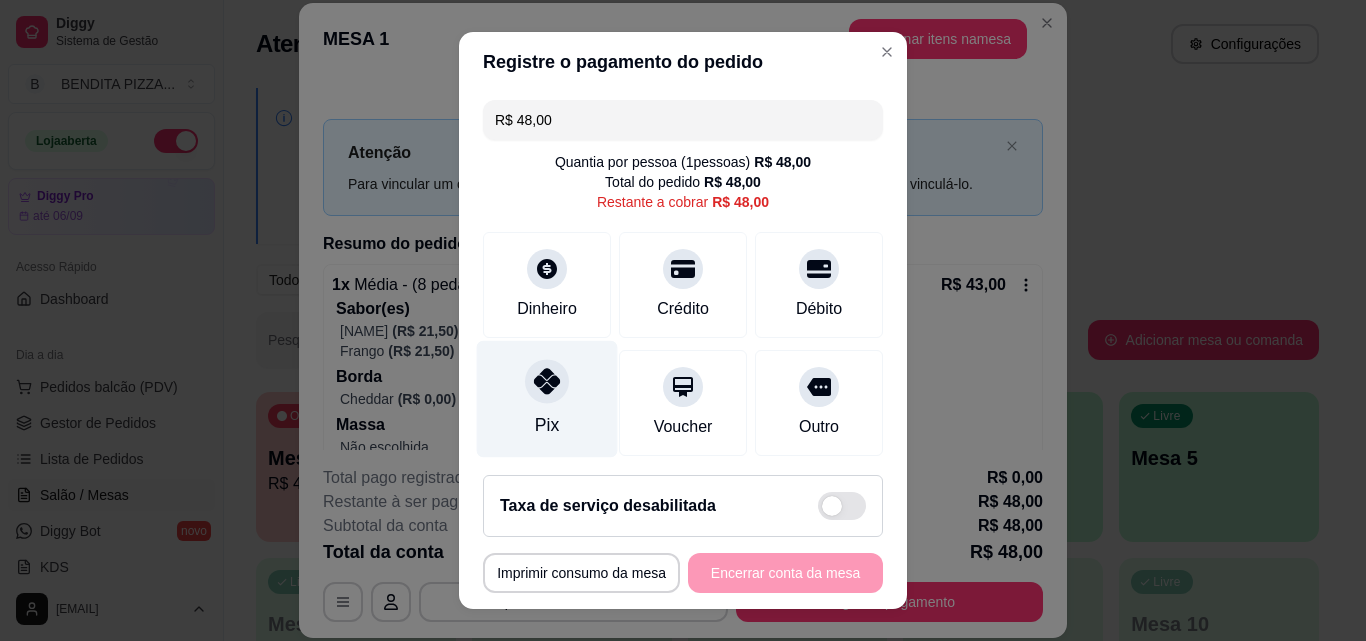 click on "Pix" at bounding box center (547, 399) 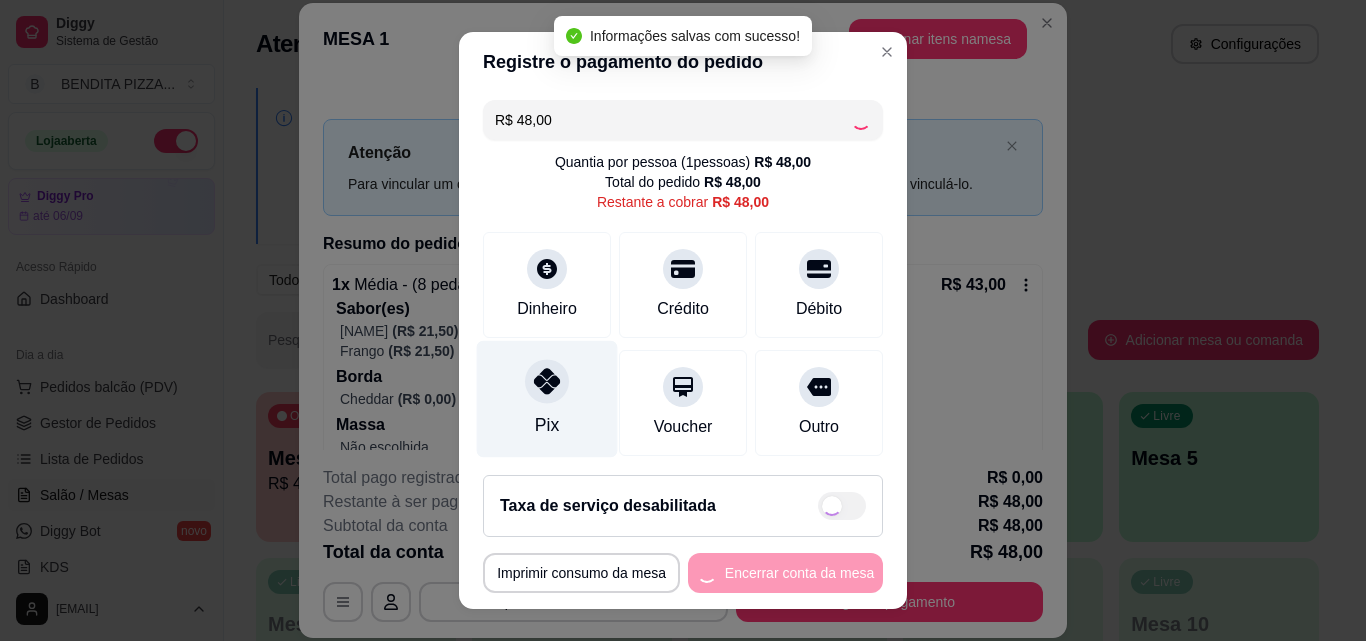 type on "R$ 0,00" 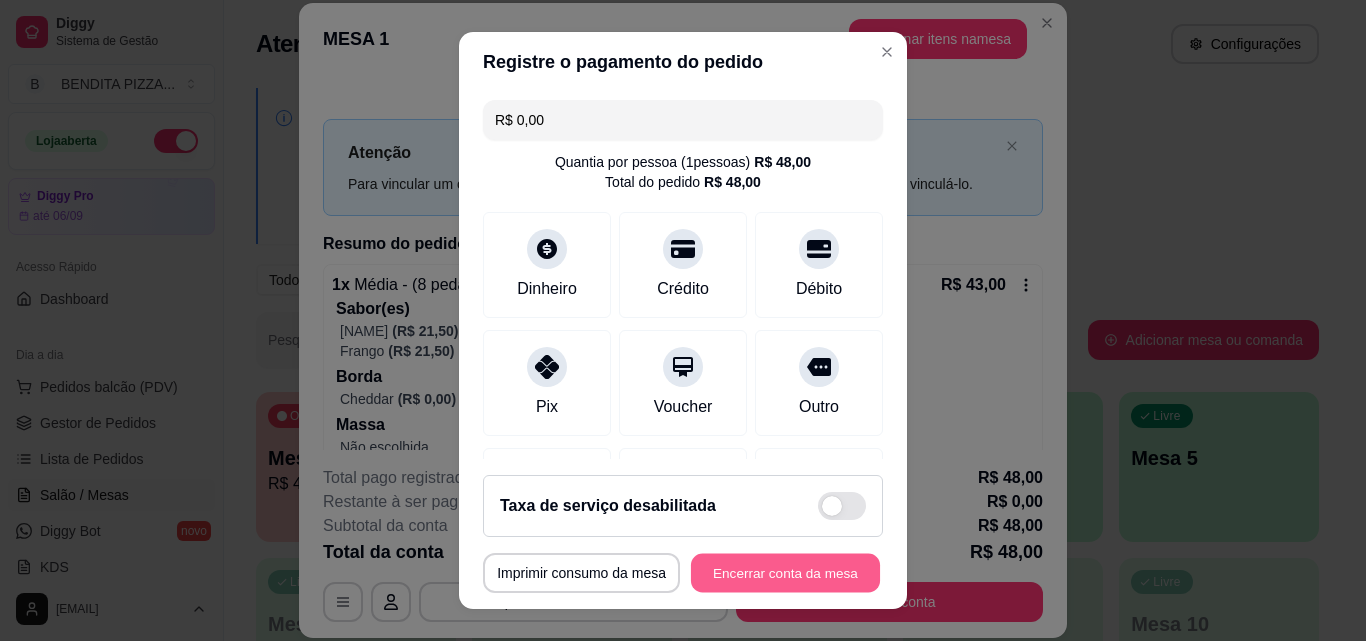click on "Encerrar conta da mesa" at bounding box center (785, 573) 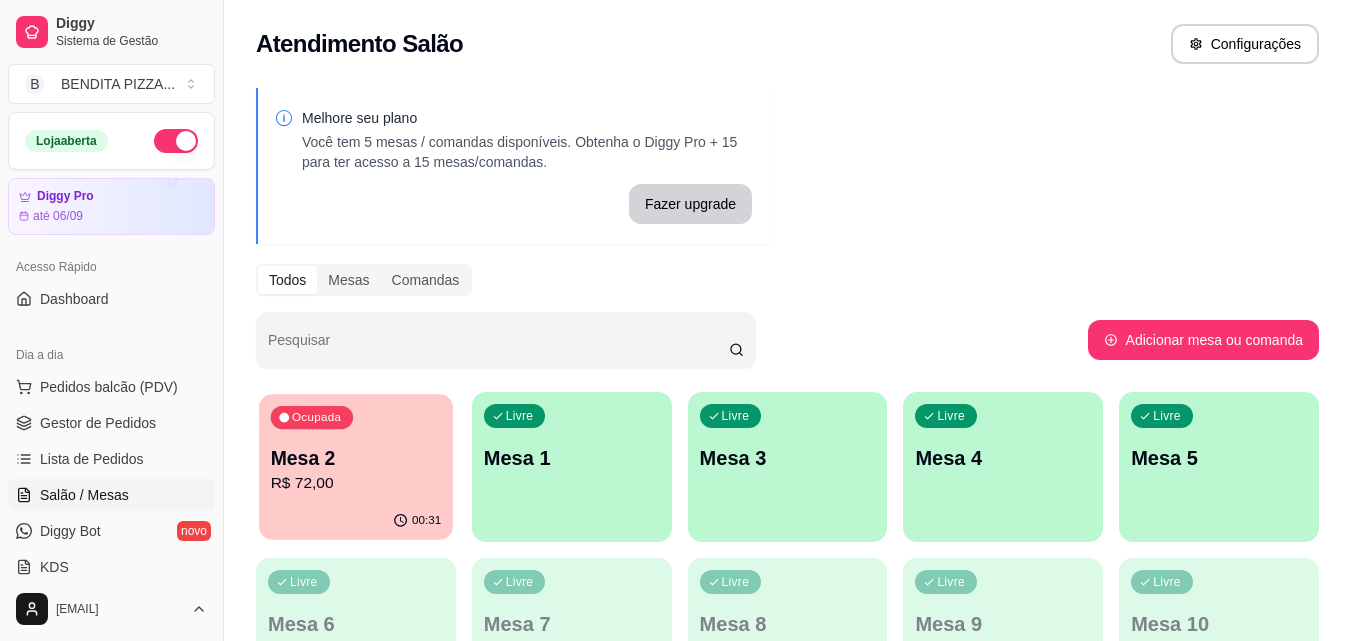 click on "R$ 72,00" at bounding box center (356, 483) 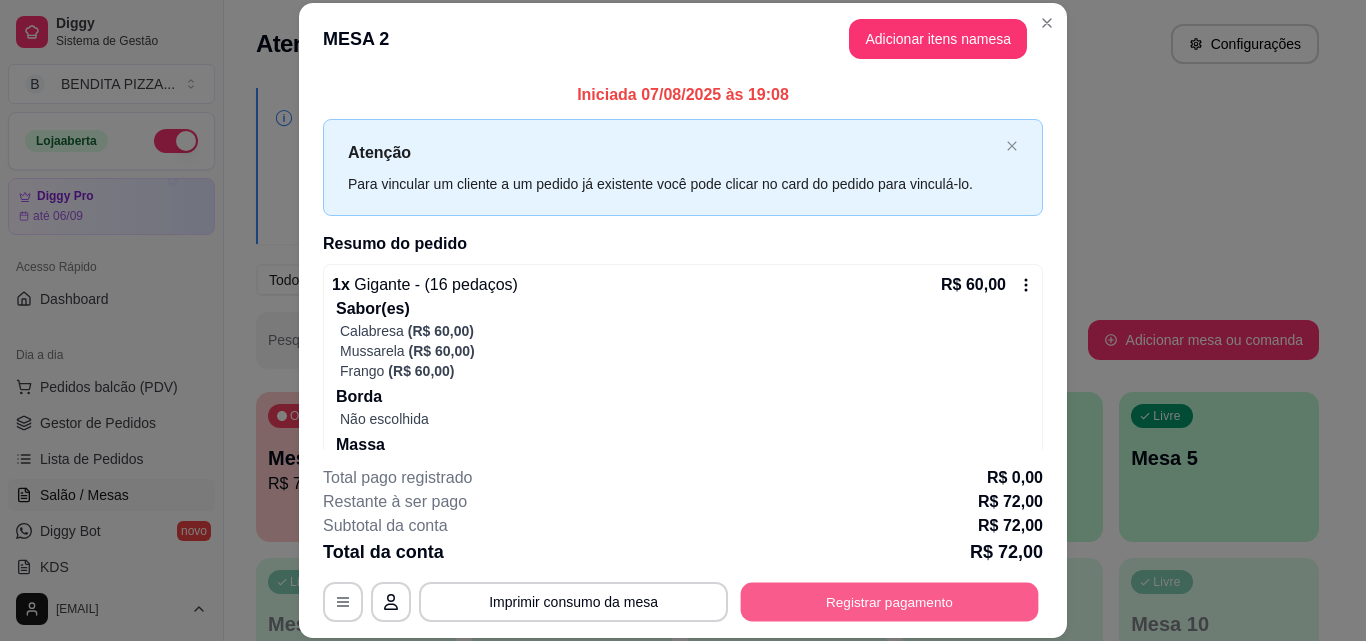 click on "Registrar pagamento" at bounding box center (890, 601) 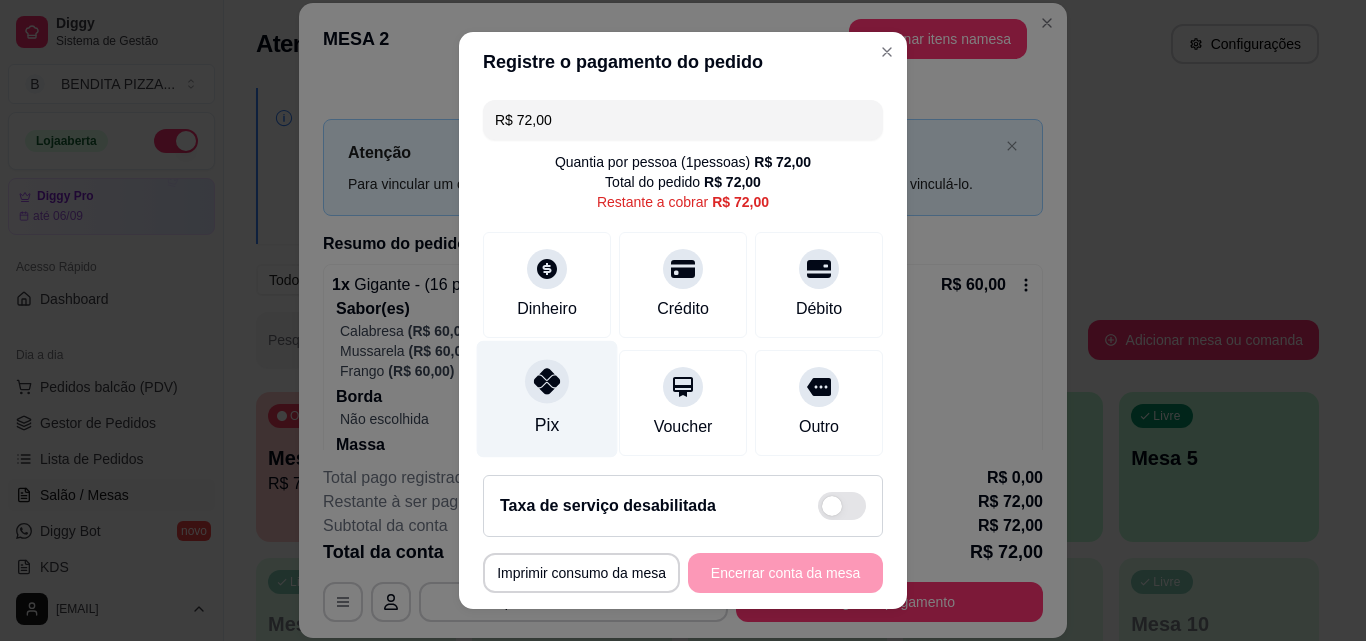 click on "Pix" at bounding box center (547, 425) 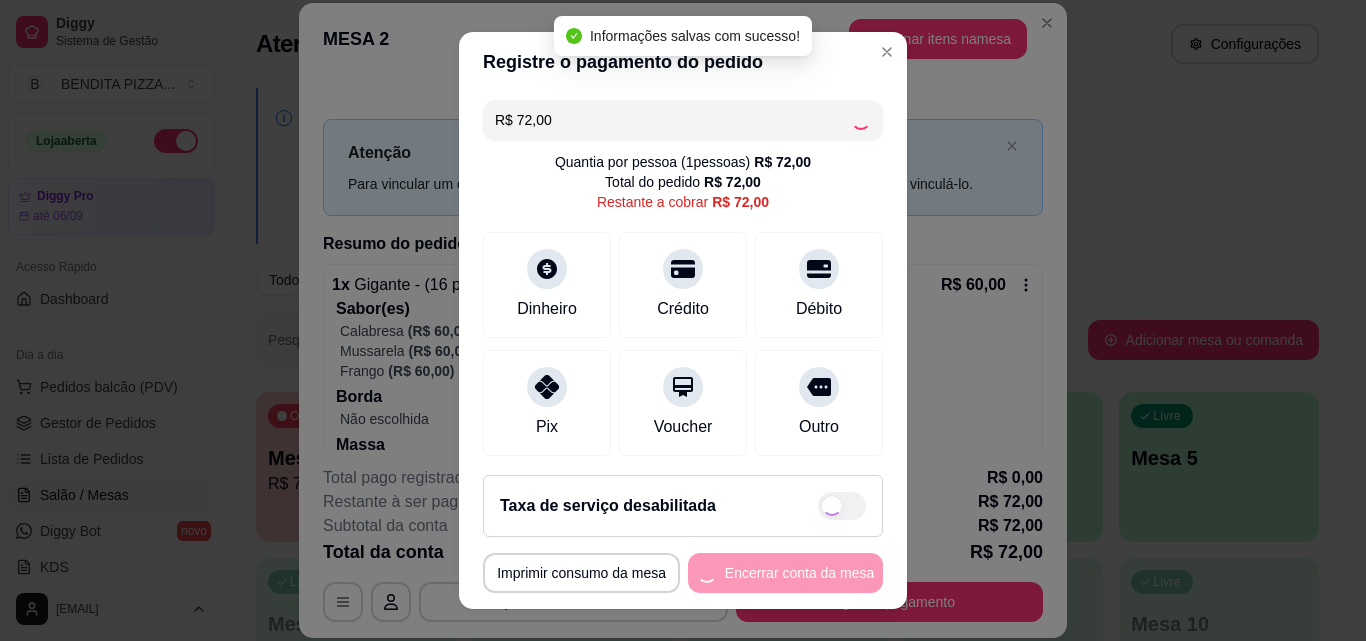 type on "R$ 0,00" 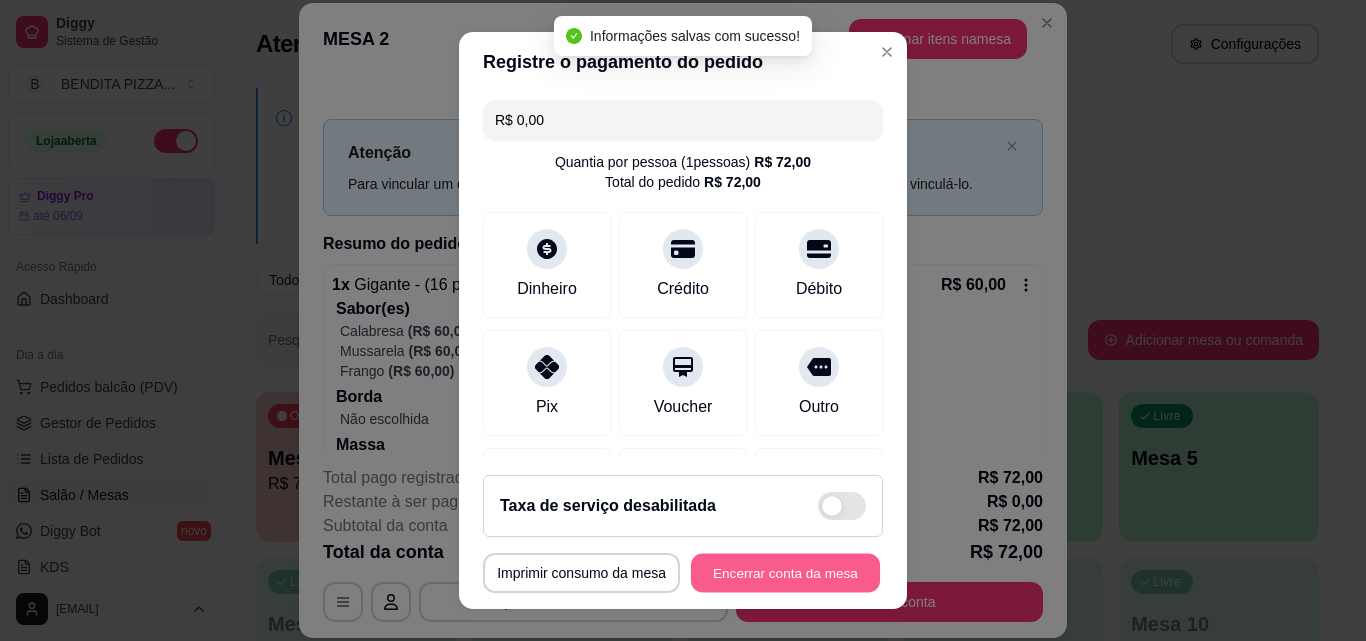 click on "Encerrar conta da mesa" at bounding box center [785, 573] 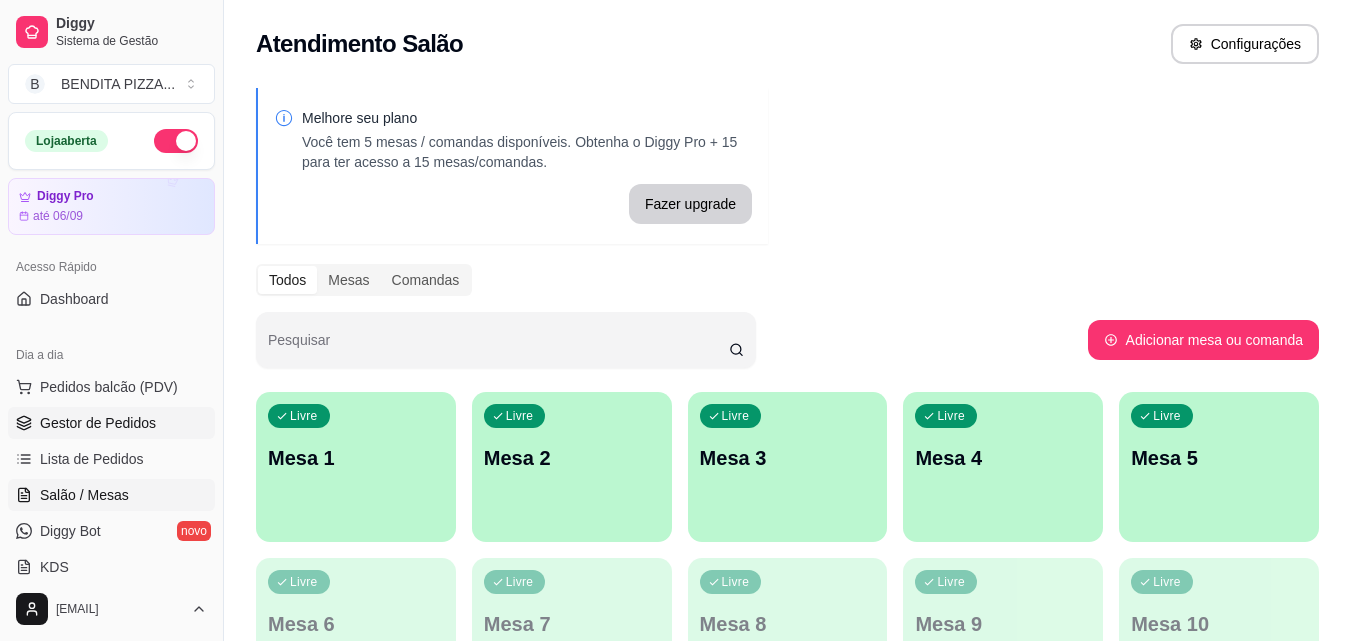 click on "Gestor de Pedidos" at bounding box center [98, 423] 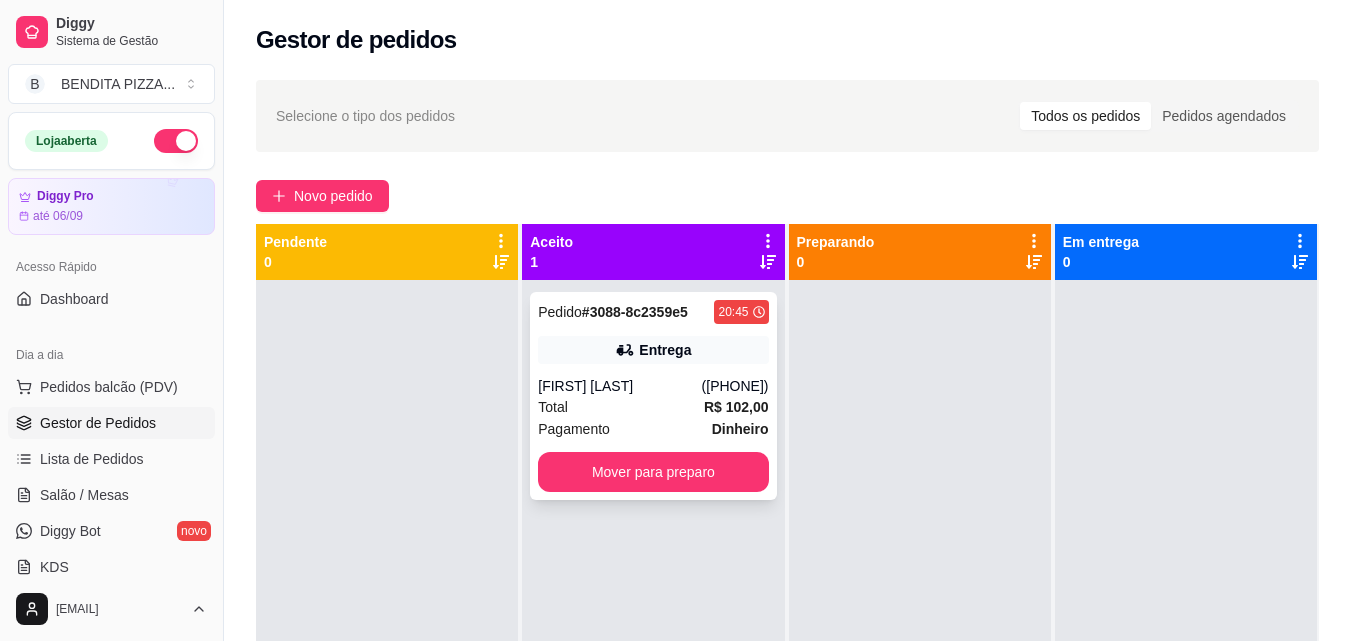 click on "([PHONE])" at bounding box center [735, 386] 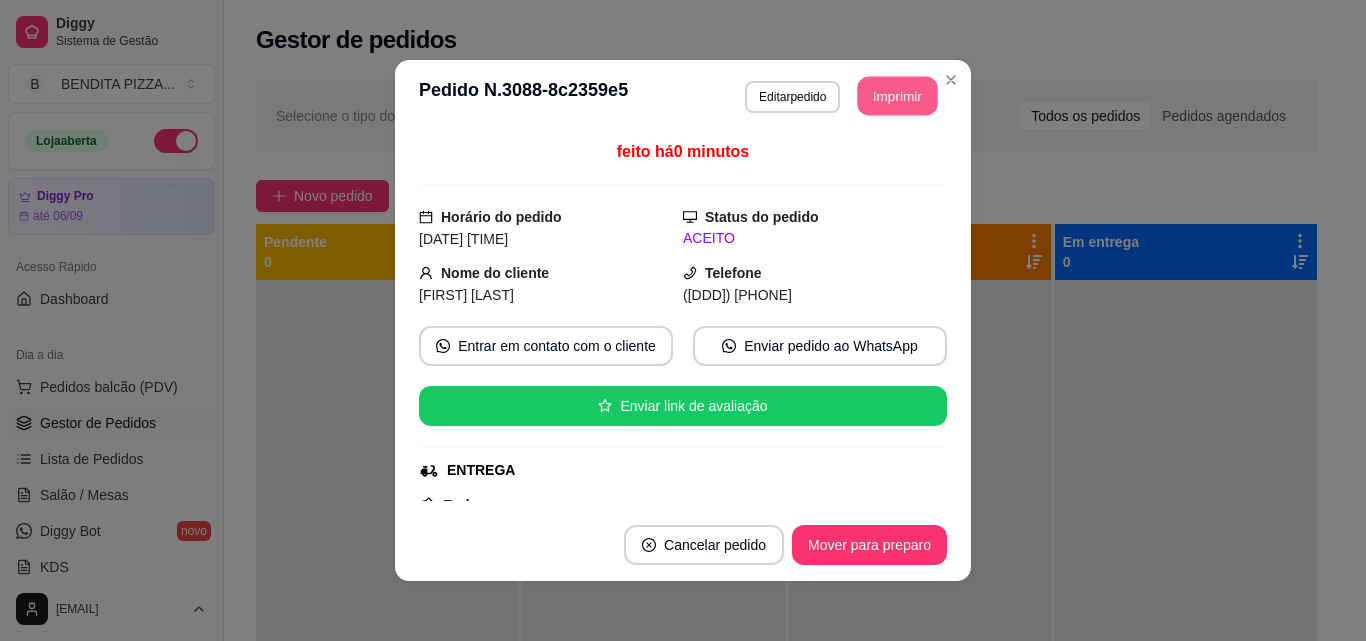 click on "Imprimir" at bounding box center (898, 96) 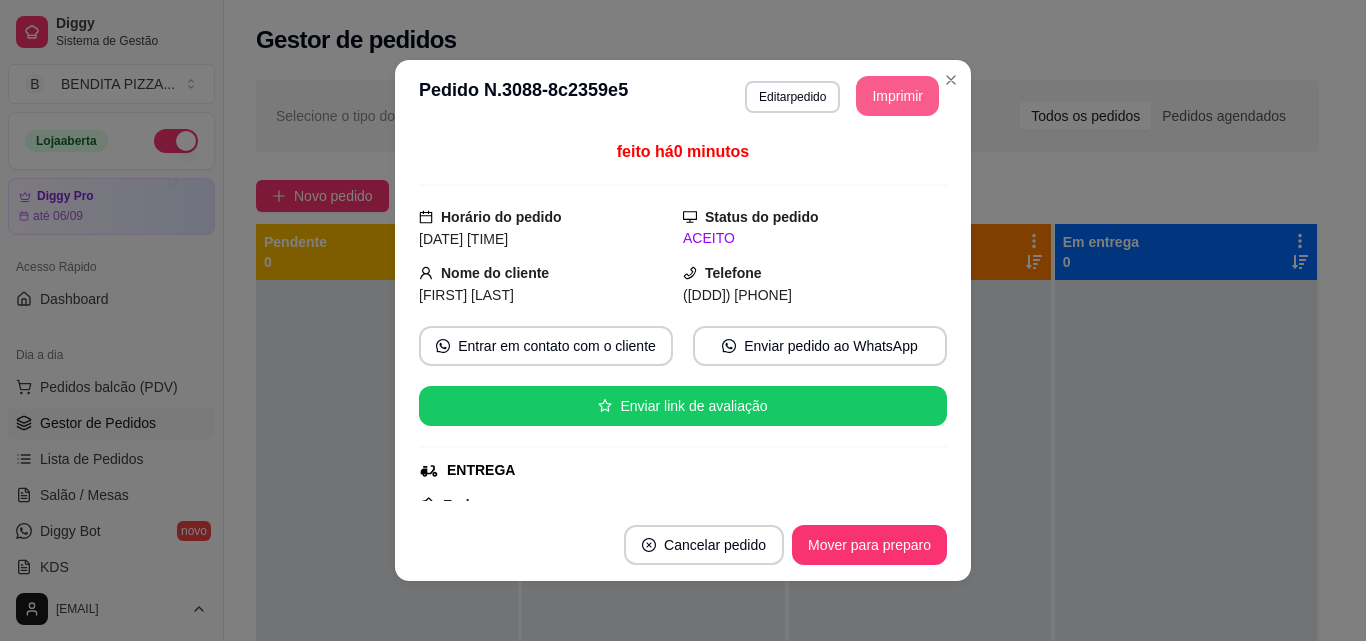 scroll, scrollTop: 0, scrollLeft: 0, axis: both 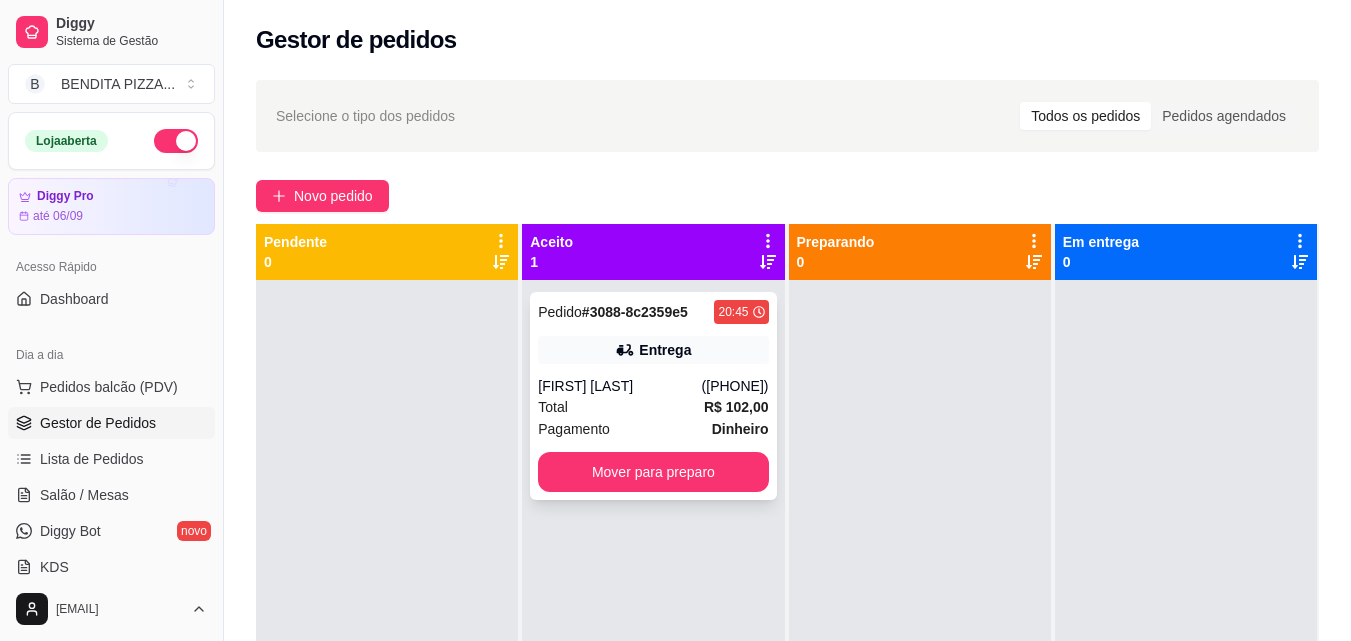 click on "R$ 102,00" at bounding box center [736, 407] 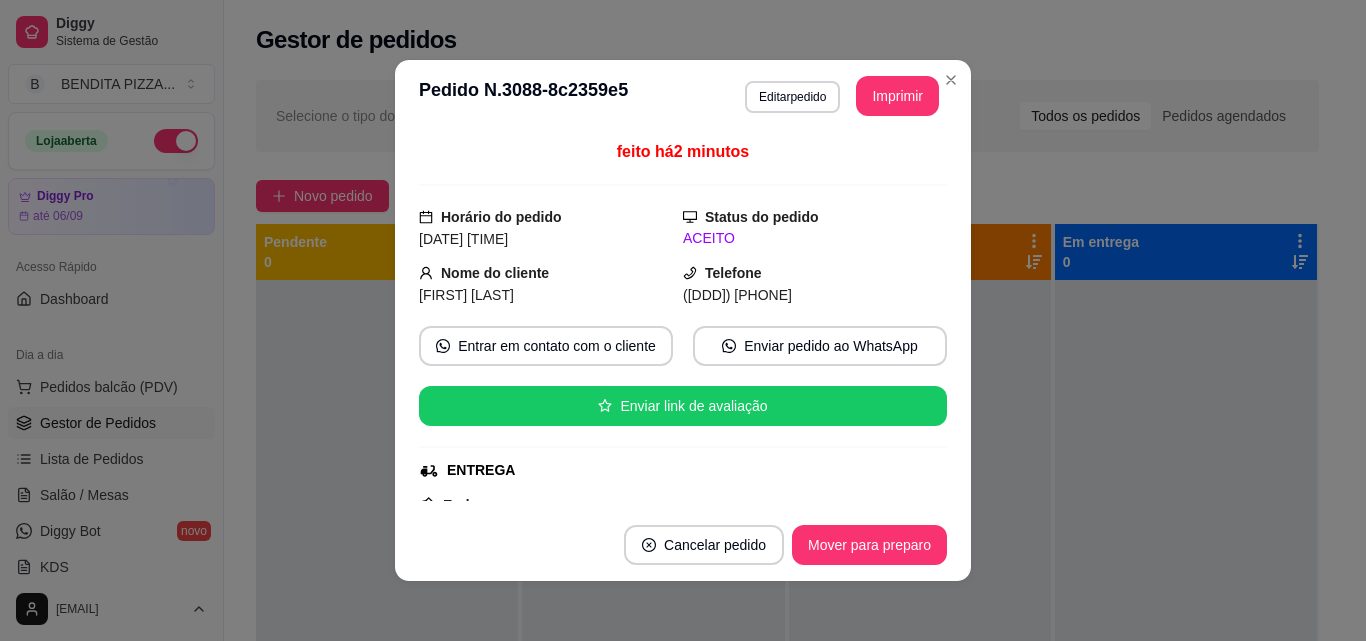 scroll, scrollTop: 316, scrollLeft: 0, axis: vertical 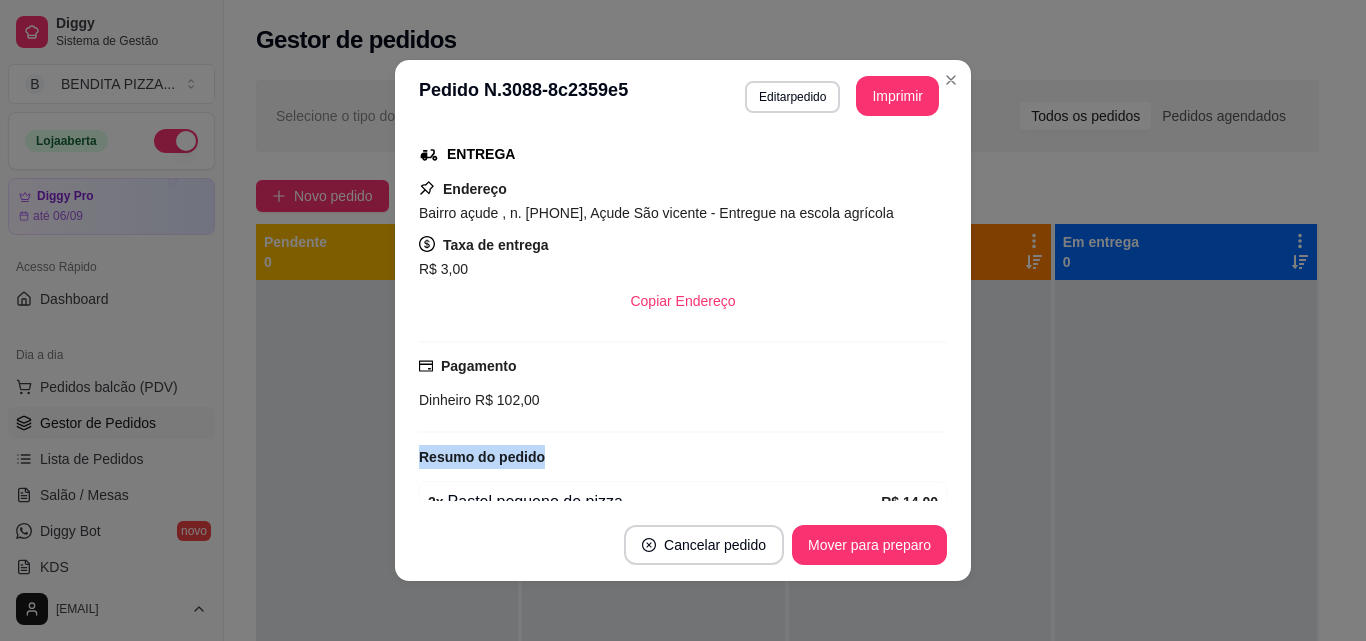drag, startPoint x: 948, startPoint y: 388, endPoint x: 956, endPoint y: 461, distance: 73.43705 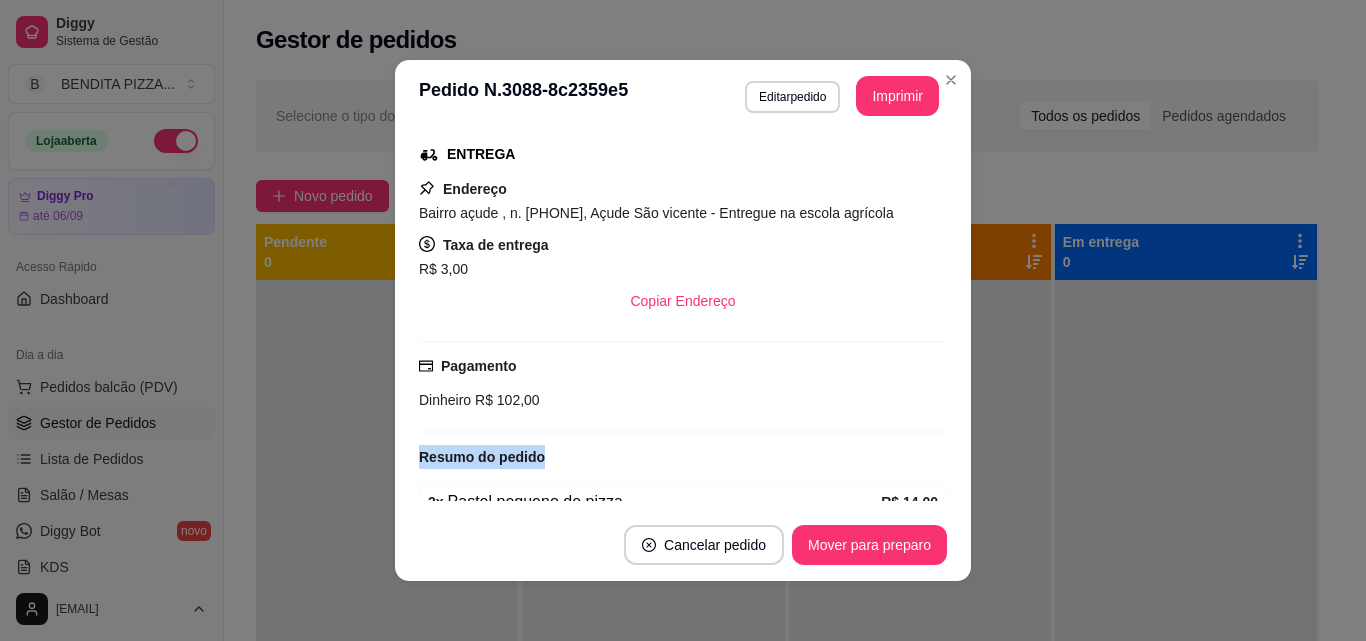 click on "feito há  2   minutos Horário do pedido [DATE] [TIME] Status do pedido ACEITO Nome do cliente [FIRST] [LAST]  Telefone ([DDD]) [PHONE] Entrar em contato com o cliente Enviar pedido ao WhatsApp Enviar link de avaliação ENTREGA Endereço  Bairro [NEIGHBORHOOD], n. [NUMBER], [NEIGHBORHOOD] -  Entregue na escola agrícola  Taxa de entrega  R$ 3,00 Copiar Endereço Pagamento Dinheiro   R$ 102,00 Resumo do pedido 2 x     Pastel pequeno de pizza R$ 14,00 1 x     Pastel pequeno frango catupiry R$ 7,00 2 x     Pastel Frango c/ cheddar  R$ 26,00 3 x     Pastel Frango Catupiry  R$ 39,00 1 x     Pastel Pizza R$ 13,00 Subtotal R$ 99,00 Total R$ 102,00" at bounding box center (683, 320) 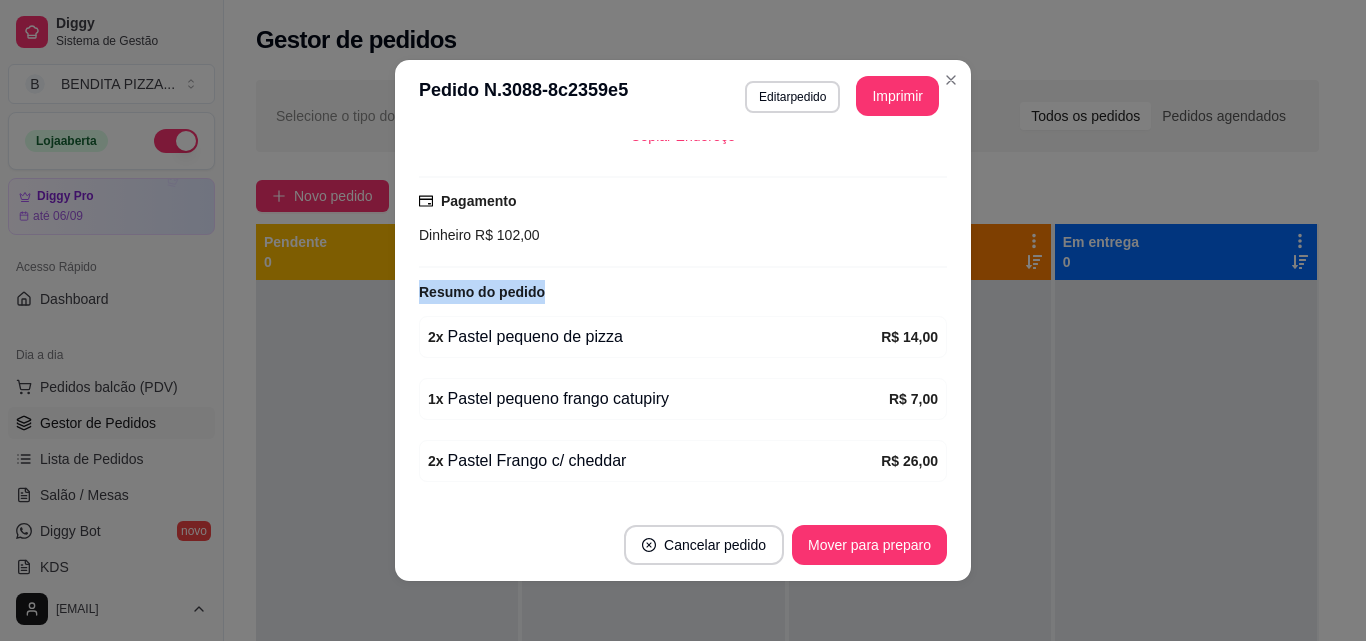scroll, scrollTop: 664, scrollLeft: 0, axis: vertical 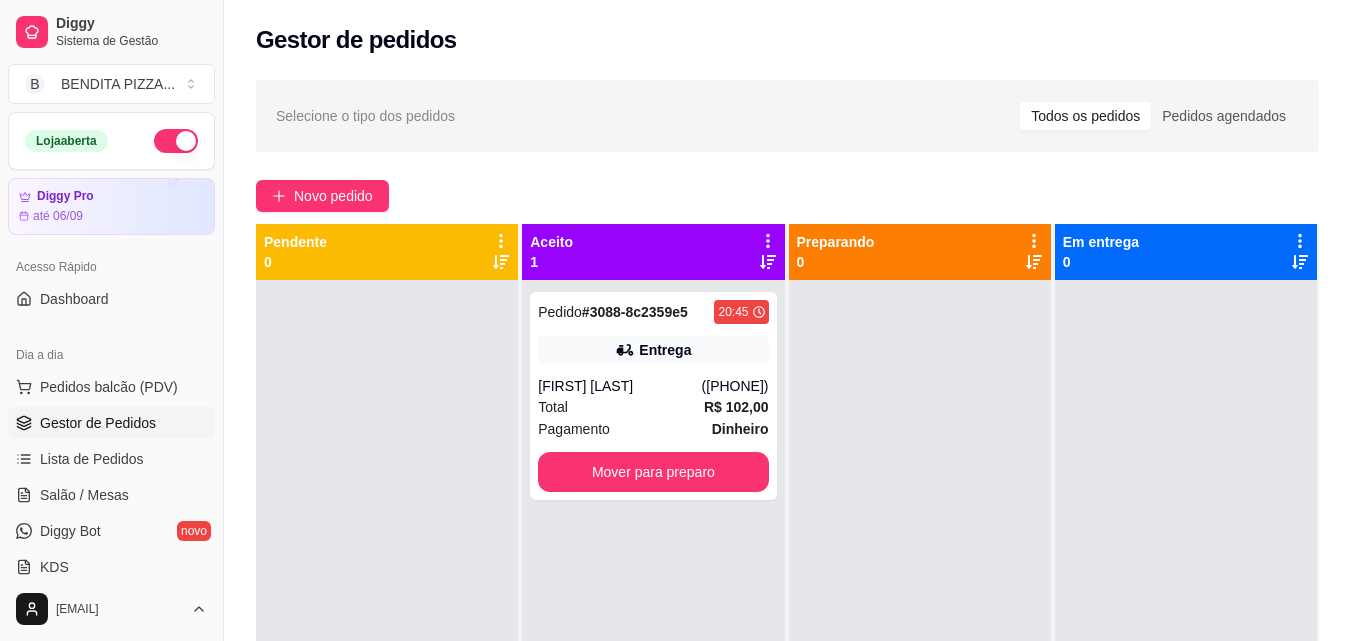 click on "Pedidos balcão (PDV) Gestor de Pedidos Lista de Pedidos Salão / Mesas Diggy Bot novo KDS" at bounding box center (111, 477) 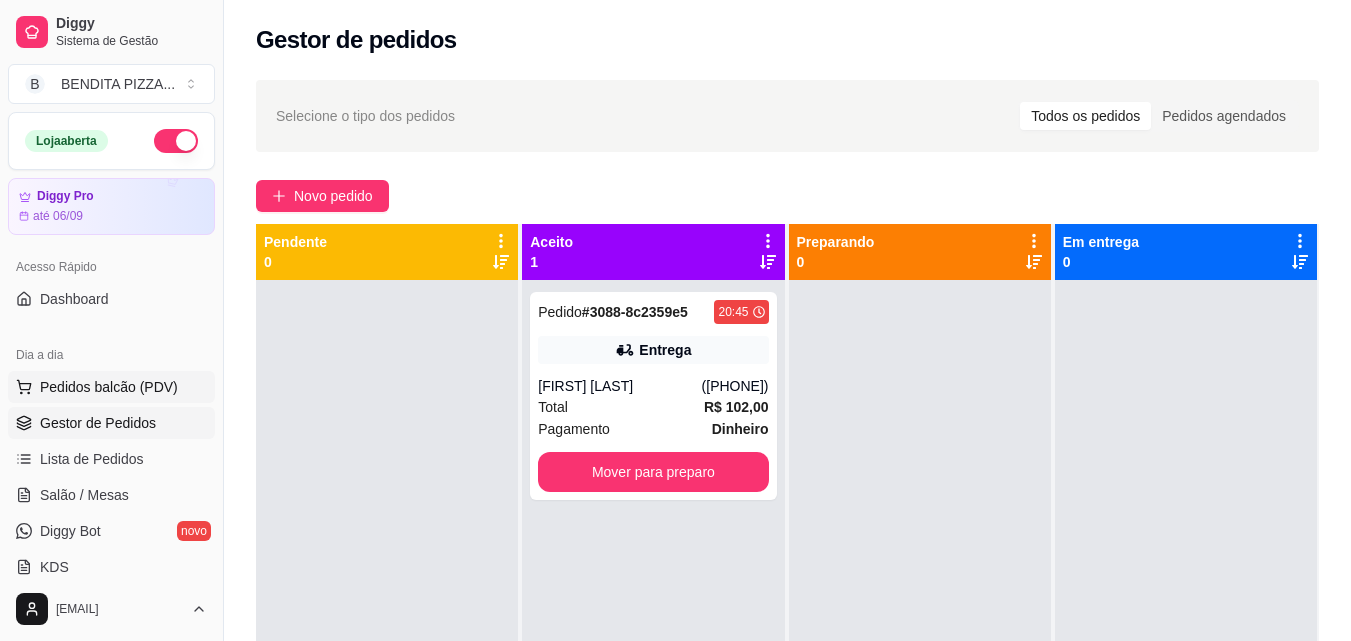 click on "Pedidos balcão (PDV)" at bounding box center (111, 387) 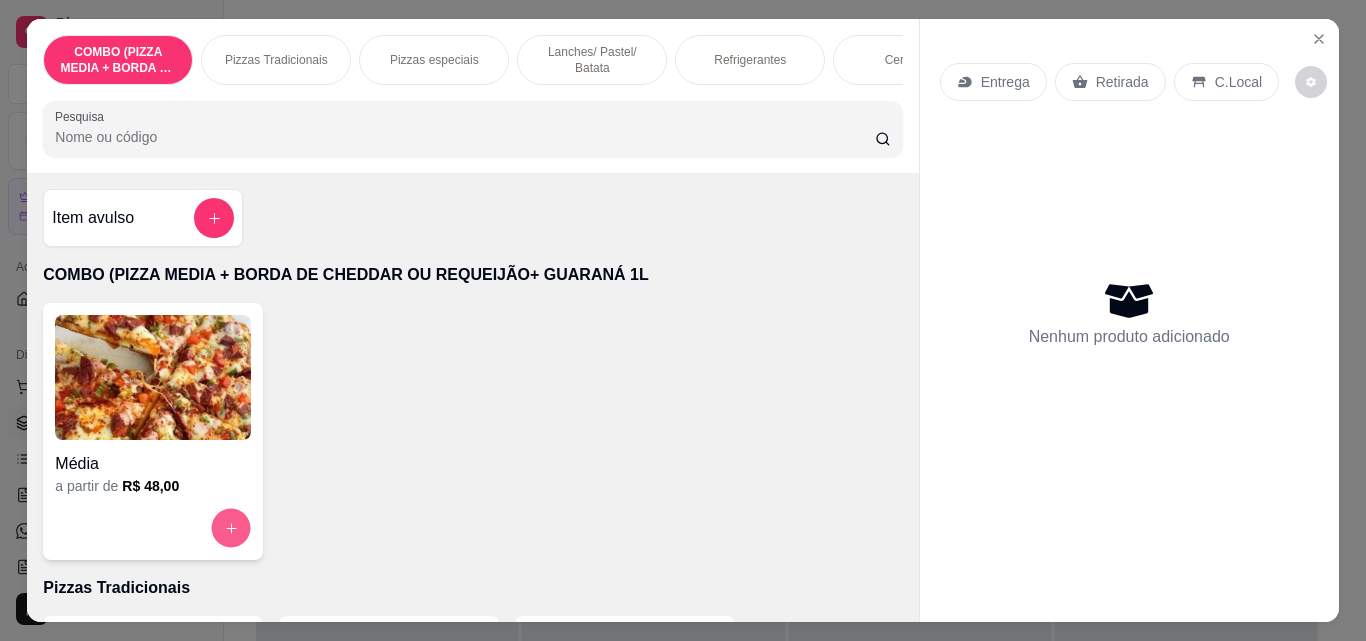 click at bounding box center [231, 528] 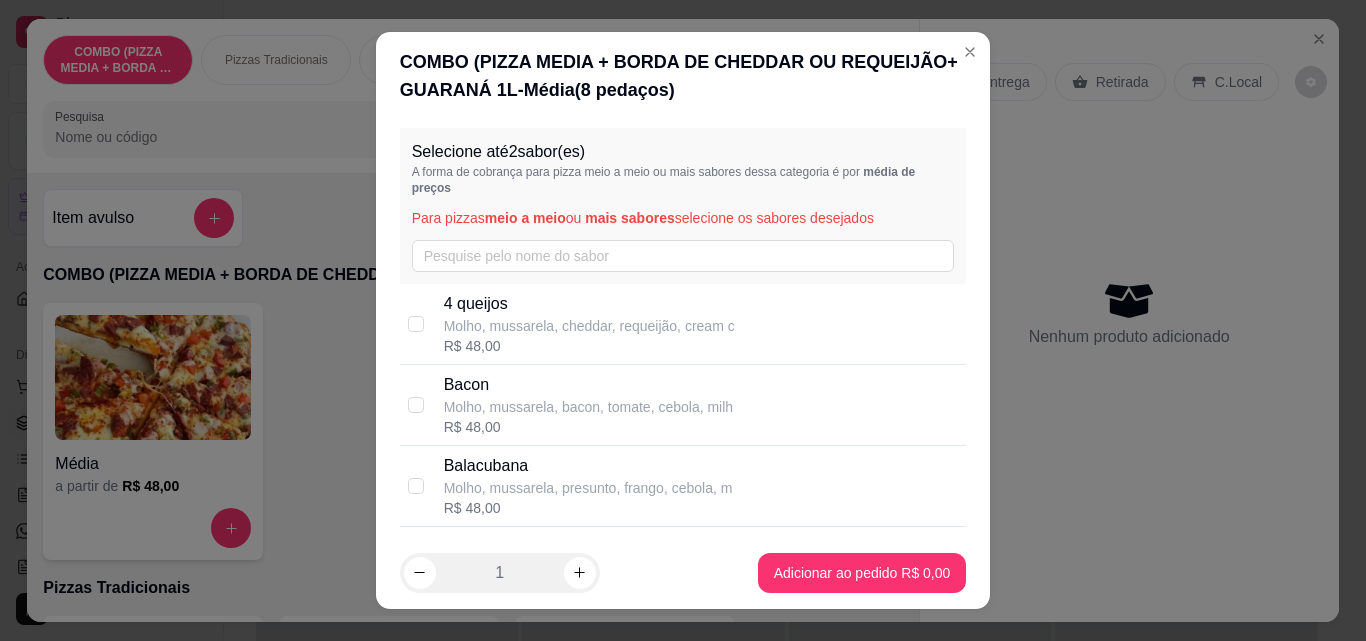 click on "Selecione até  2  sabor(es) A forma de cobrança para pizza meio a meio ou mais sabores dessa categoria é por   média de preços Para pizzas  meio a meio  ou   mais sabores  selecione os sabores desejados" at bounding box center [683, 206] 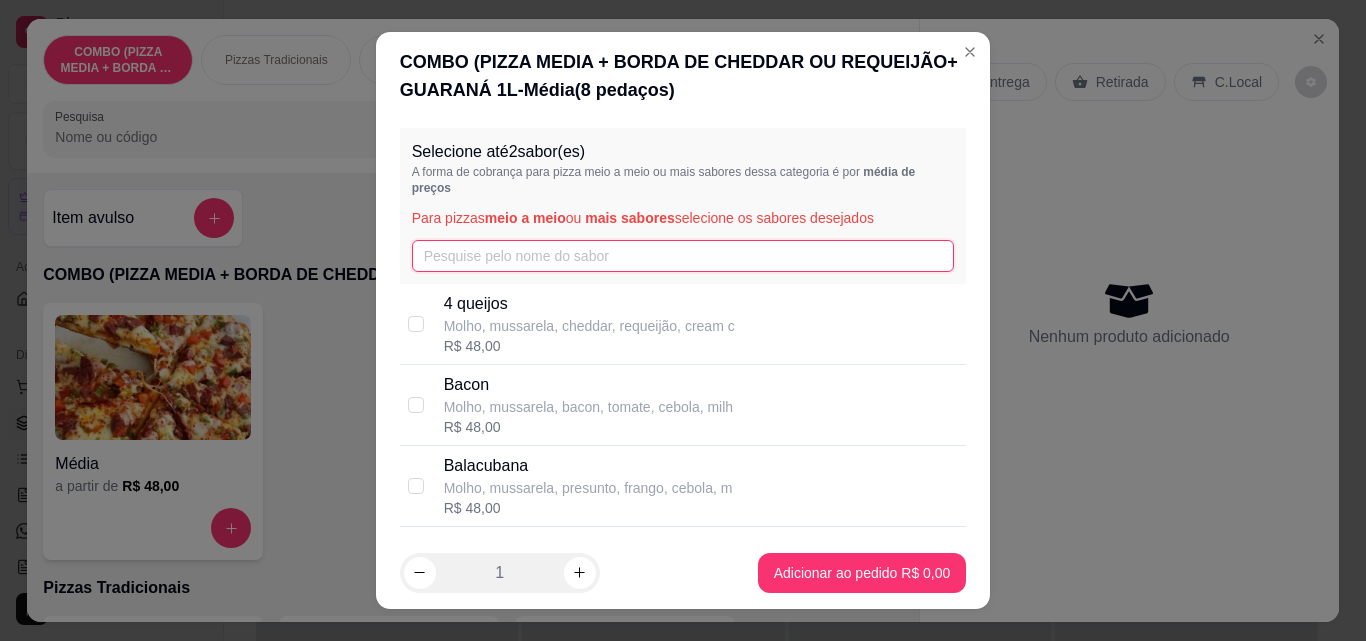 click at bounding box center [683, 256] 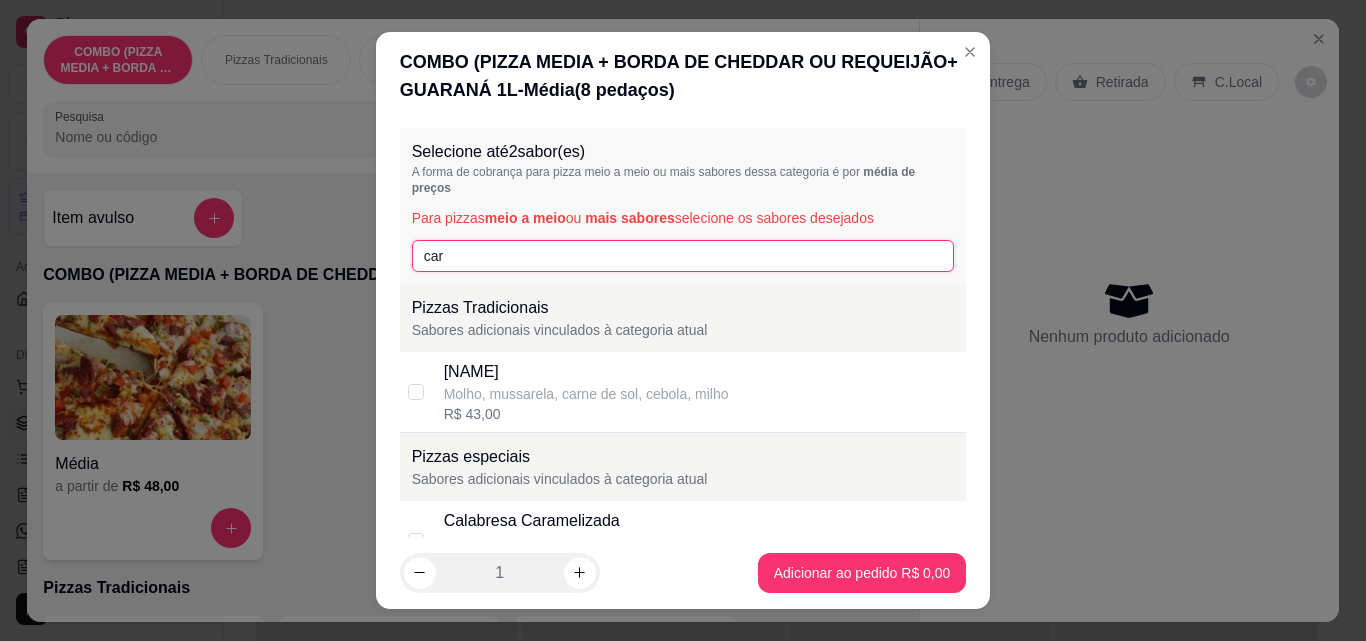 type on "car" 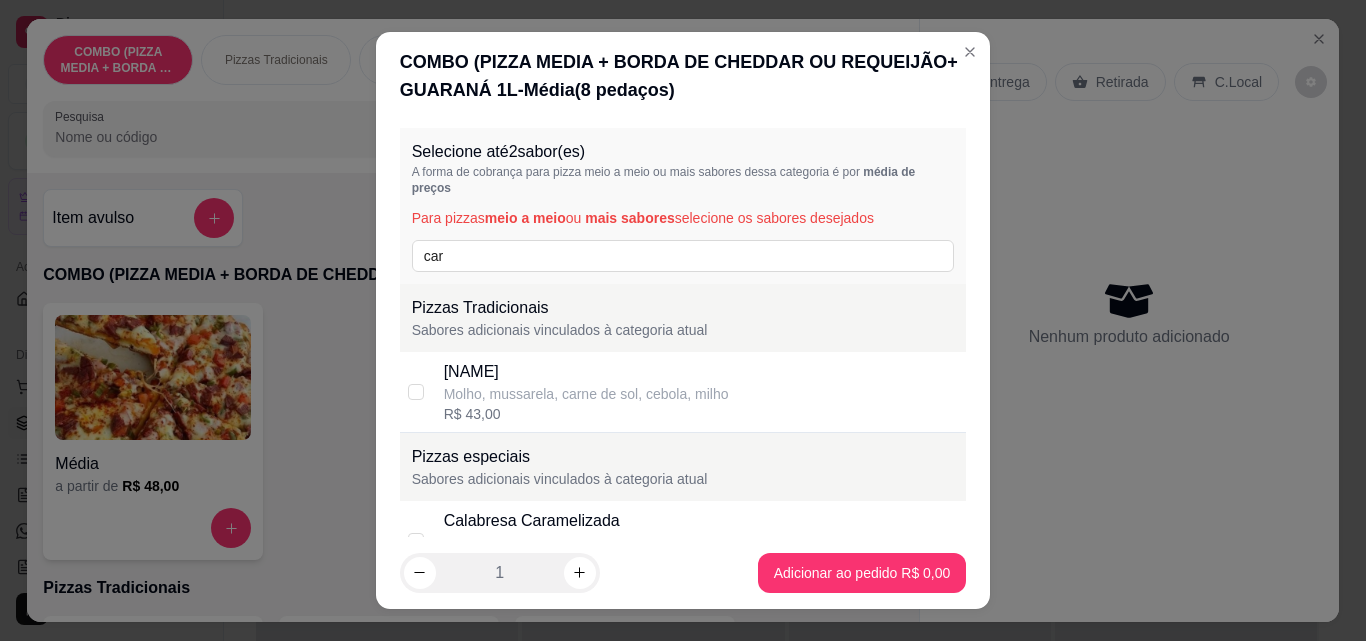 scroll, scrollTop: 404, scrollLeft: 0, axis: vertical 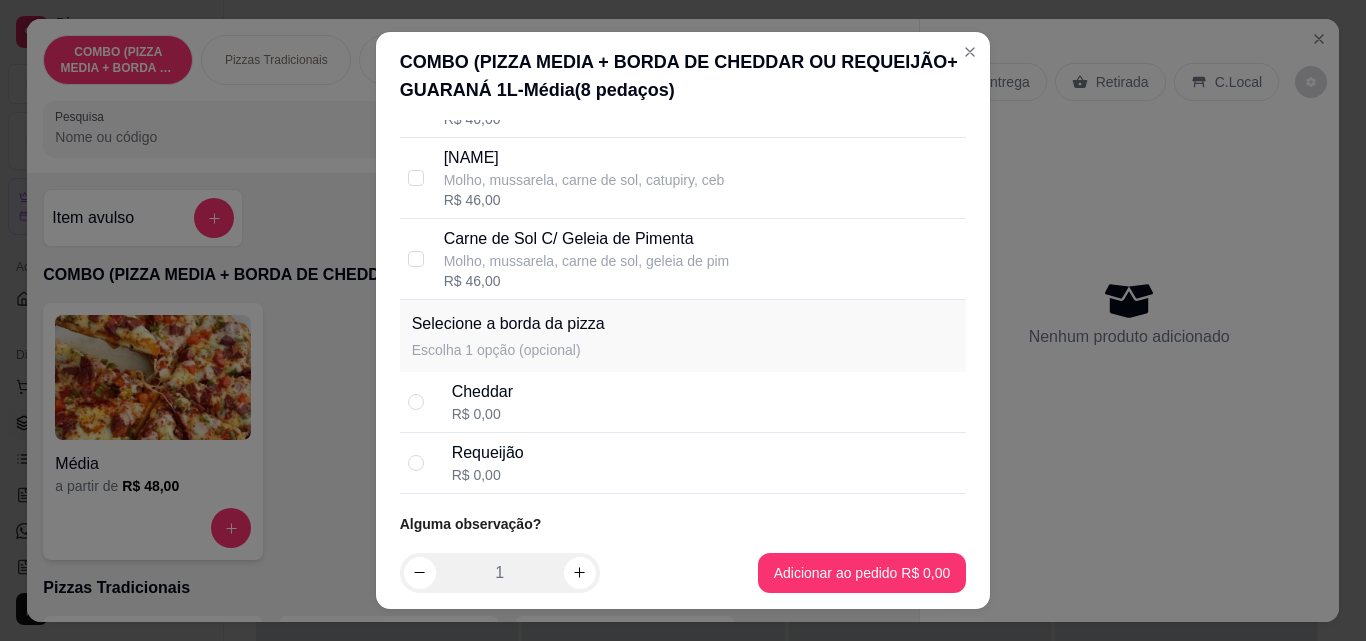 click on "Molho, mussarela, carne de sol, geleia de pim" at bounding box center [587, 261] 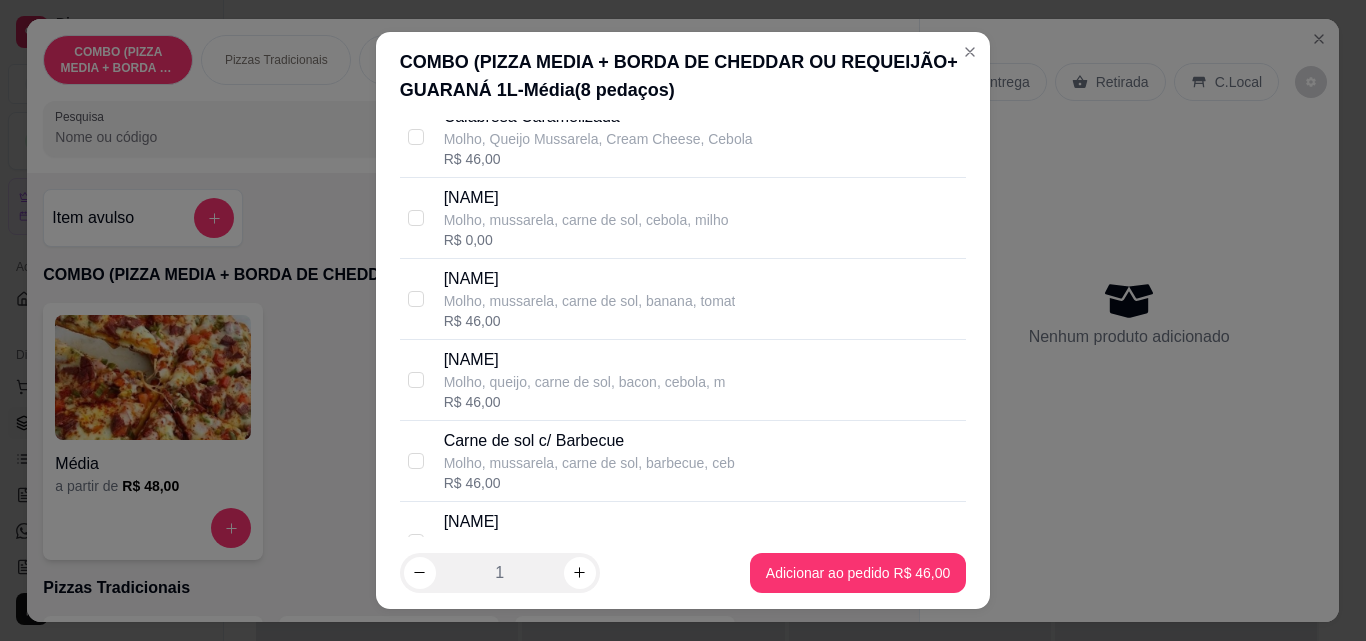 scroll, scrollTop: 0, scrollLeft: 0, axis: both 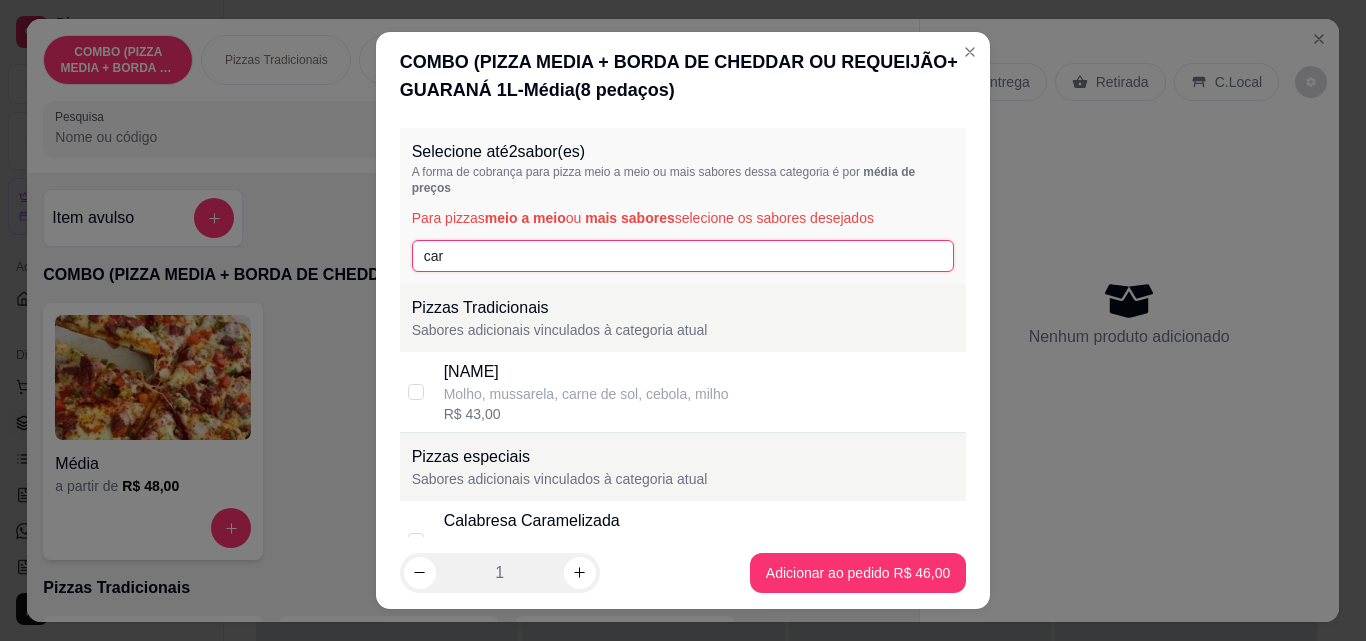 click on "car" at bounding box center (683, 256) 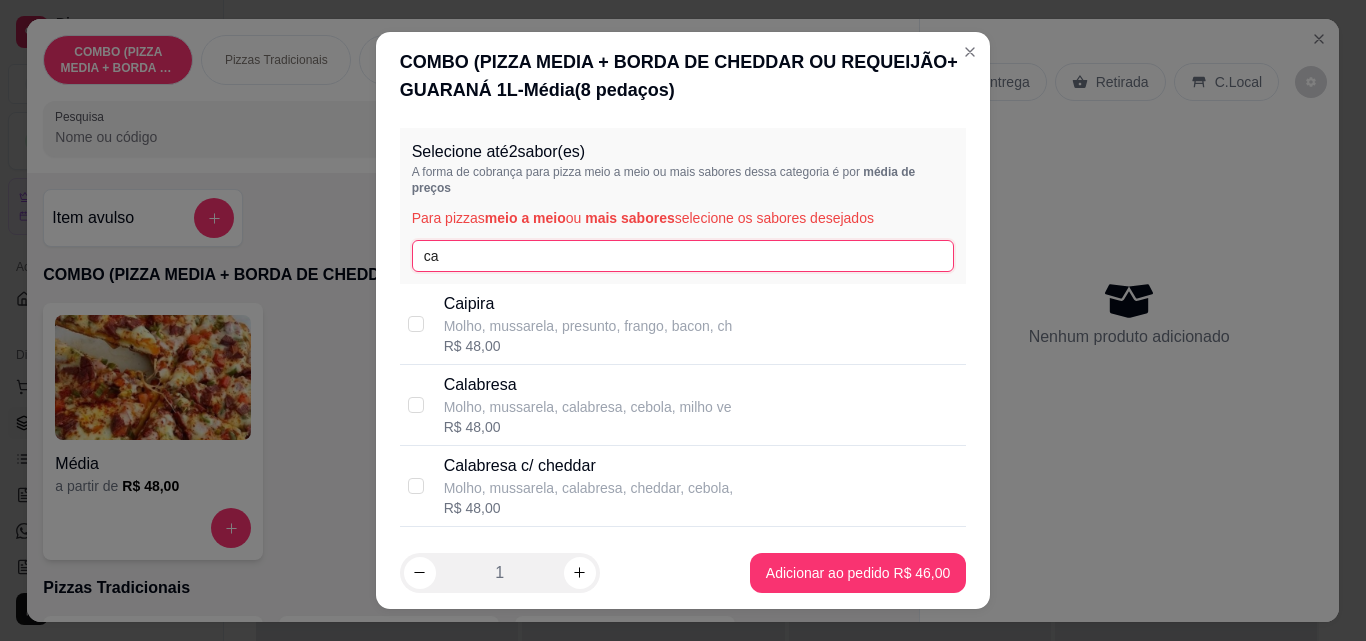 type on "c" 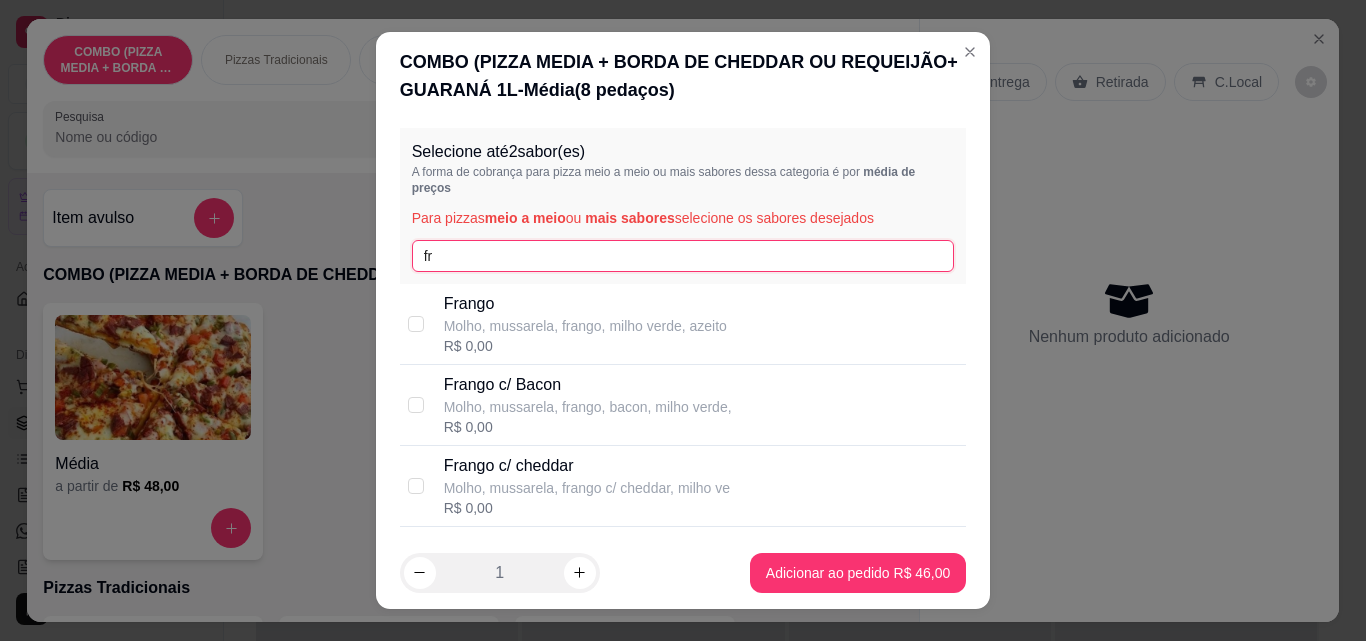 type on "fr" 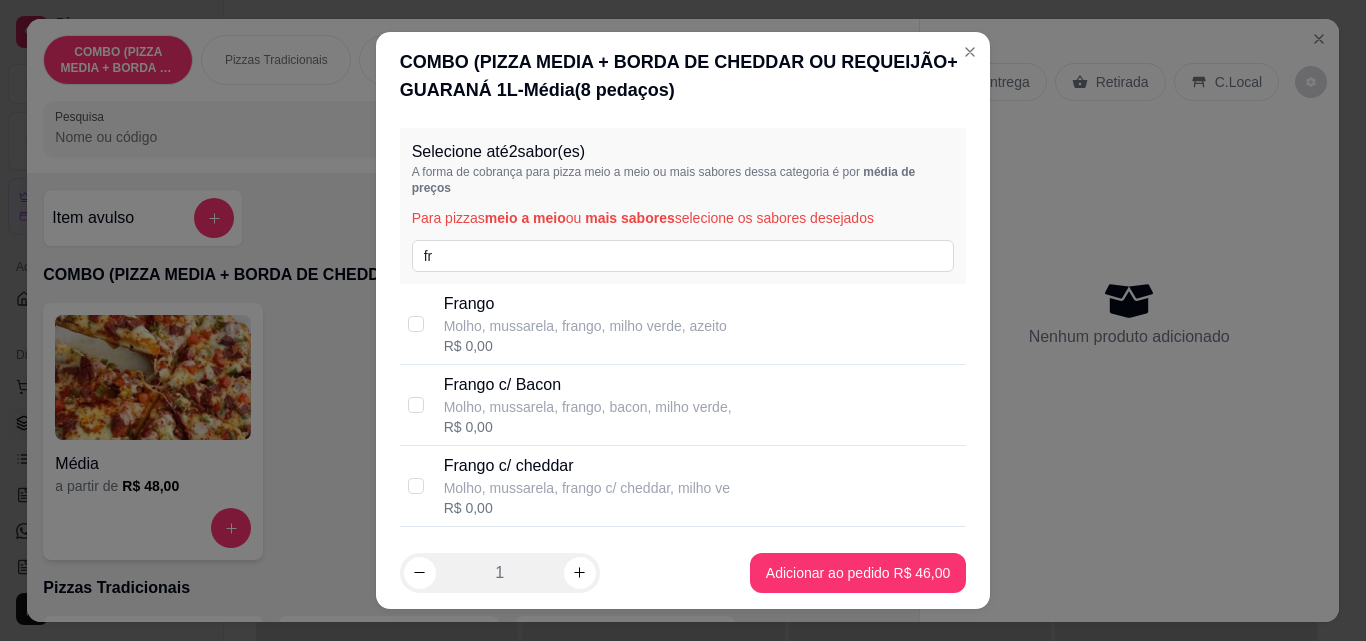 scroll, scrollTop: 365, scrollLeft: 0, axis: vertical 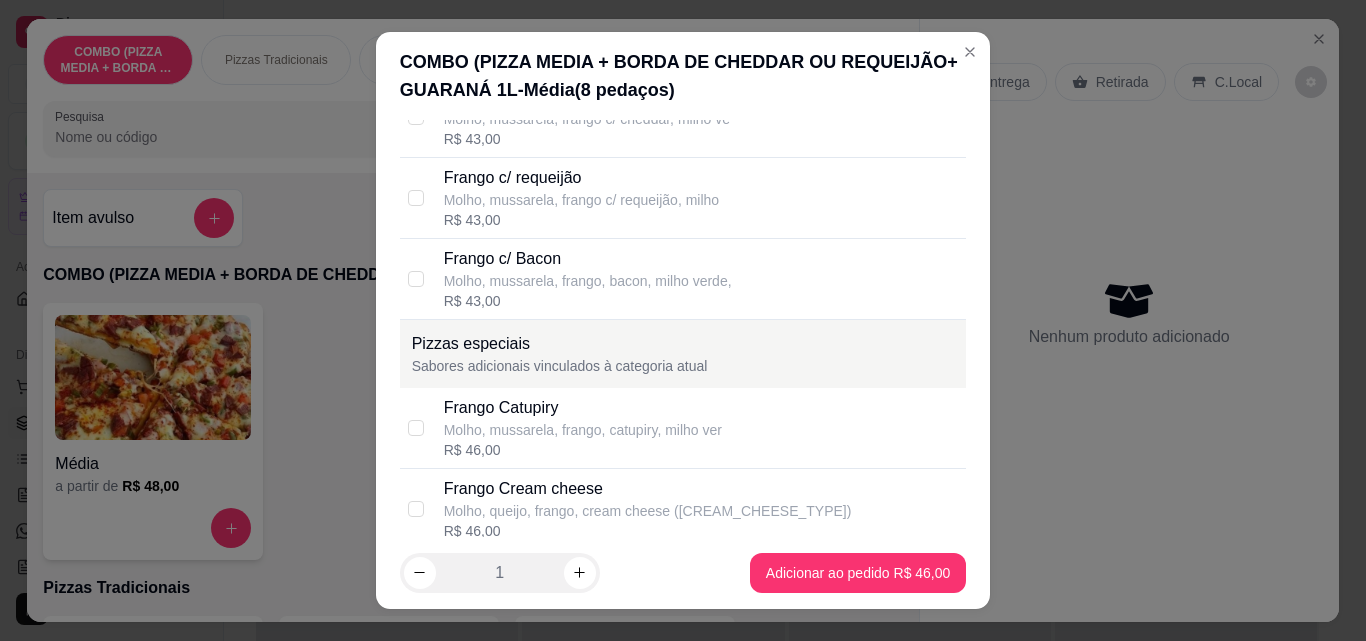 click on "Molho, mussarela, frango, catupiry, milho ver" at bounding box center [583, 430] 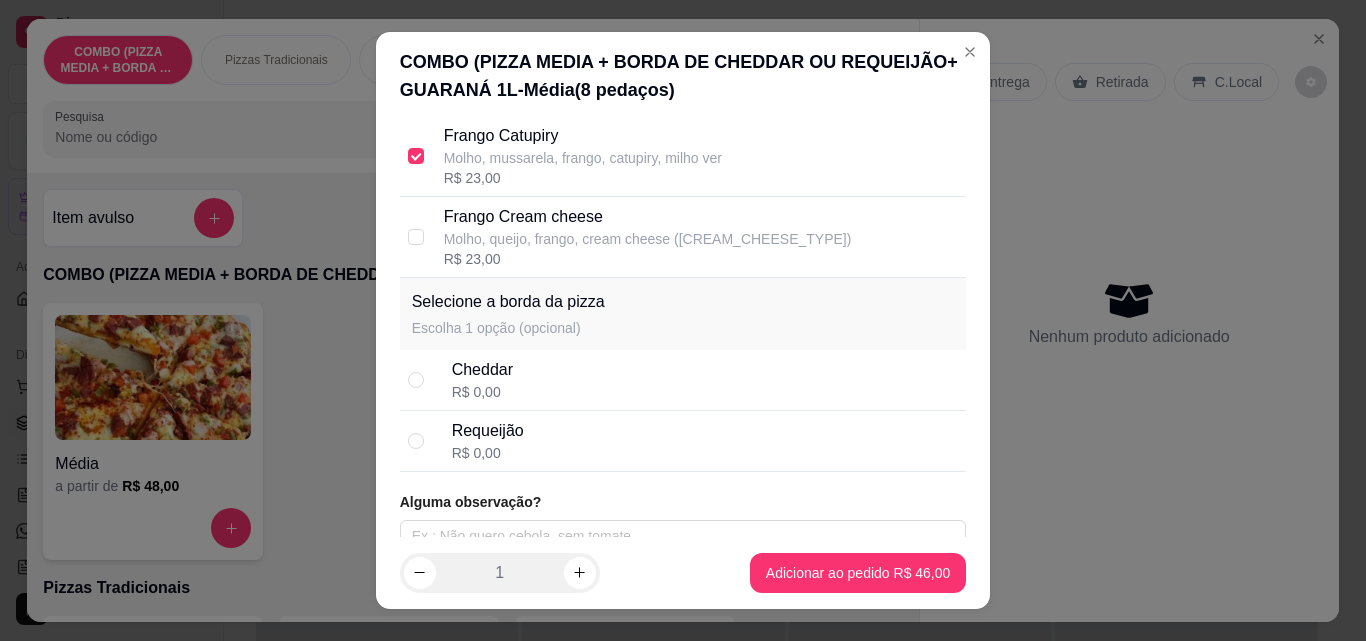 scroll, scrollTop: 975, scrollLeft: 0, axis: vertical 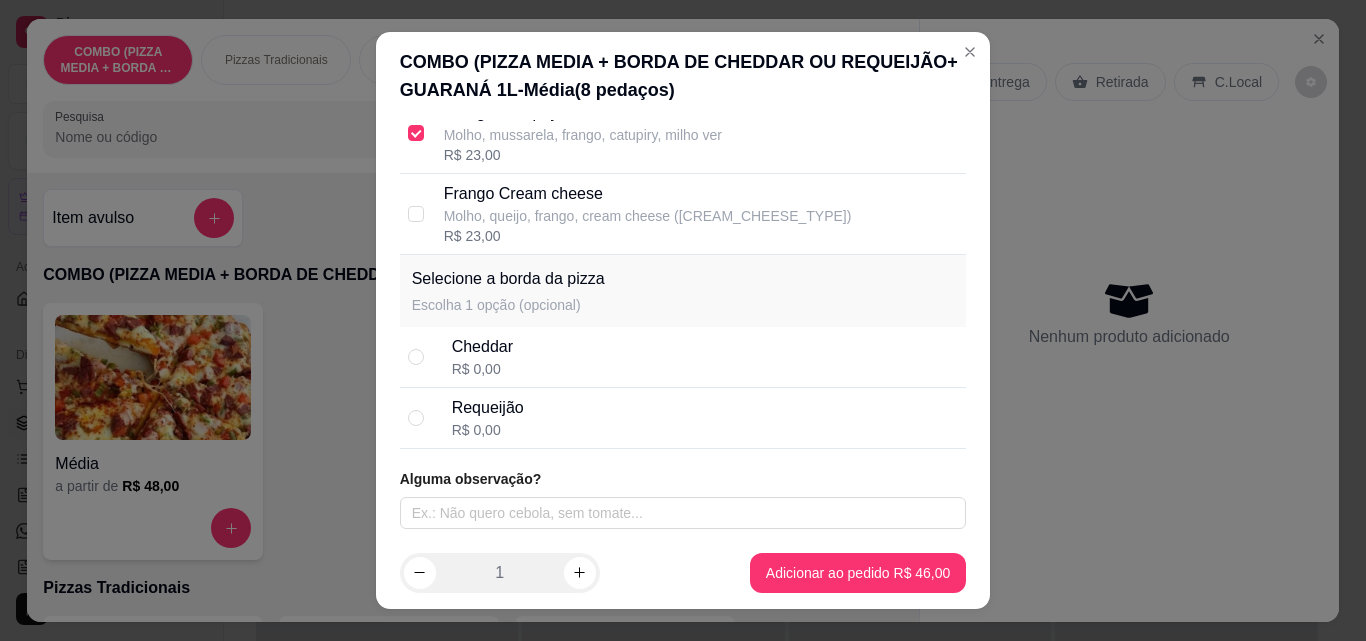click on "Cheddar" at bounding box center [482, 347] 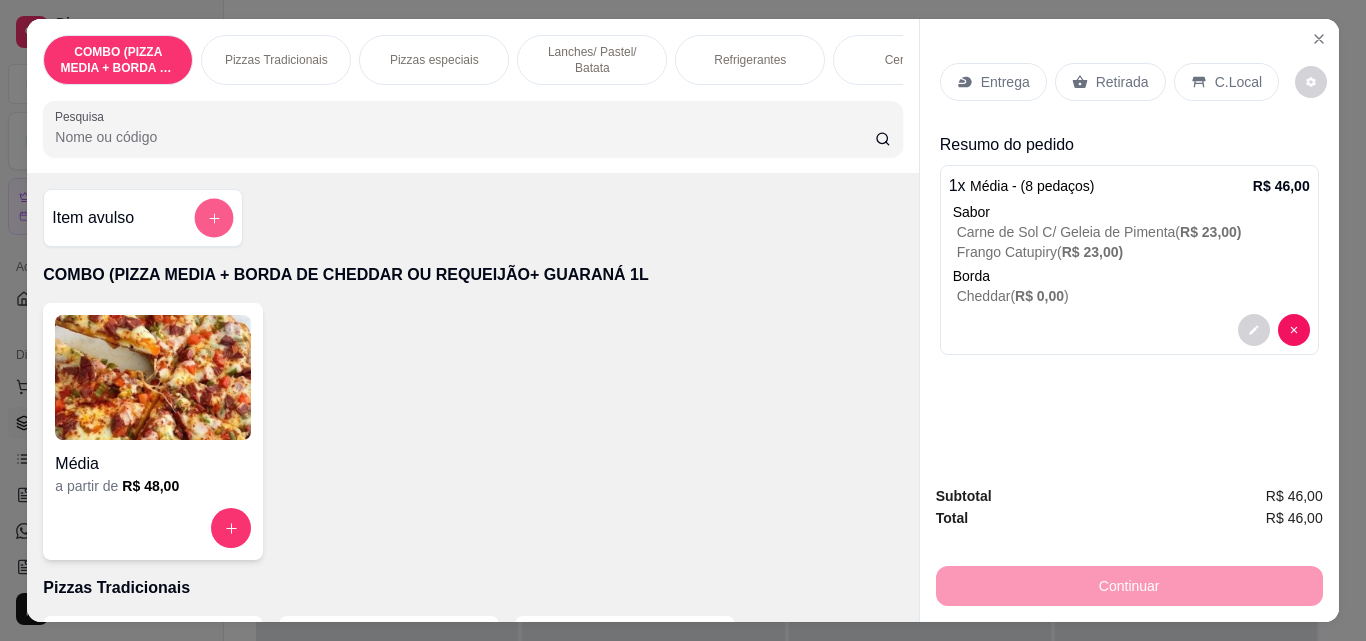 click at bounding box center [214, 218] 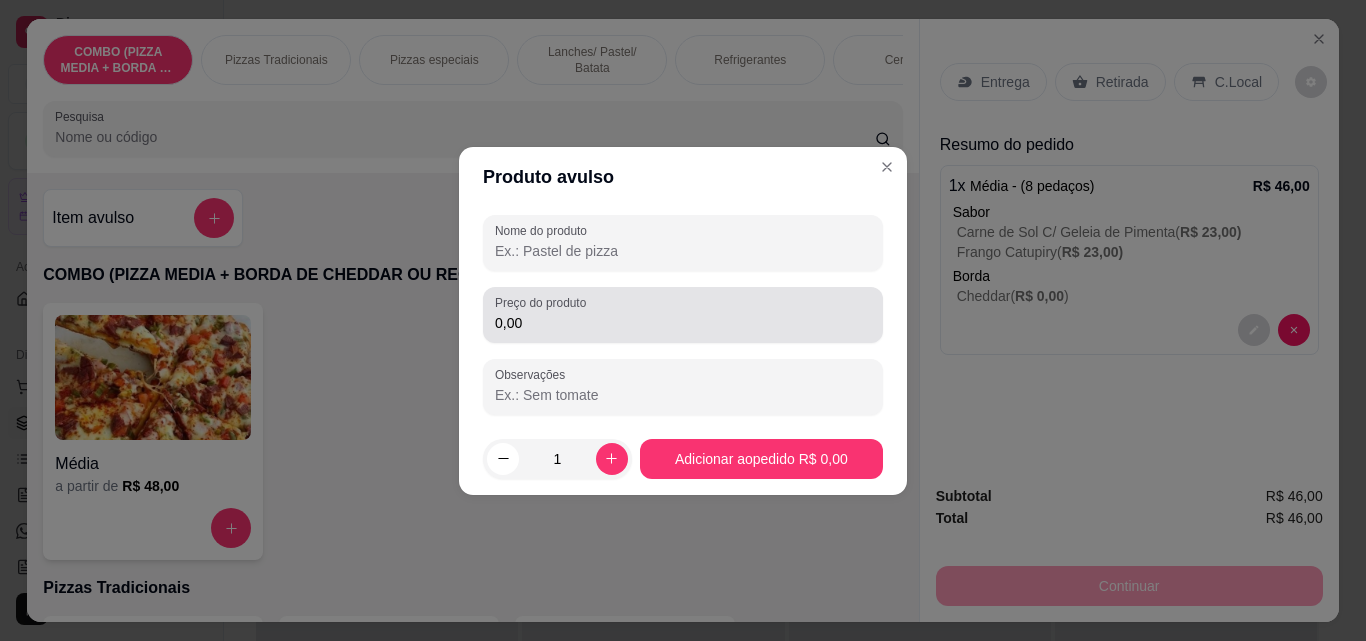 click on "Preço do produto 0,00" at bounding box center [683, 315] 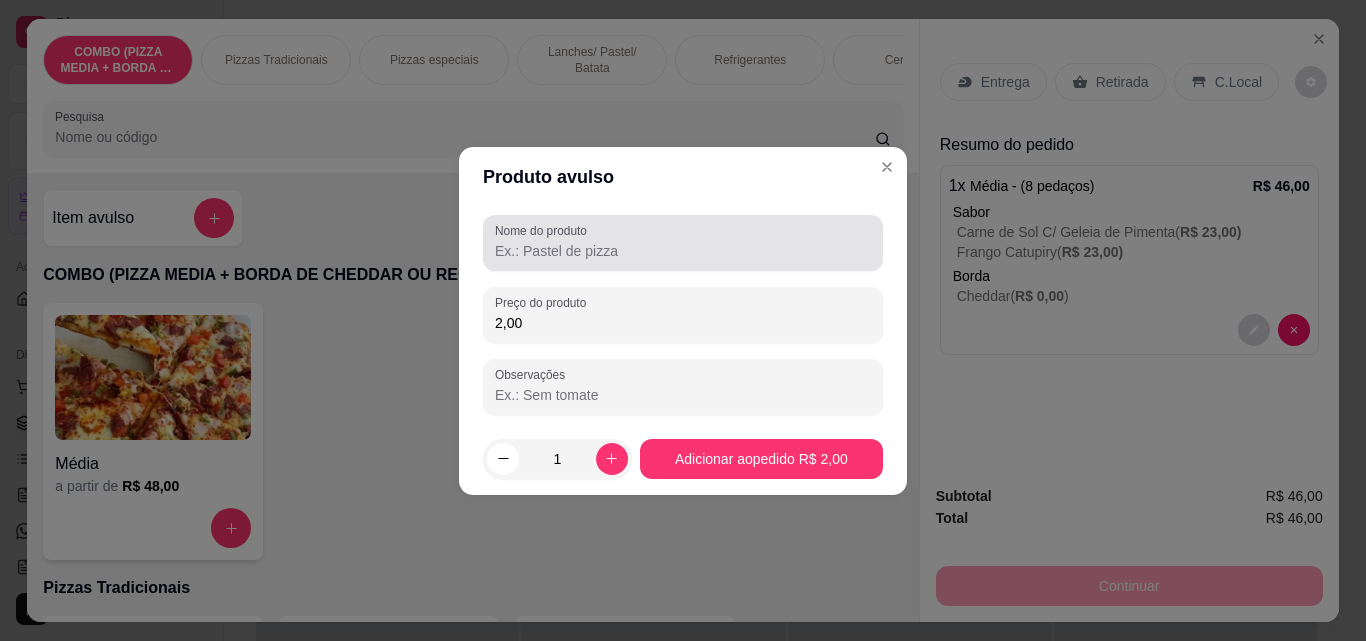 type on "2,00" 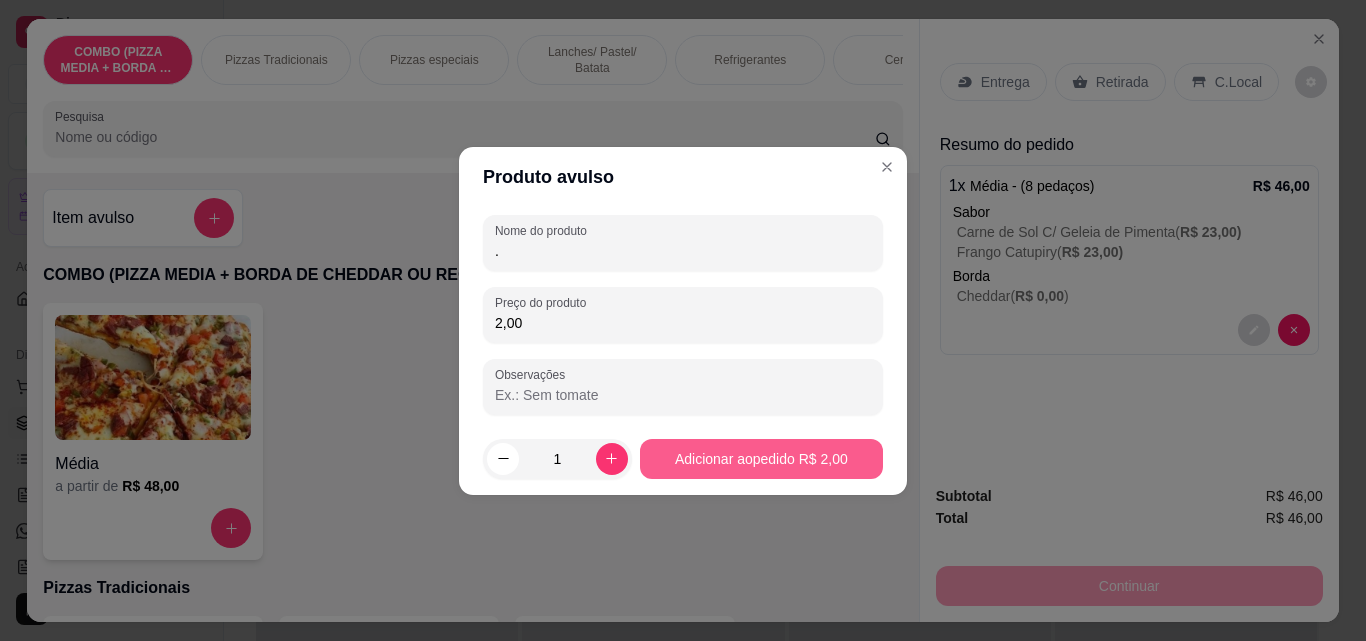 type on "." 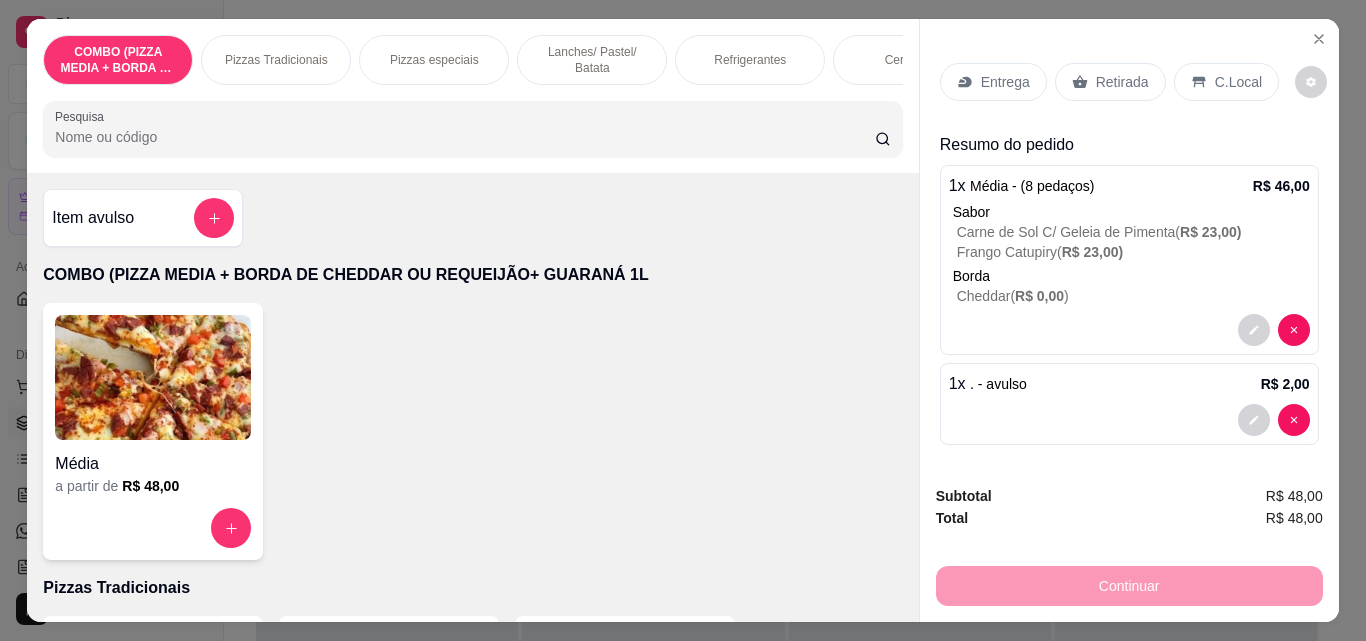 click on "Entrega" at bounding box center (993, 82) 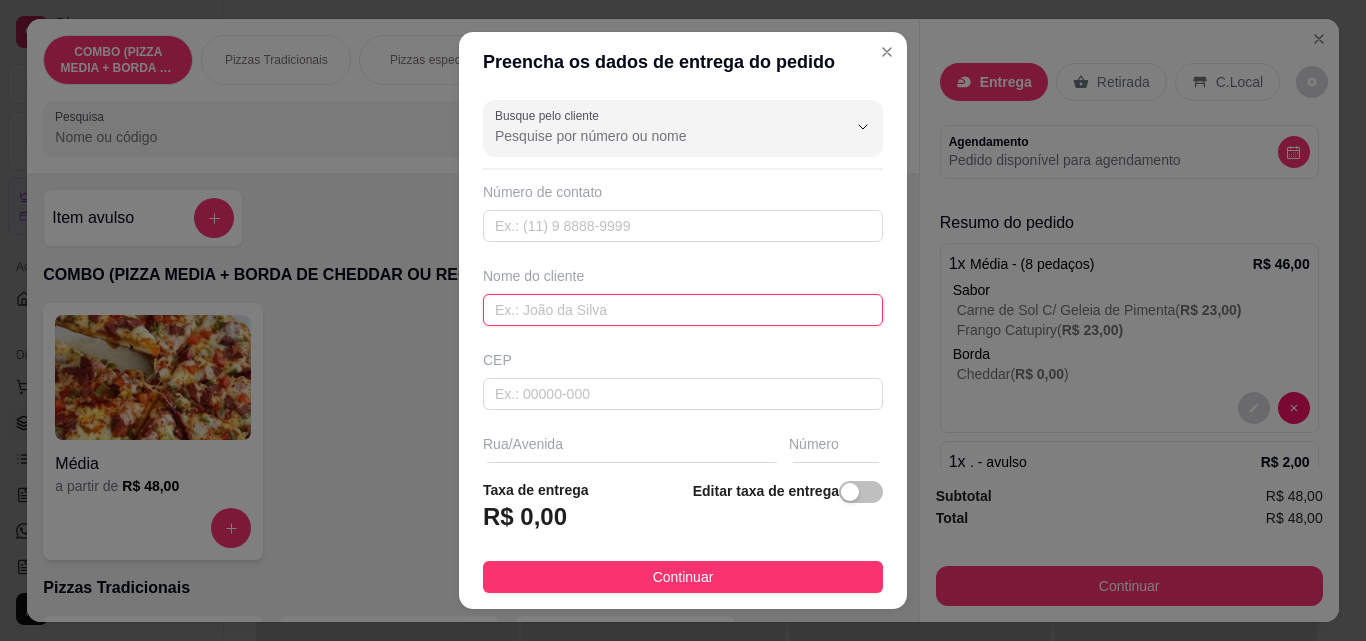 click at bounding box center [683, 310] 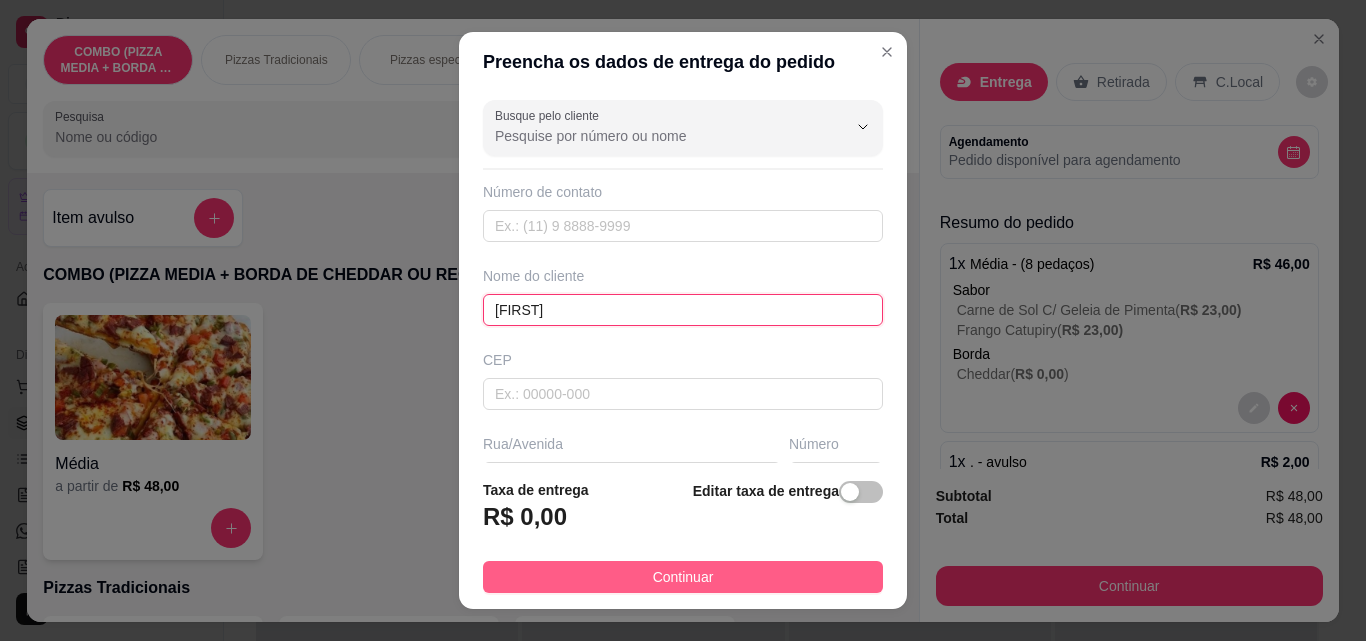 type on "[FIRST]" 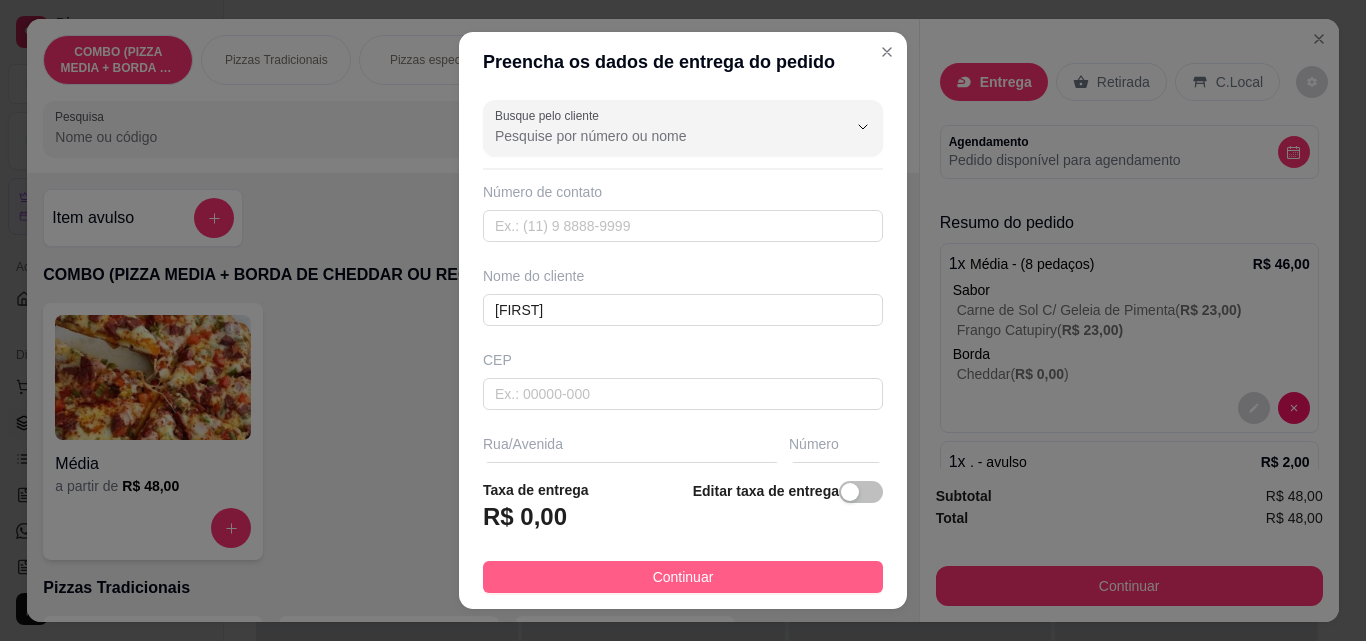 click on "Continuar" at bounding box center (683, 577) 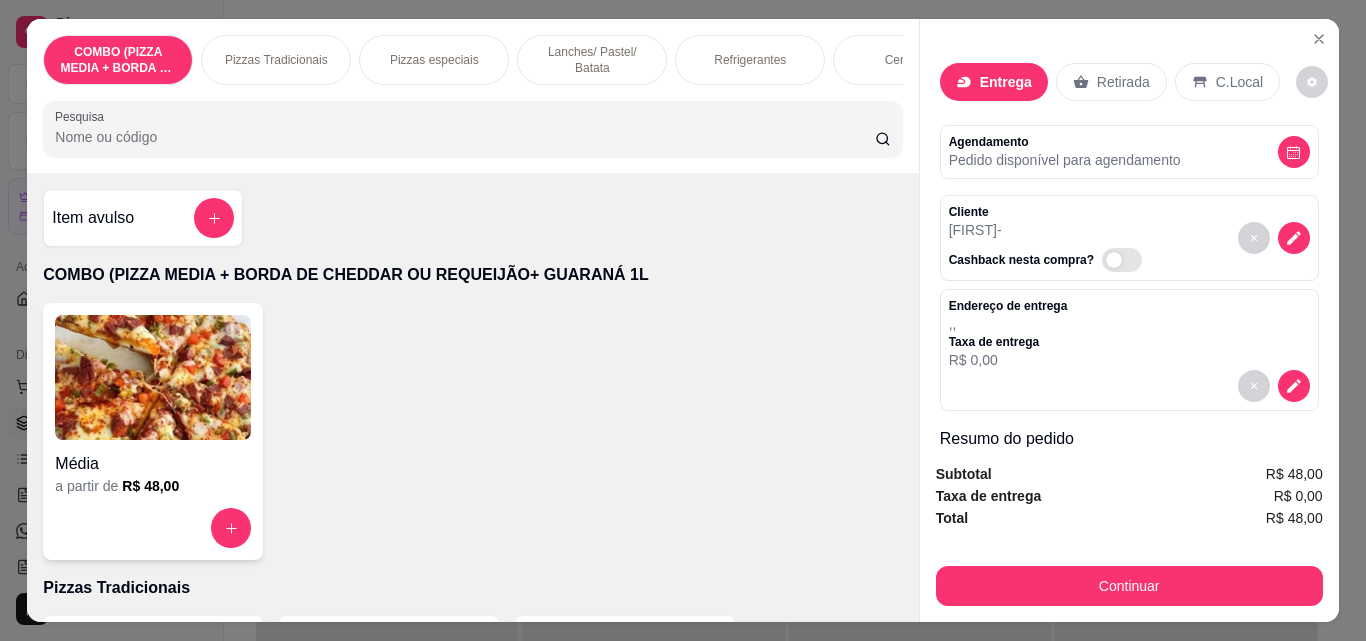 click on "Subtotal R$ 48,00 Taxa de entrega R$ 0,00 Total R$ 48,00 Continuar" at bounding box center (1129, 534) 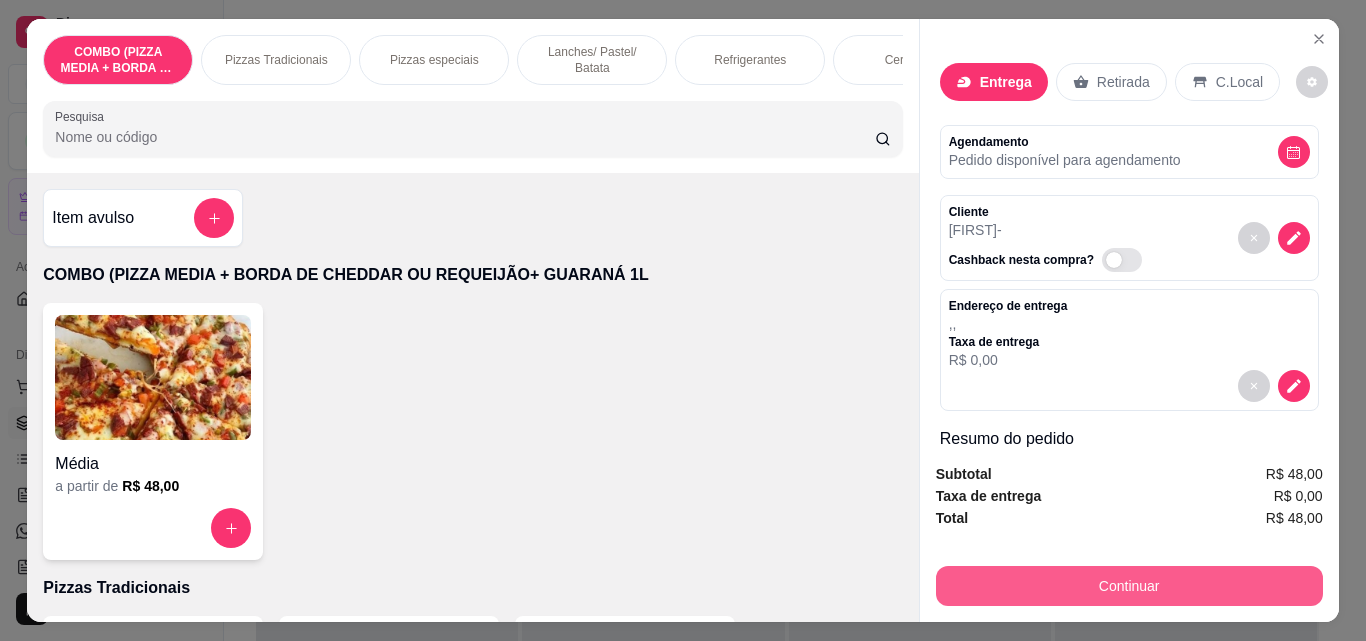 click on "Continuar" at bounding box center (1129, 583) 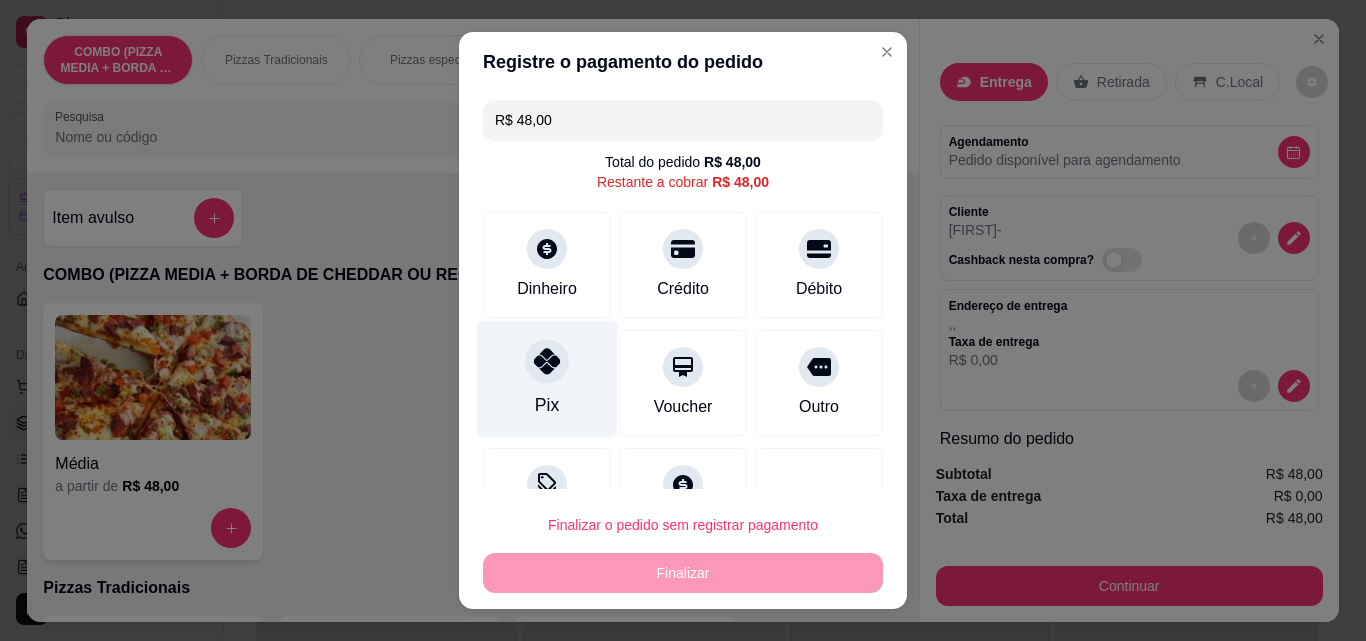 click on "Pix" at bounding box center [547, 405] 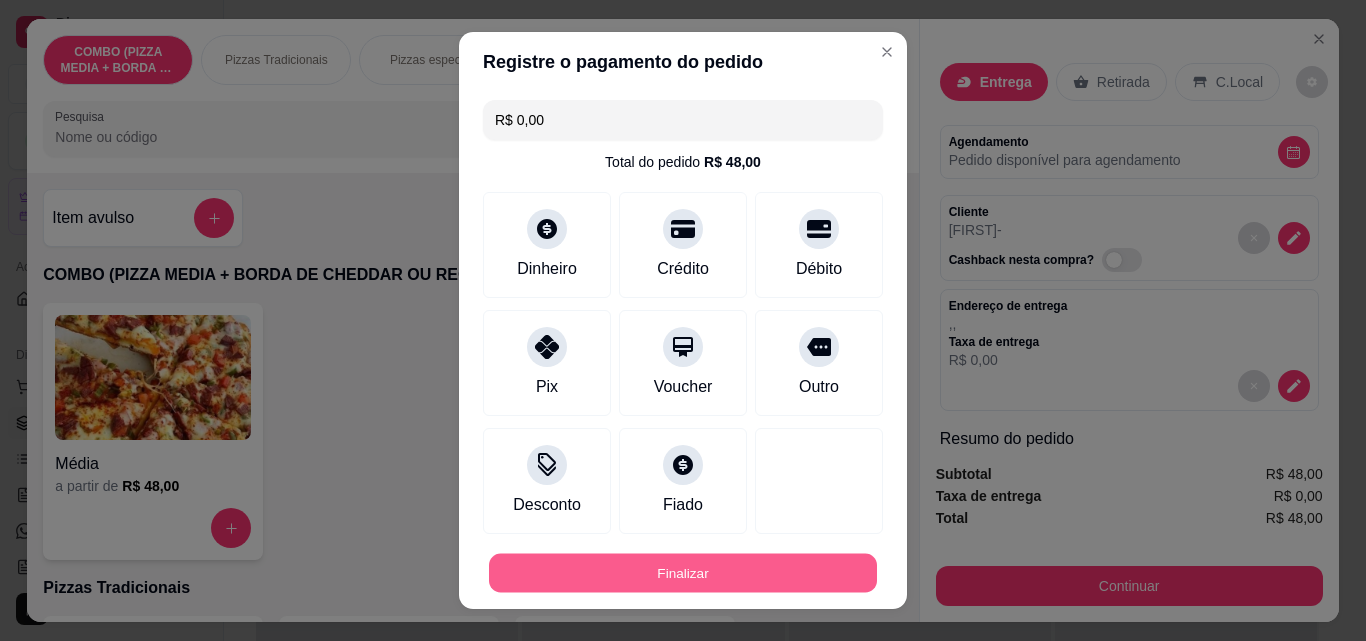 click on "Finalizar" at bounding box center [683, 573] 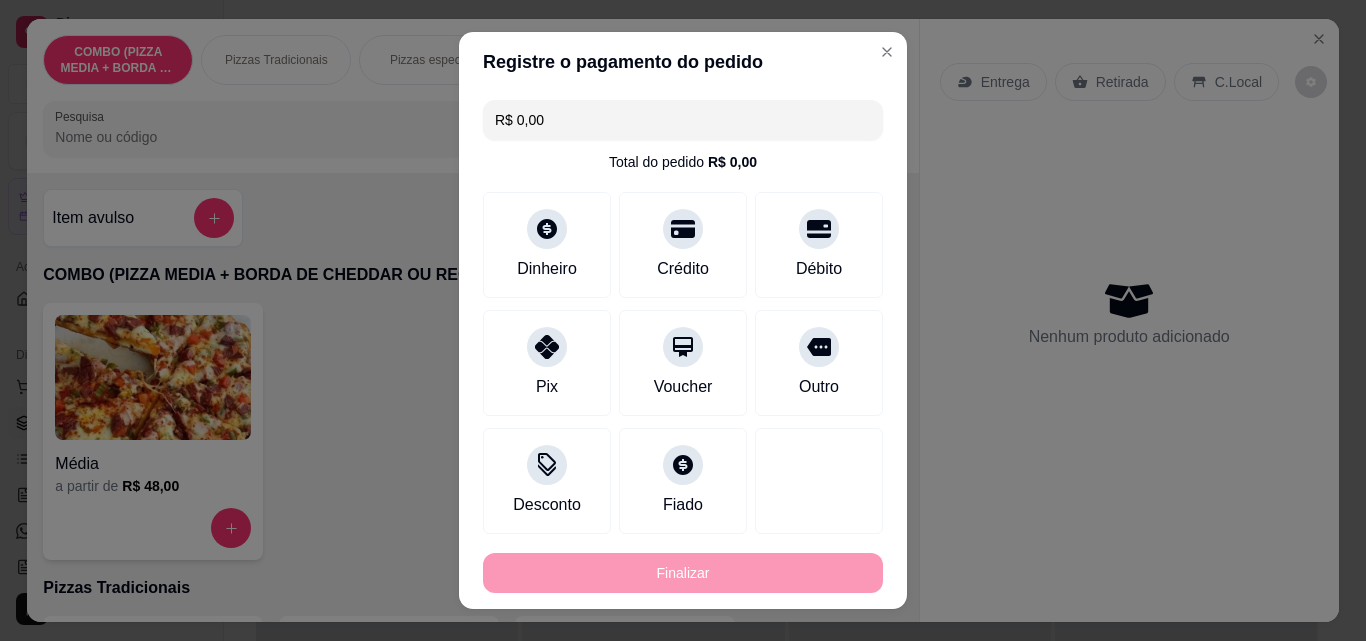 type on "-R$ 48,00" 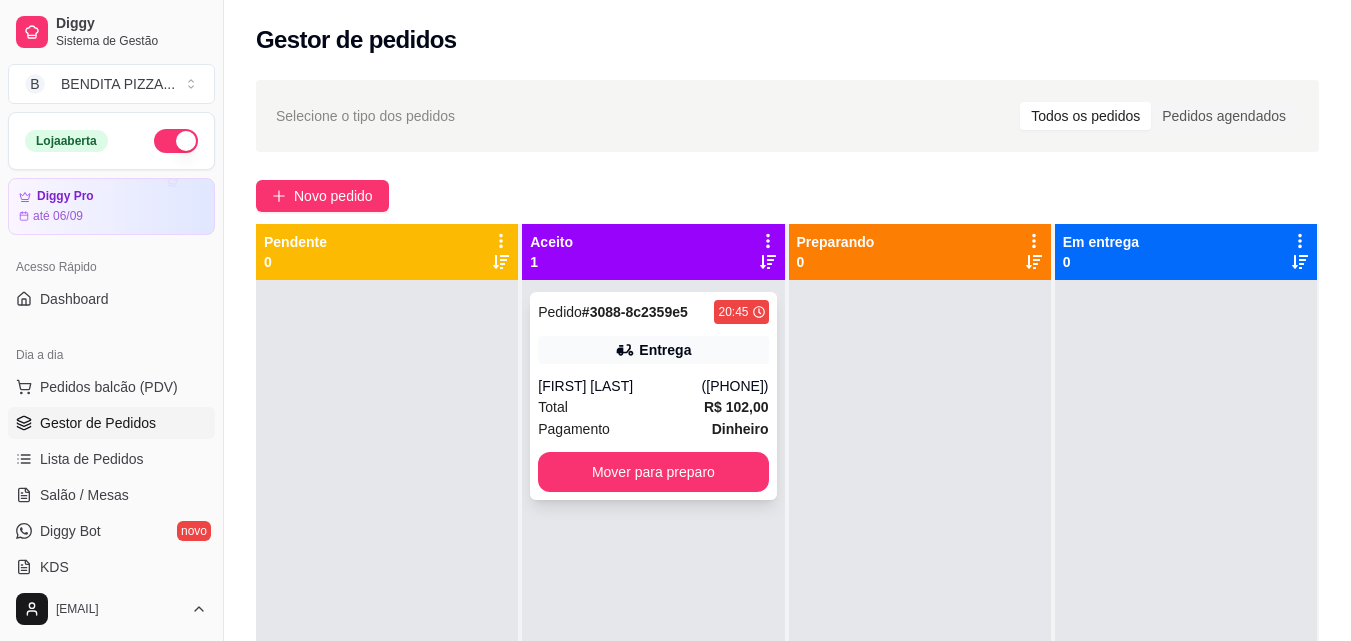click on "[FIRST] [LAST]" at bounding box center (619, 386) 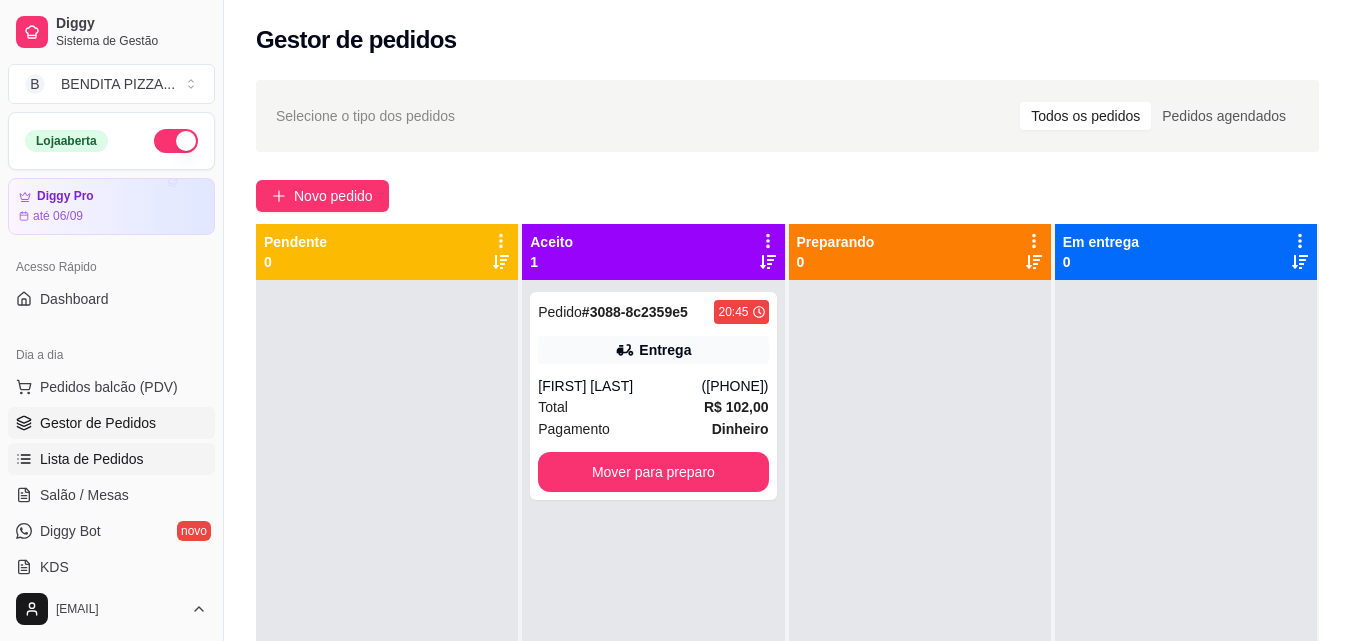 click on "Lista de Pedidos" at bounding box center [111, 459] 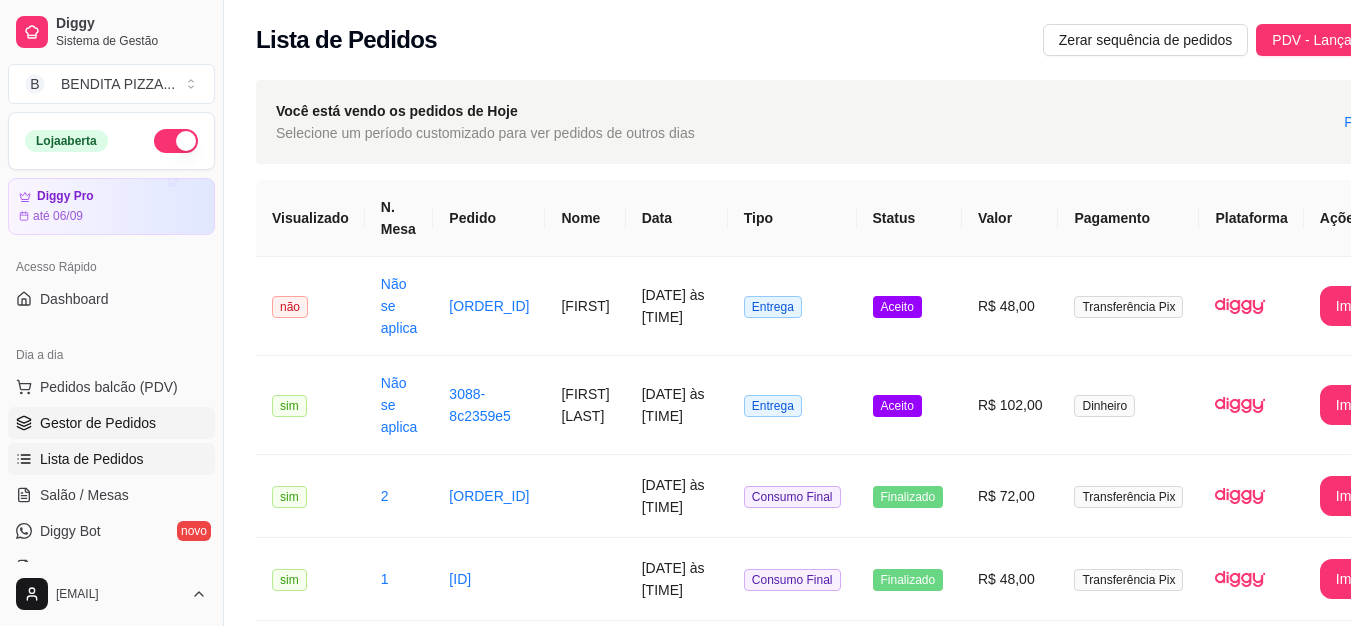 click on "Gestor de Pedidos" at bounding box center (98, 423) 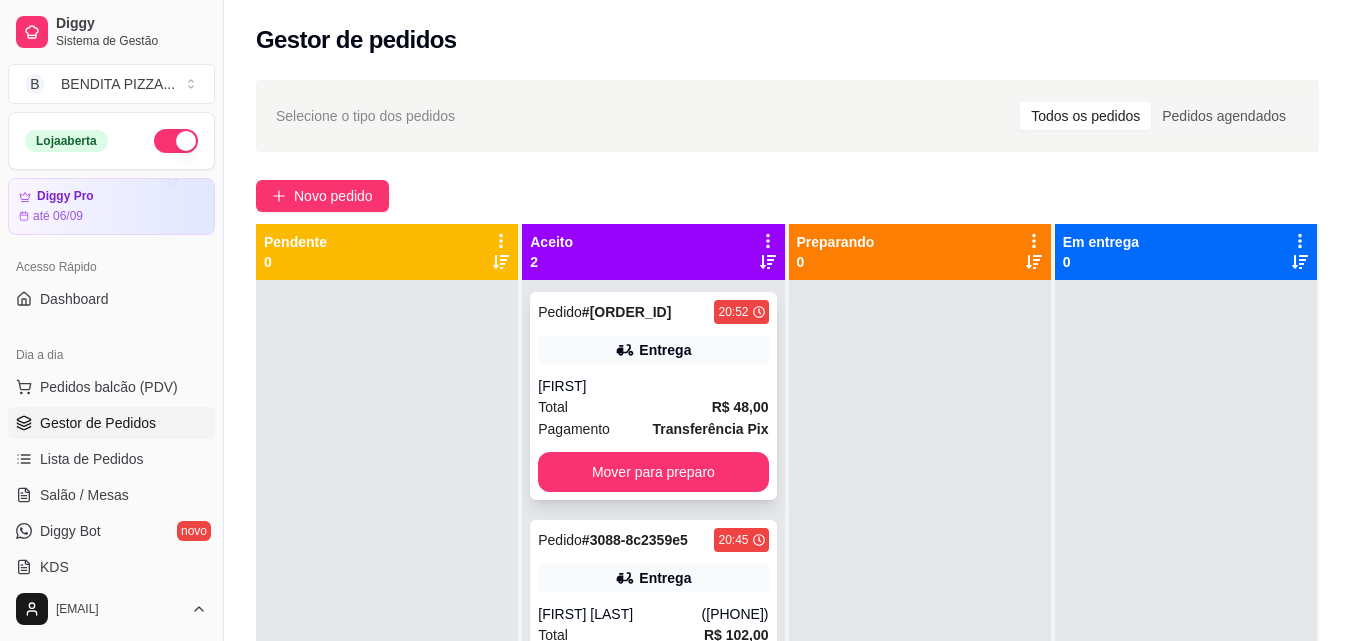 click on "Total R$ 48,00" at bounding box center [653, 407] 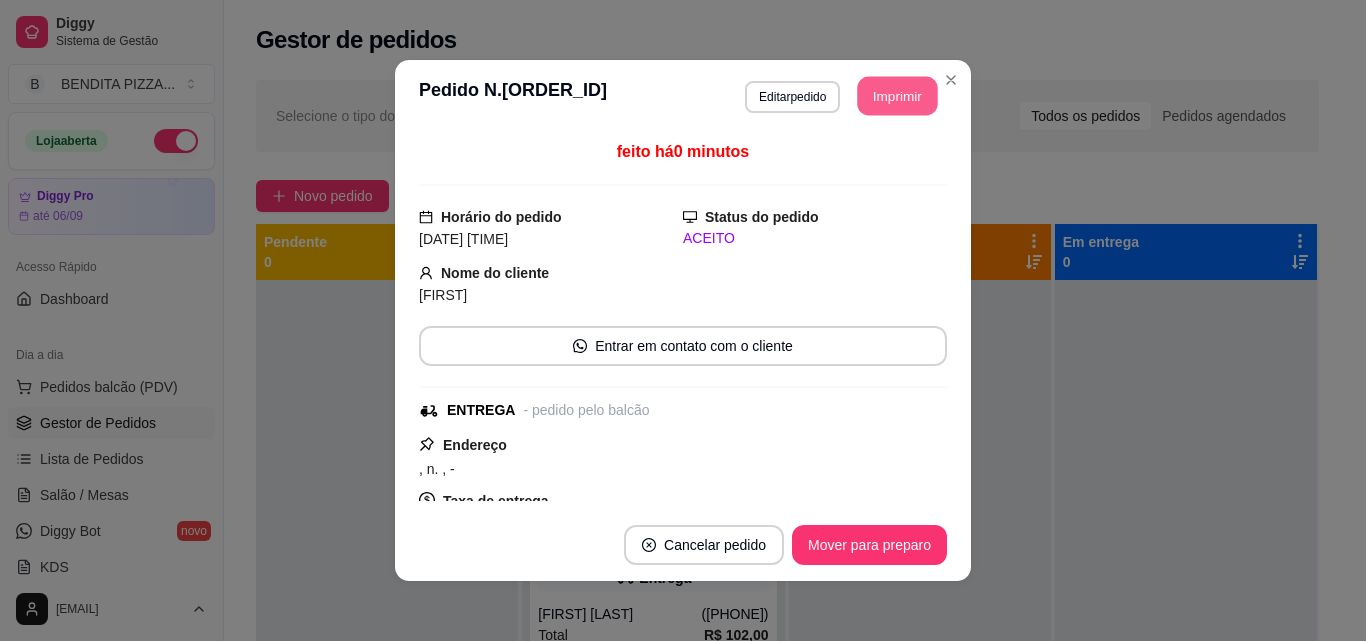 type 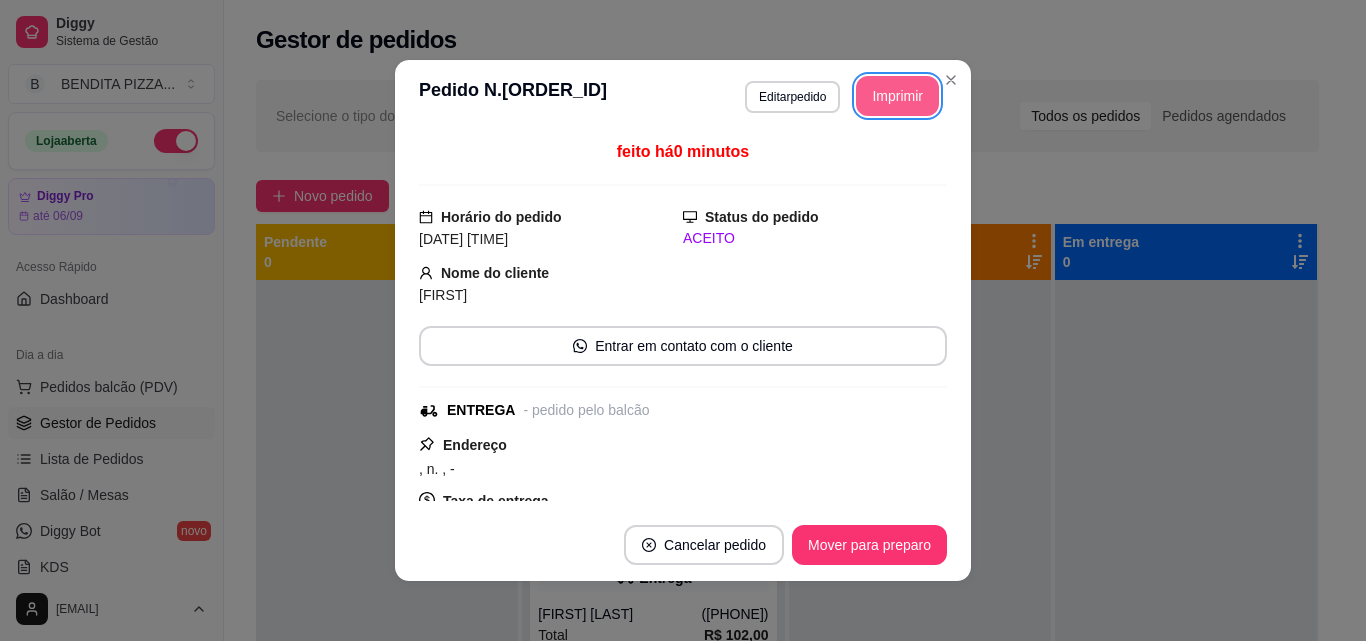 scroll, scrollTop: 0, scrollLeft: 0, axis: both 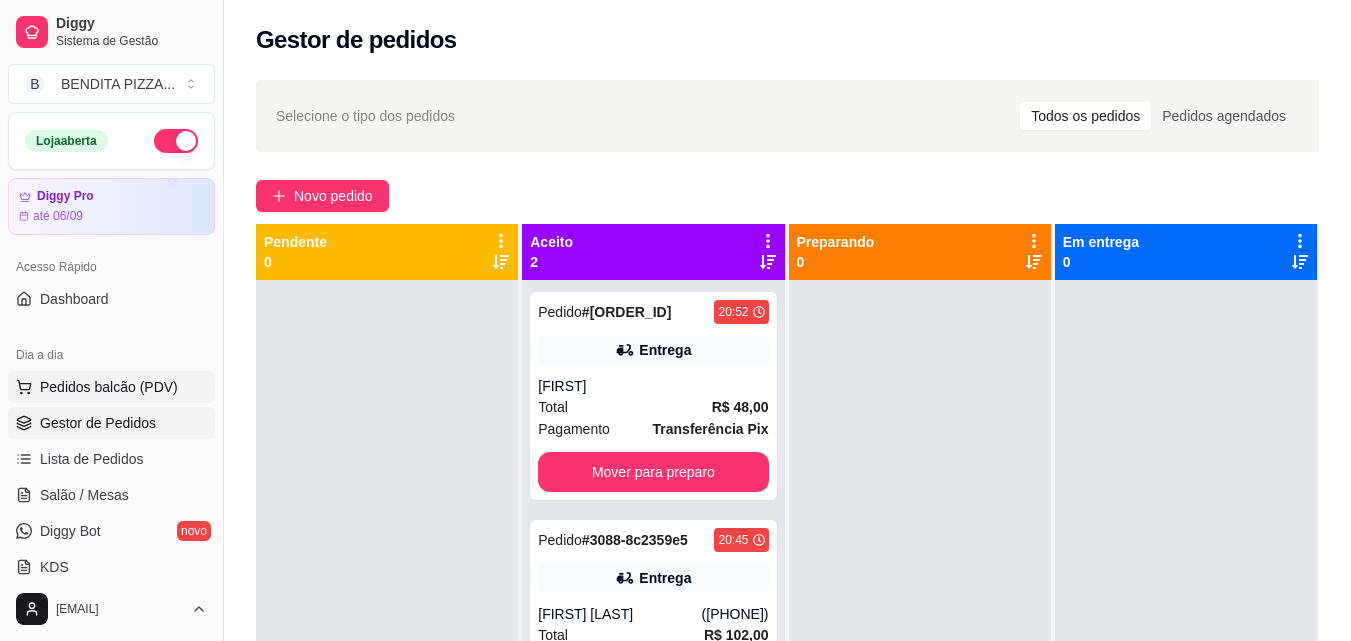 click on "Pedidos balcão (PDV)" at bounding box center (109, 387) 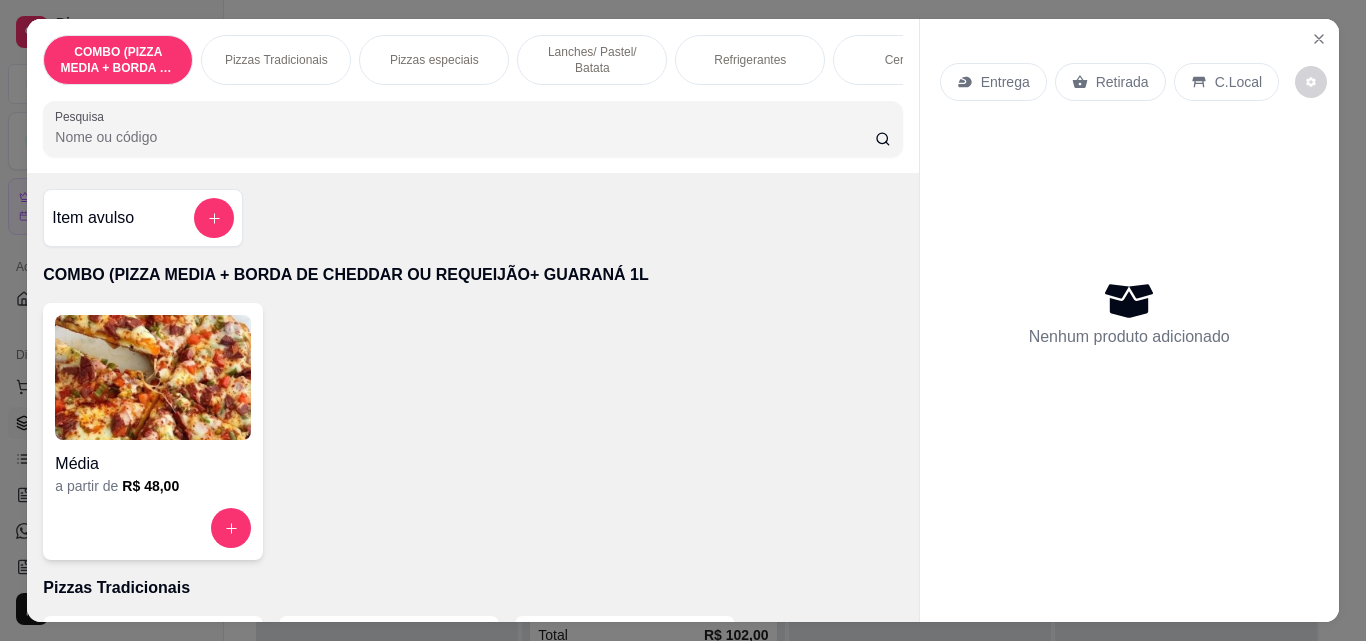 click on "Refrigerantes" at bounding box center (750, 60) 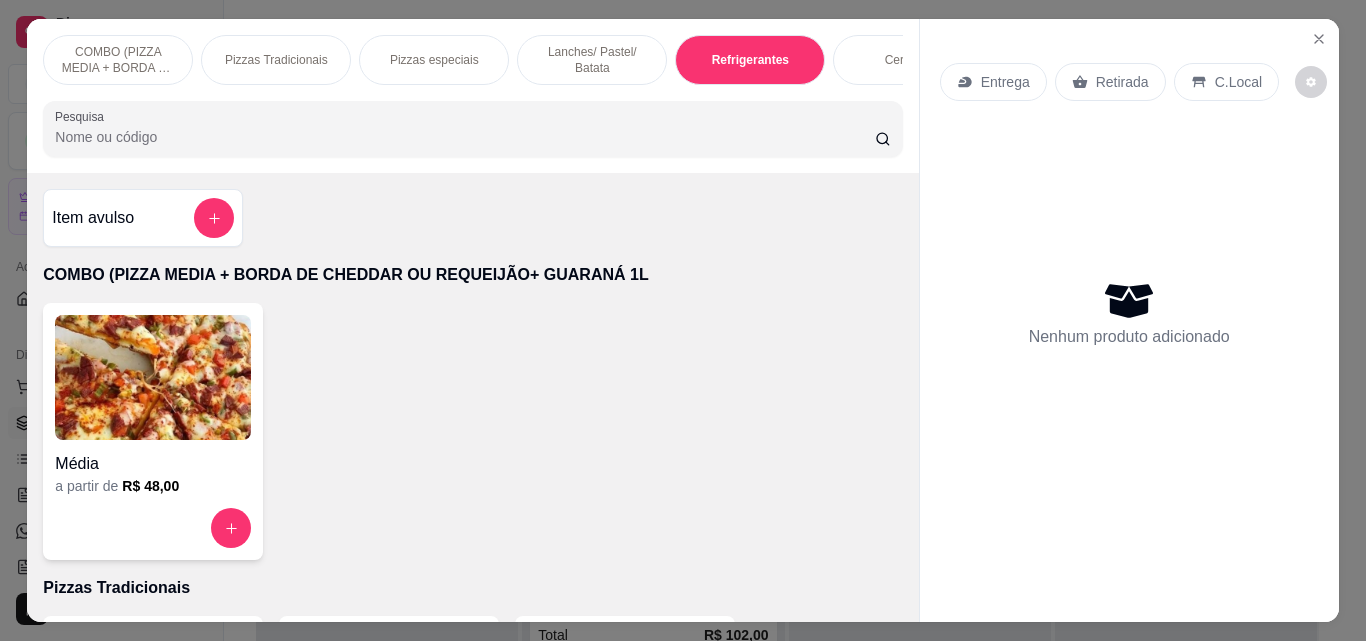 scroll, scrollTop: 3088, scrollLeft: 0, axis: vertical 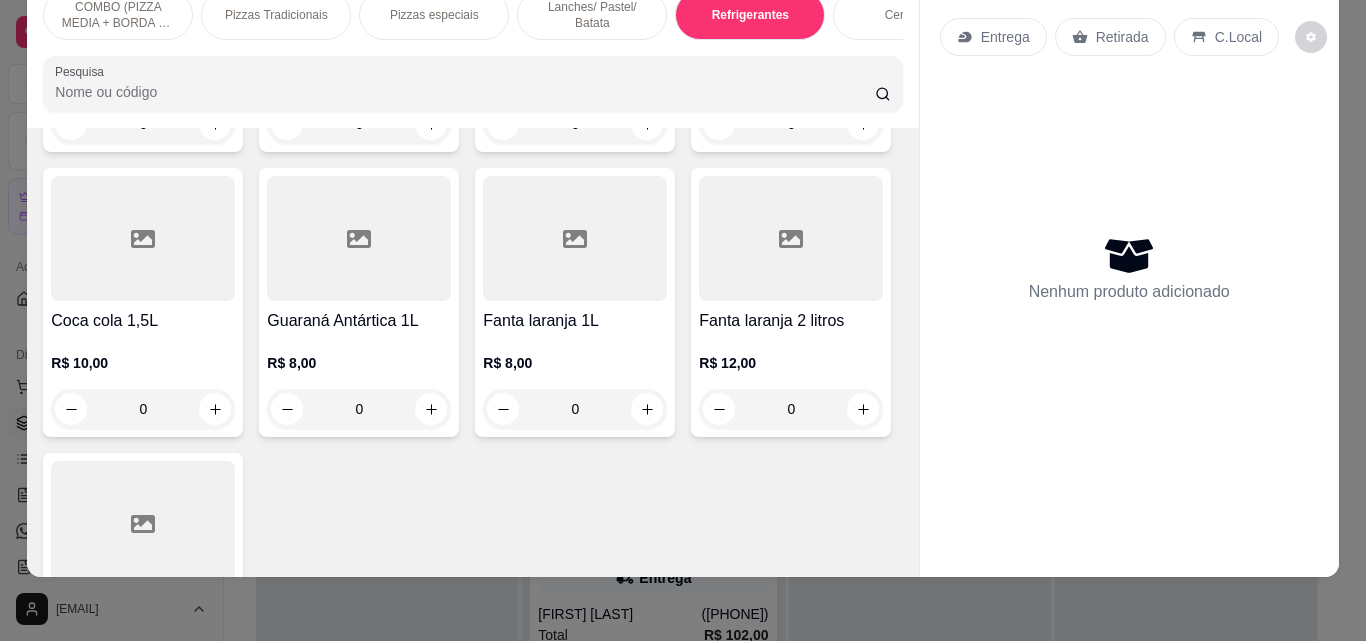 click on "Item avulso COMBO (PIZZA MEDIA + BORDA DE CHEDDAR OU REQUEIJÃO+ GUARANÁ 1L  Média  a partir de     R$ 48,00 Pizzas Tradicionais  Brotinho a partir de     R$ 25,00 Pequena  a partir de     R$ 37,00 Média  a partir de     R$ 43,00 Grande a partir de     R$ 50,00 Gigante  a partir de     R$ 60,00 Pizzas especiais  Brotinho a partir de     R$ 28,00 Pequena a partir de     R$ 40,00 Média a partir de     R$ 46,00 Grande a partir de     R$ 52,00 Gigante a partir de     R$ 64,00 Lanches/ Pastel/ Batata Pastel Mussarela    R$ 13,00 0 Pastel Frango    R$ 13,00 0 Pastel Napolitano   R$ 13,00 0 Pastel Frango c/ cheddar    R$ 13,00 0 Pastel Frango Catupiry    R$ 13,00 0 Pastel Frango c/ bacon    R$ 13,00 0 Pastel Pizza   R$ 13,00 0 Pastel Carne de sol    R$ 13,00 0 Pastel Carne ao cheese   R$ 13,00 0 Pastel Carne ao cheddar    R$ 13,00 0 Pastel pequeno frango    R$ 7,00 0 Pastel pequeno carne de sol   R$ 7,00 0 Pastel pequeno de pizza   R$ 7,00 0 Pastel pequeno frango catupiry   R$ 7,00 0   0" at bounding box center [472, 352] 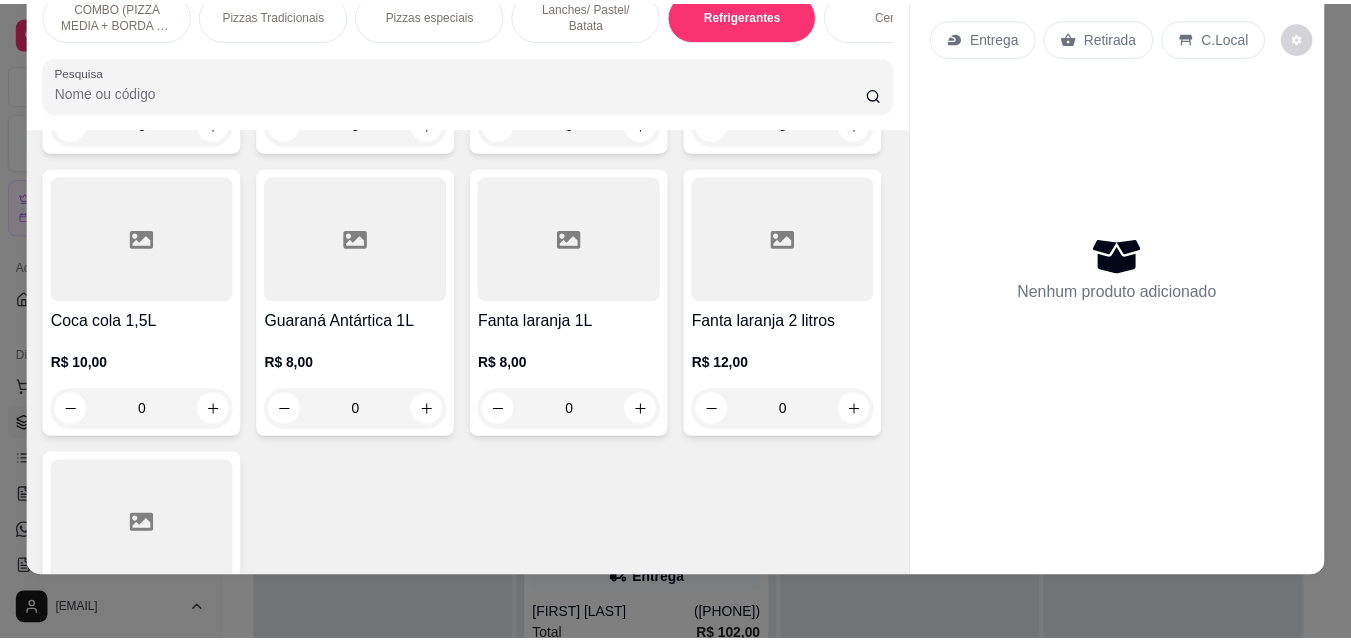 scroll, scrollTop: 3467, scrollLeft: 0, axis: vertical 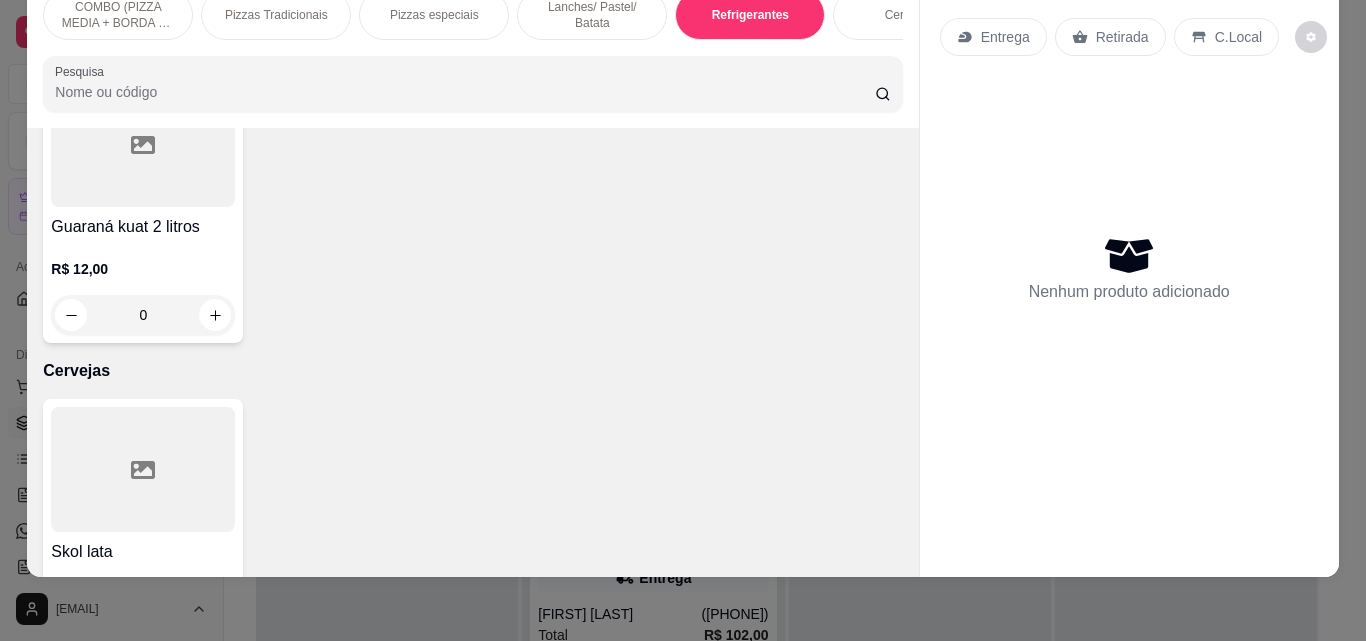 click on "Fanta laranja 1L" at bounding box center [575, -58] 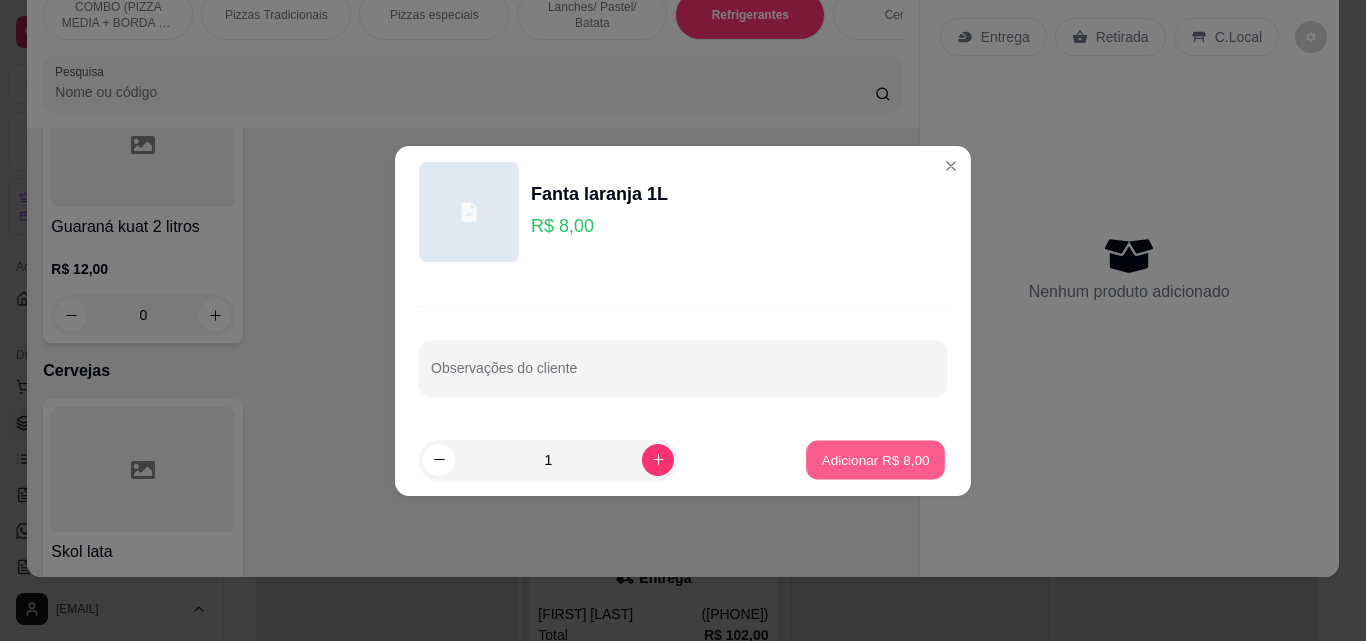 click on "Adicionar   R$ 8,00" at bounding box center [875, 459] 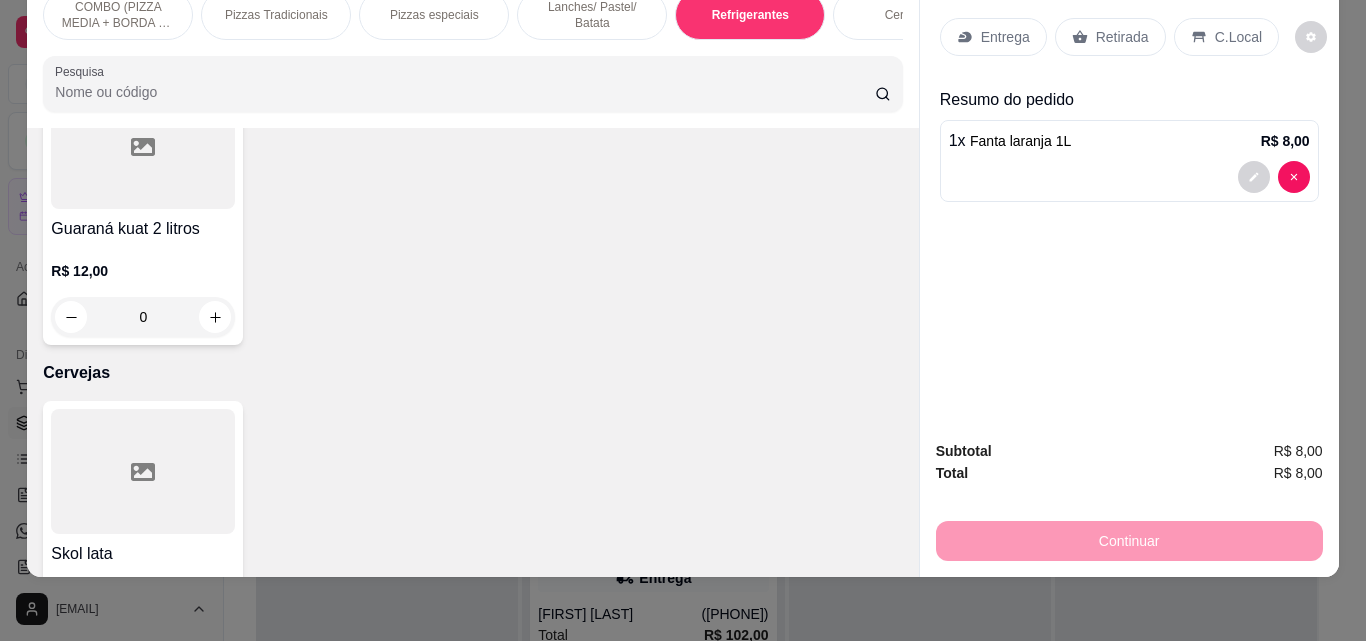 click on "Retirada" at bounding box center [1122, 37] 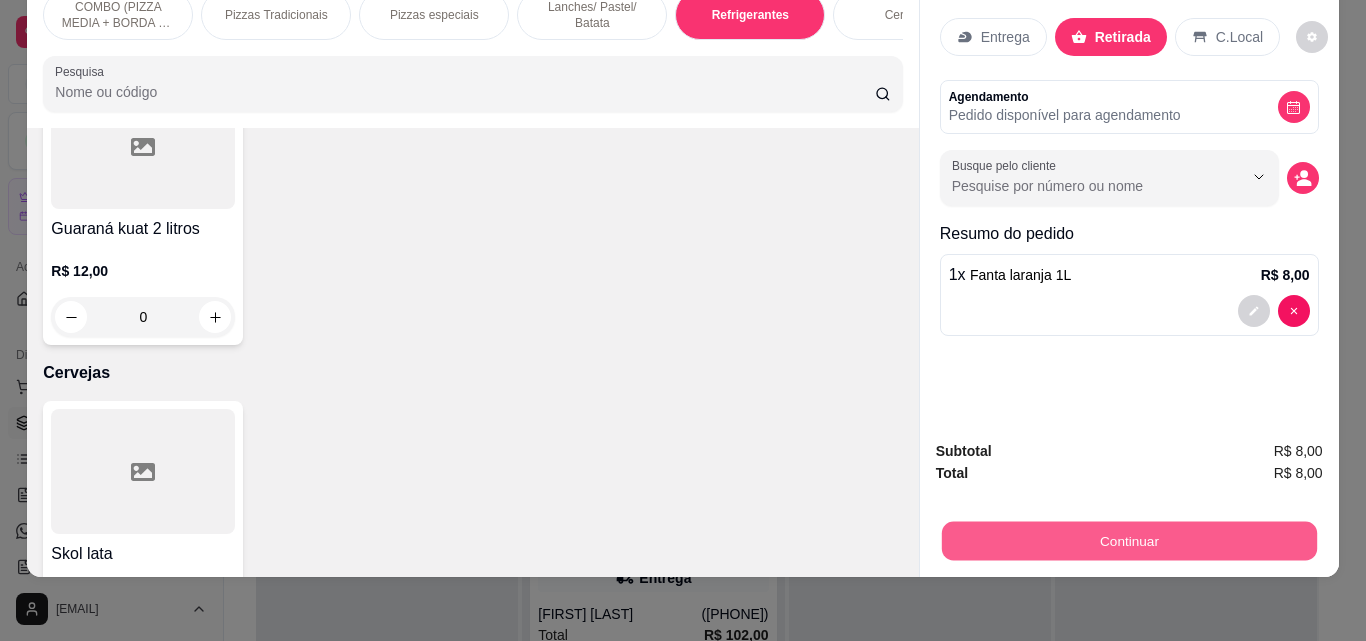 click on "Continuar" at bounding box center [1128, 540] 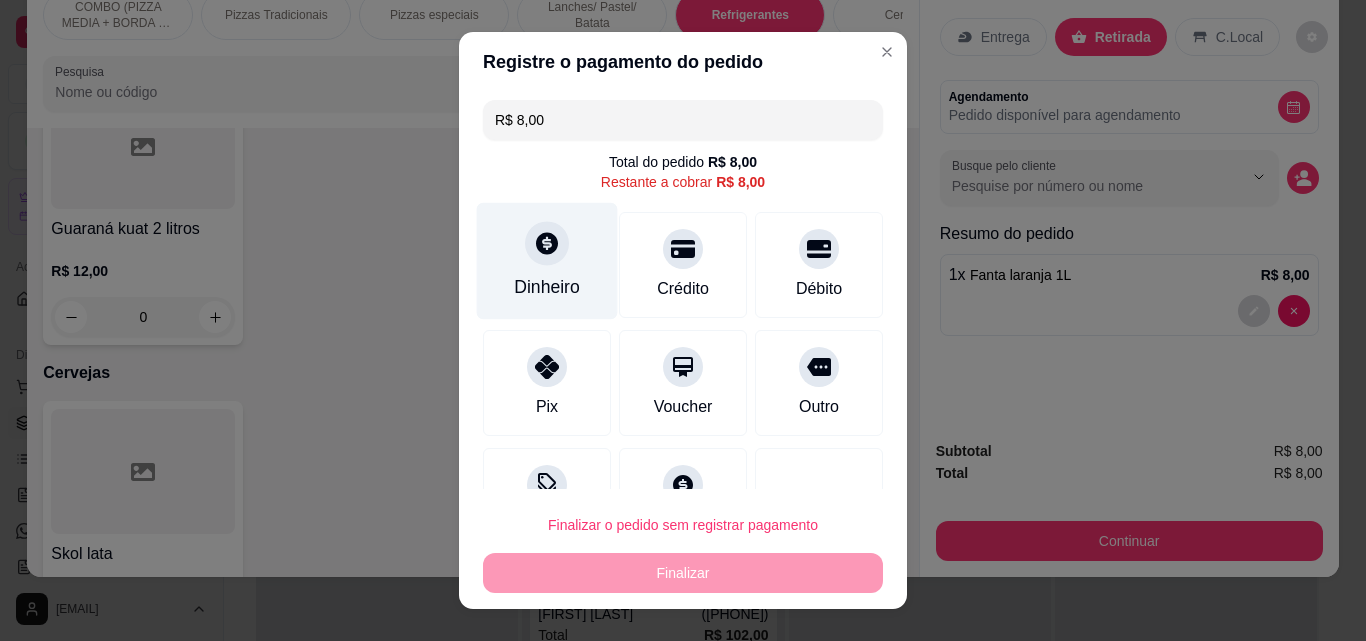 click on "Dinheiro" at bounding box center [547, 261] 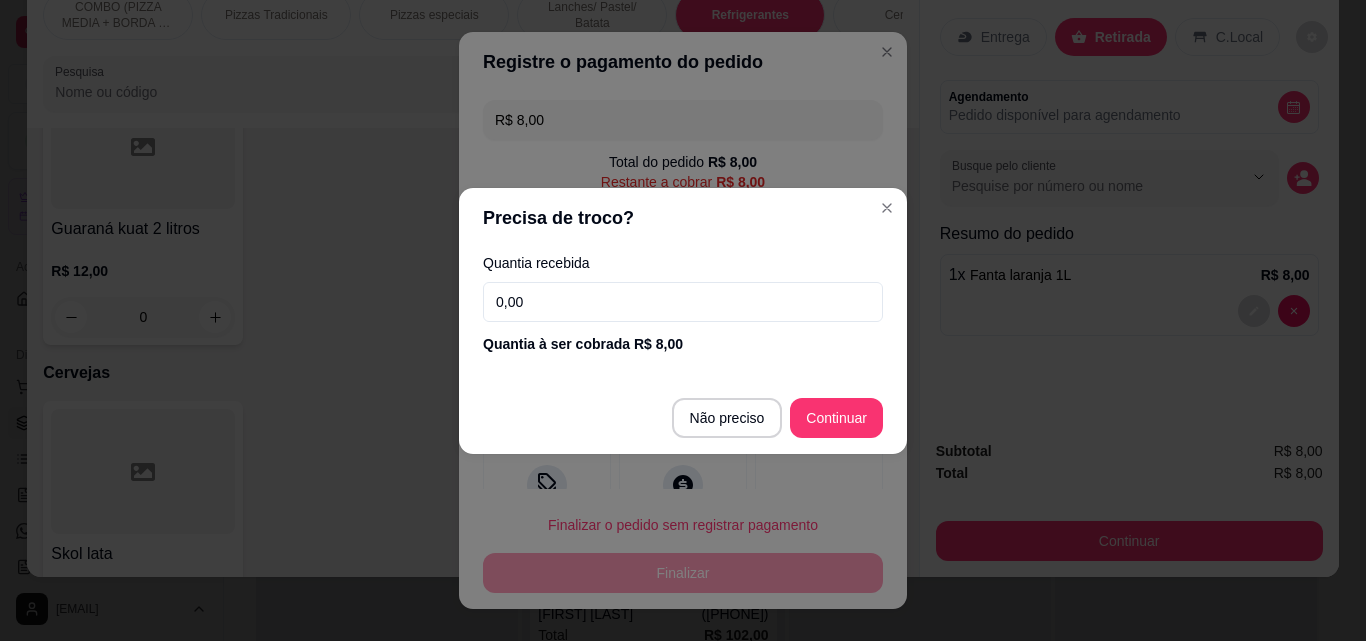 click on "0,00" at bounding box center [683, 302] 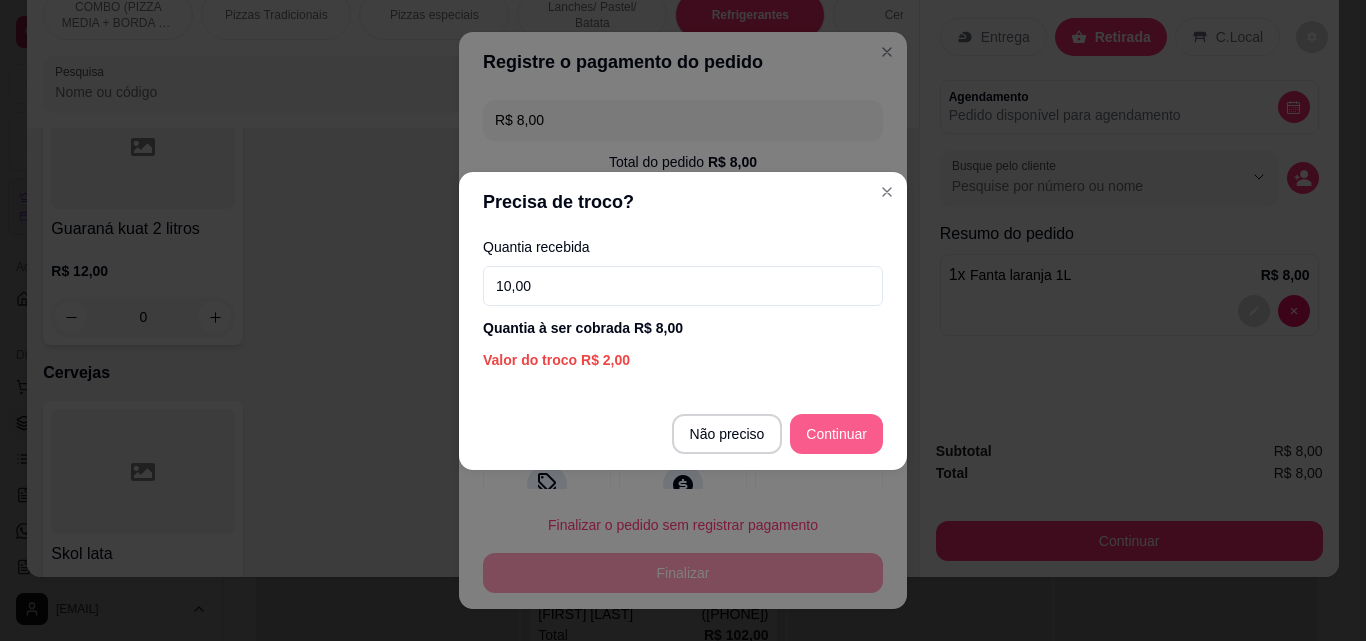 type on "10,00" 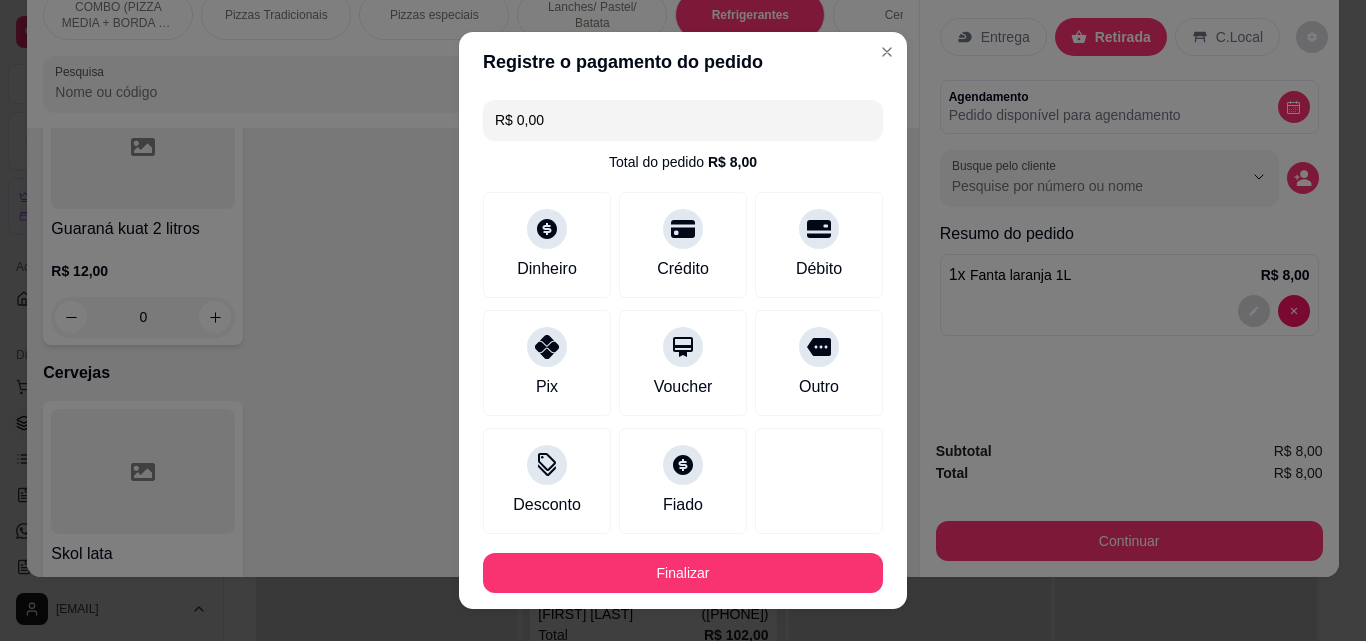 type on "R$ 0,00" 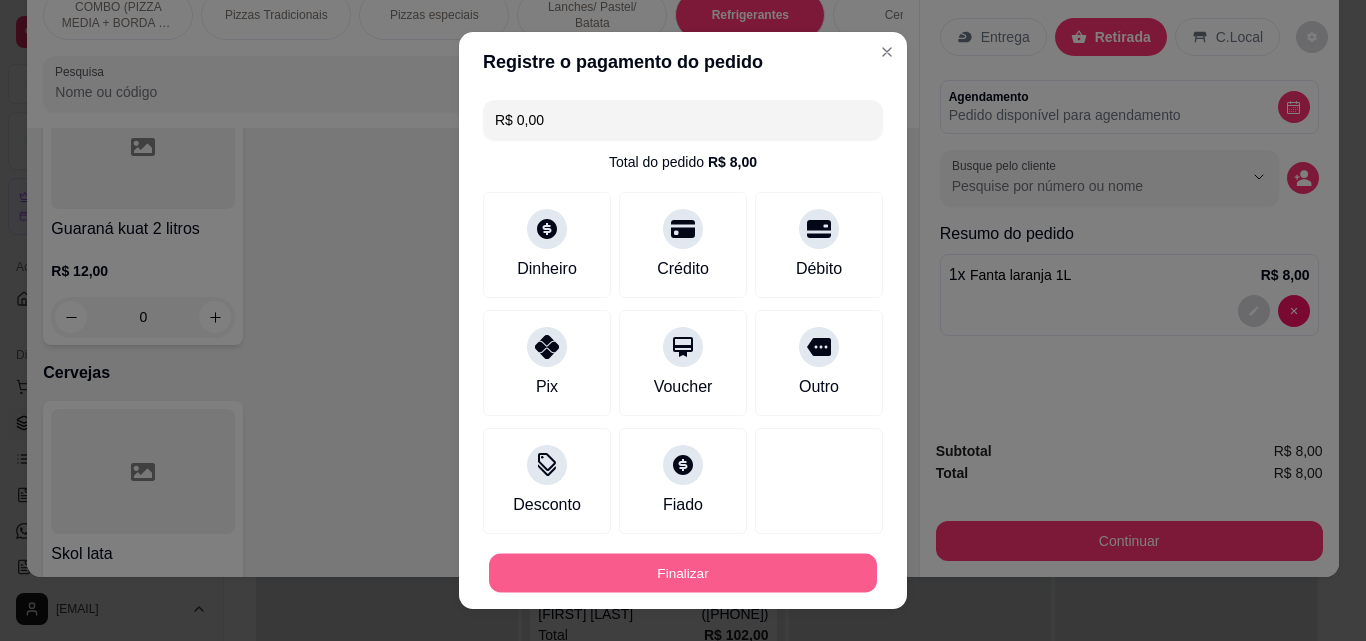 click on "Finalizar" at bounding box center (683, 573) 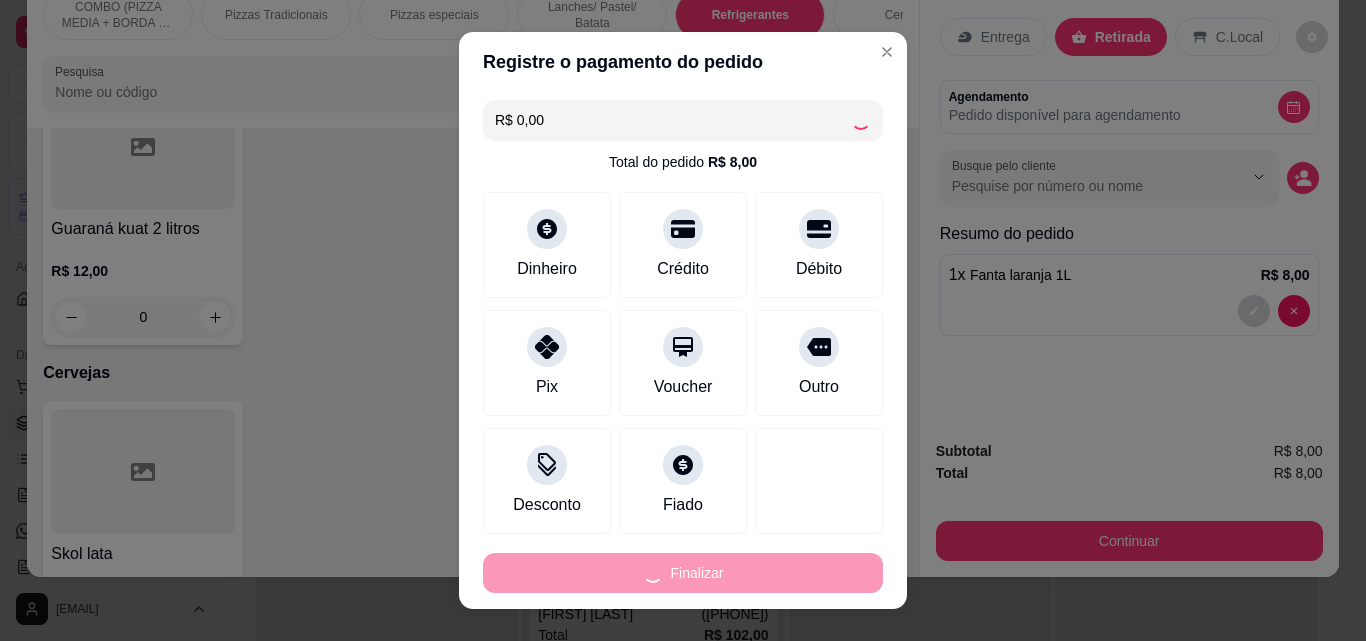 type on "0" 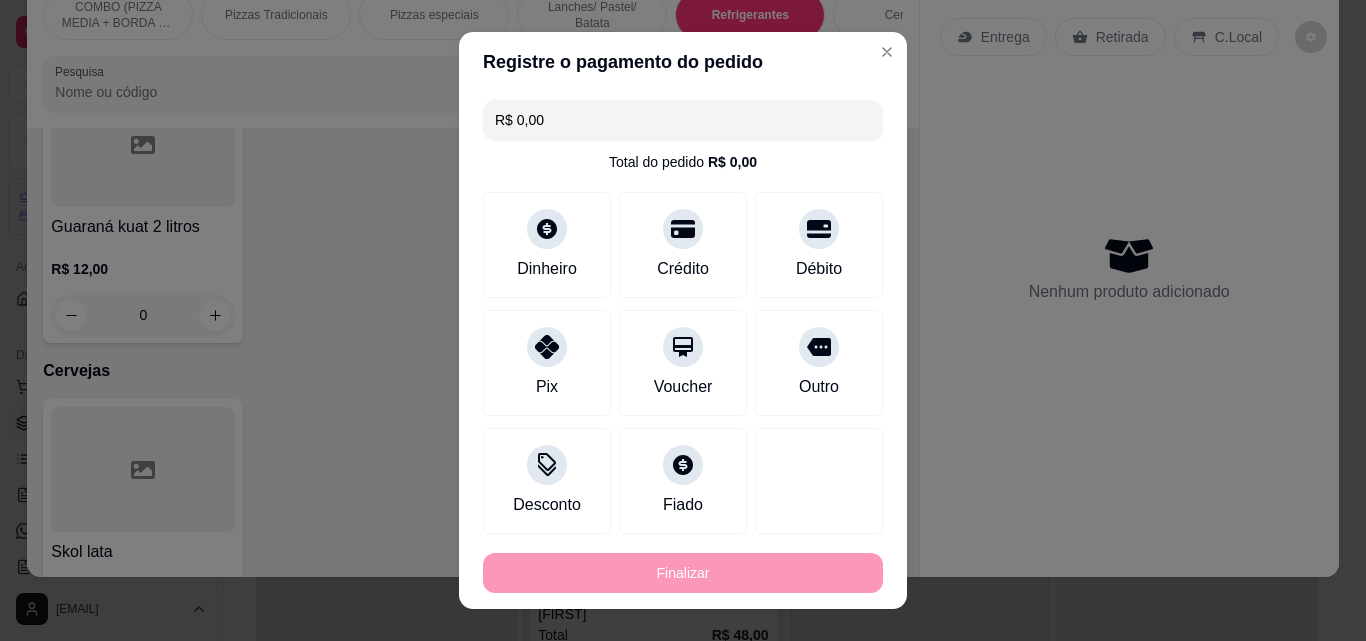 type on "-R$ 8,00" 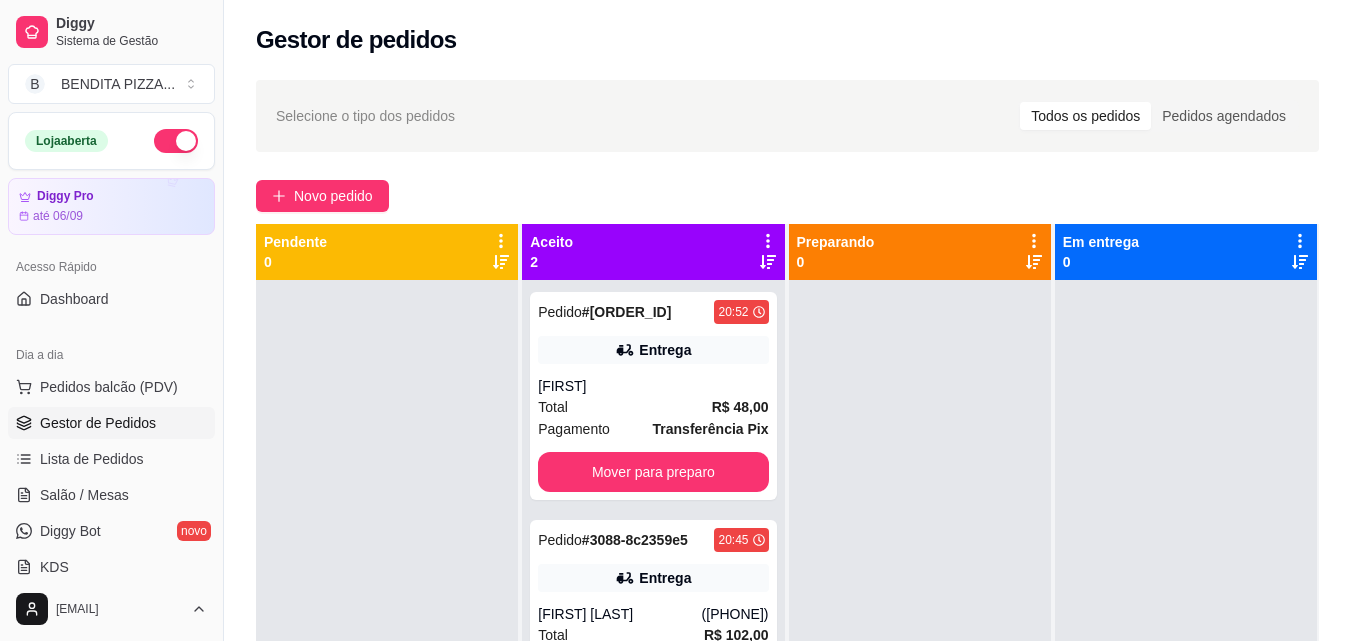 click on "Selecione o tipo dos pedidos Todos os pedidos Pedidos agendados Novo pedido Pendente 0 Aceito 2 Pedido  # [ORDER_ID] 20:52 Entrega [NAME] Total R$ 48,00 Pagamento Transferência Pix Mover para preparo Pedido  # [ORDER_ID] 20:45 Entrega [NAME]  ([PHONE]) Total R$ 102,00 Pagamento Dinheiro Mover para preparo Preparando 0 Em entrega 0" at bounding box center [787, 478] 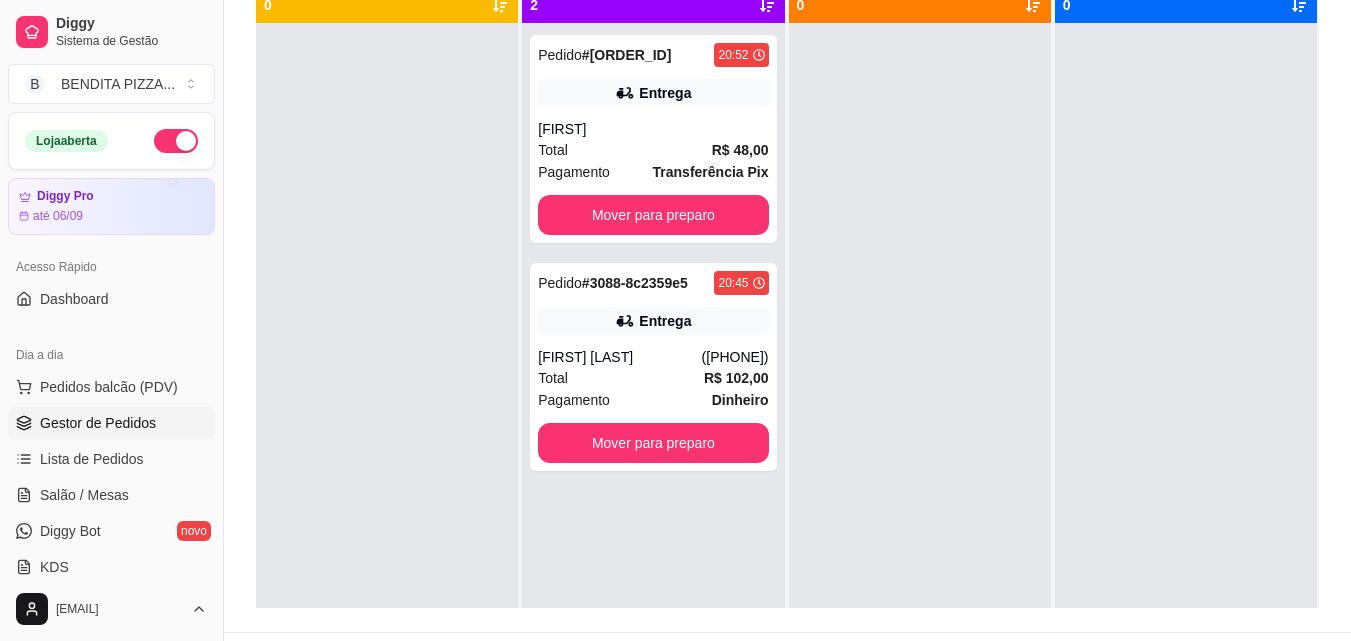scroll, scrollTop: 305, scrollLeft: 0, axis: vertical 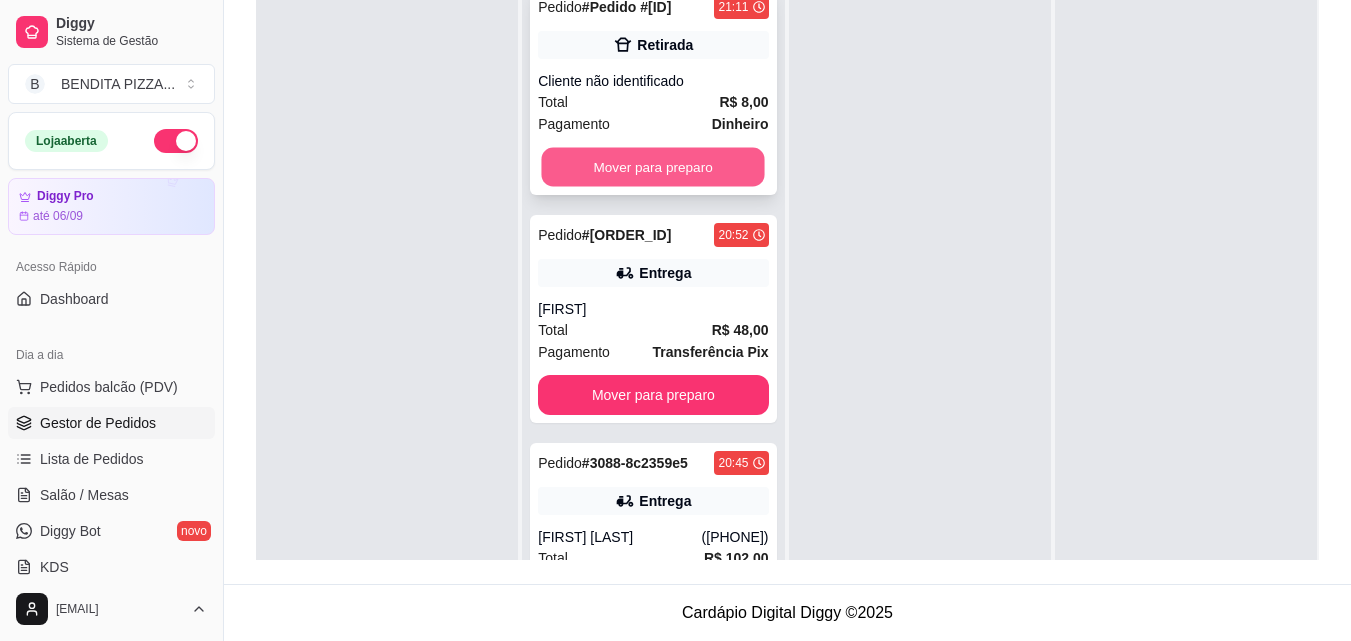 click on "Mover para preparo" at bounding box center [653, 167] 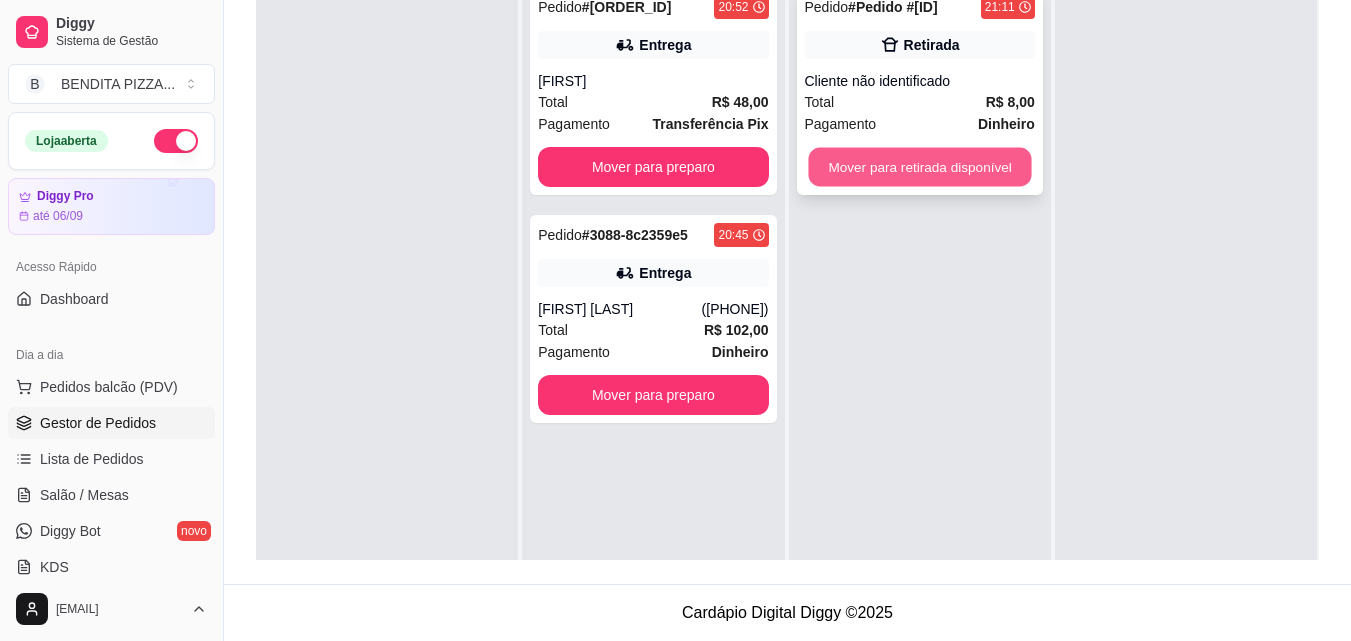 click on "Mover para retirada disponível" at bounding box center (919, 167) 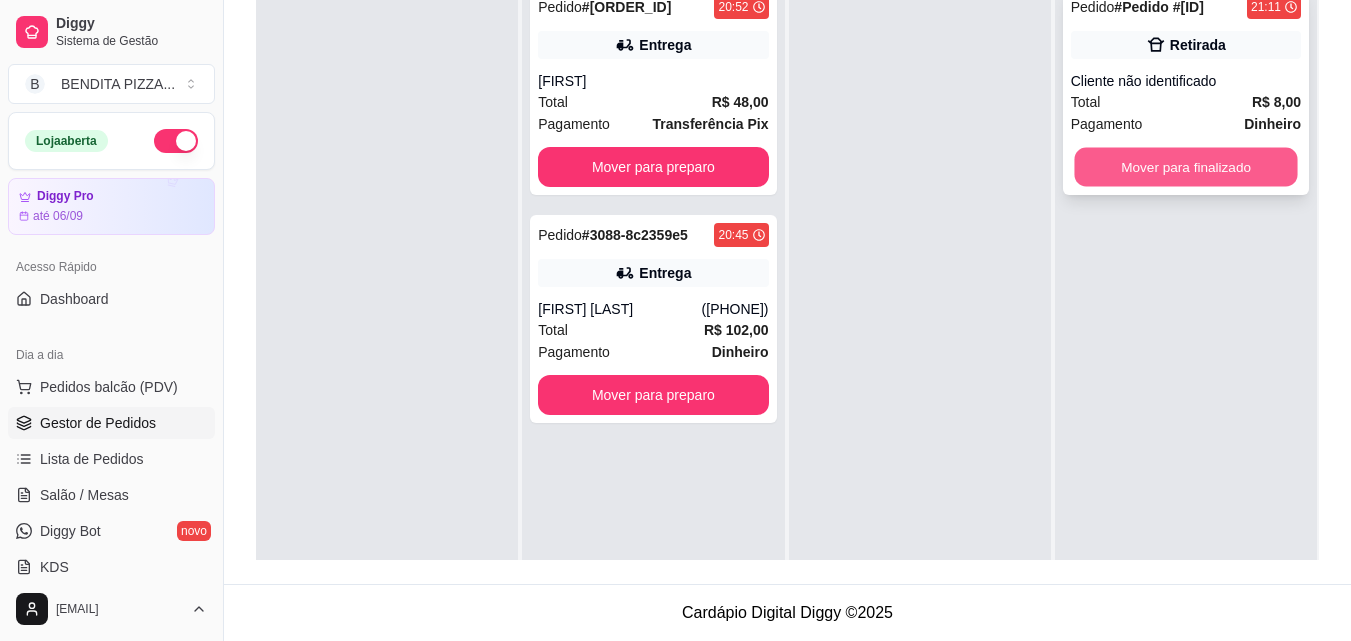 click on "Mover para finalizado" at bounding box center (1185, 167) 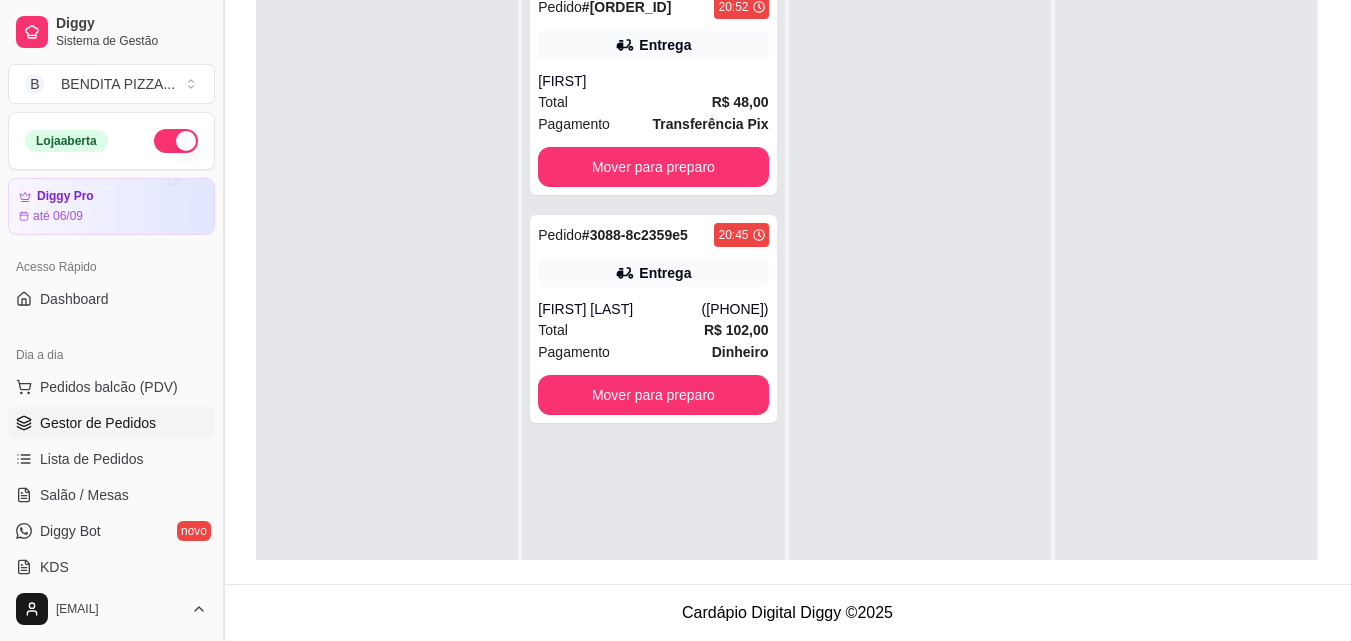 click at bounding box center (223, 320) 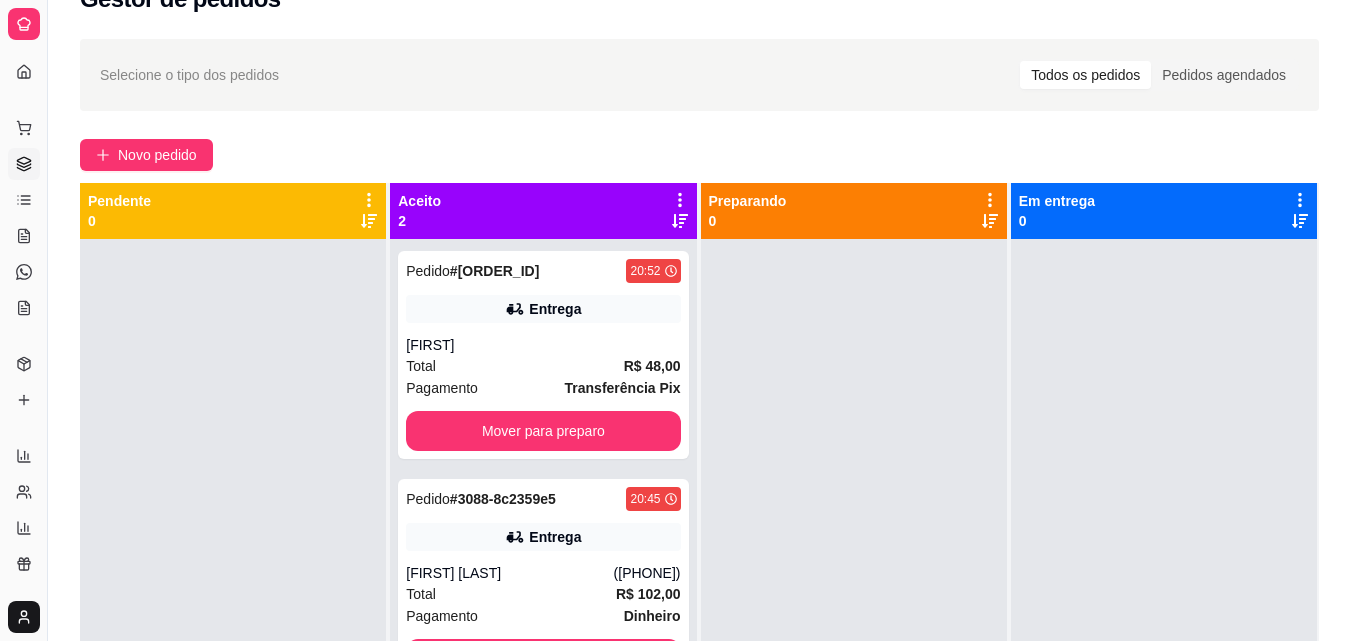 scroll, scrollTop: 0, scrollLeft: 0, axis: both 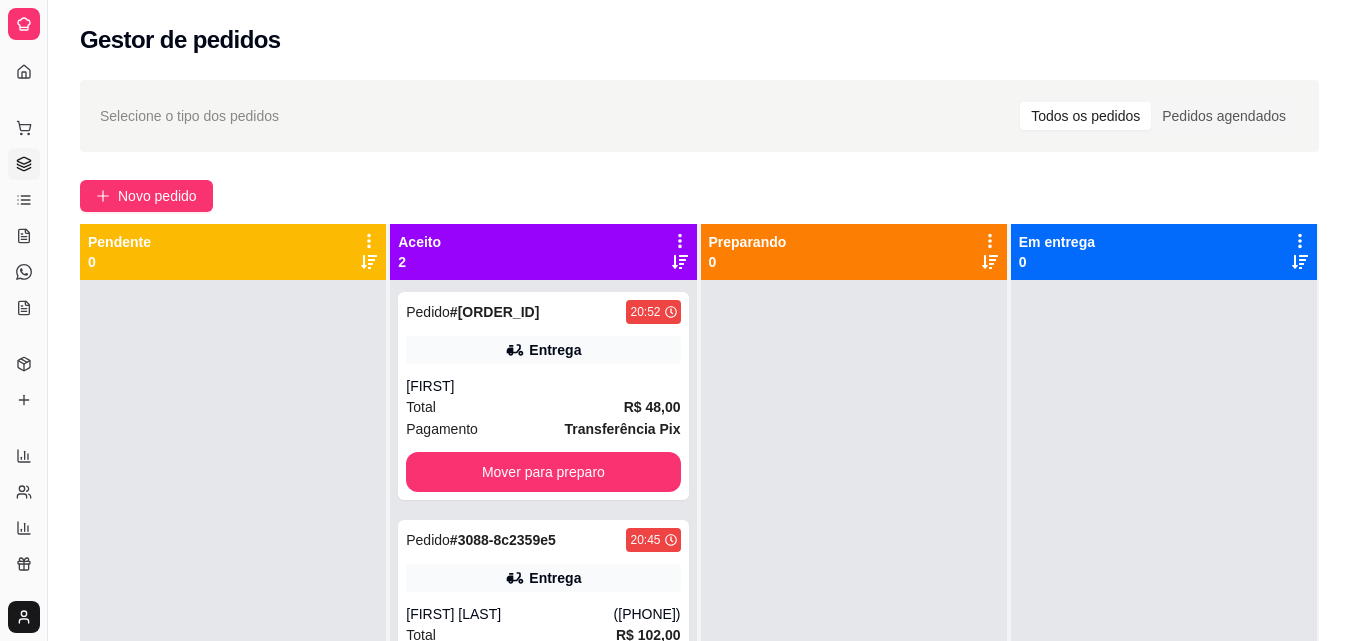 drag, startPoint x: 48, startPoint y: 123, endPoint x: 146, endPoint y: 158, distance: 104.062485 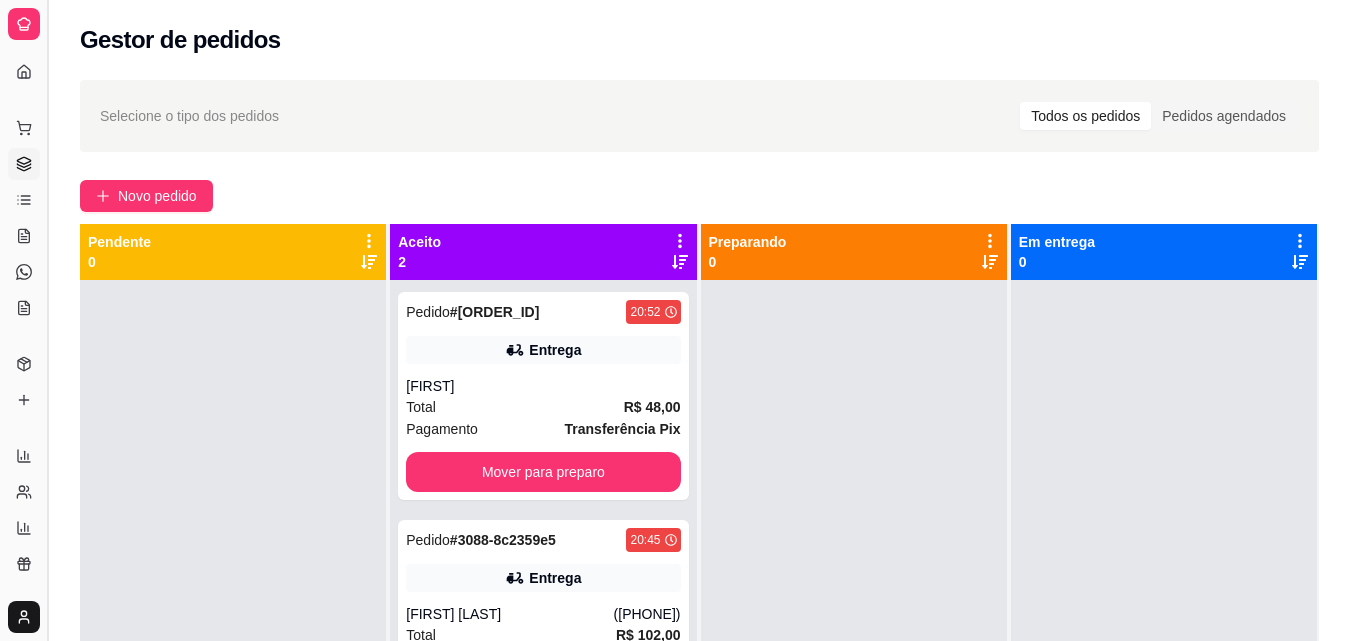 click at bounding box center [47, 320] 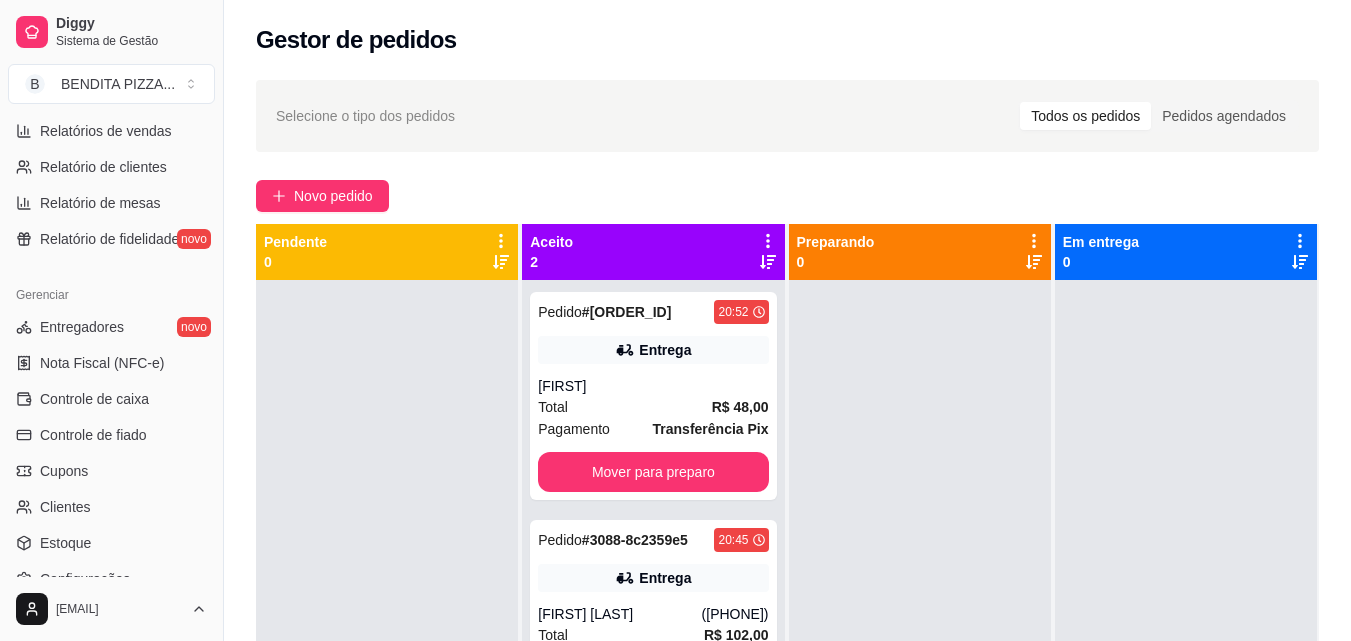 scroll, scrollTop: 668, scrollLeft: 0, axis: vertical 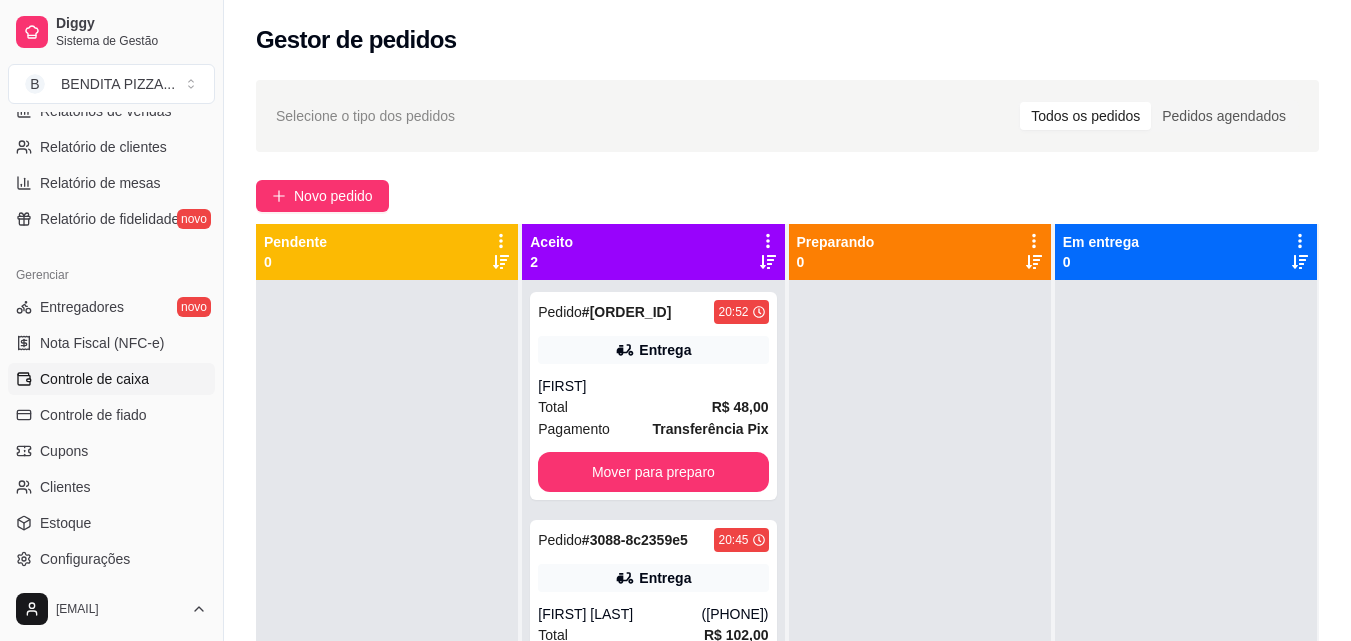 click on "Controle de caixa" at bounding box center [94, 379] 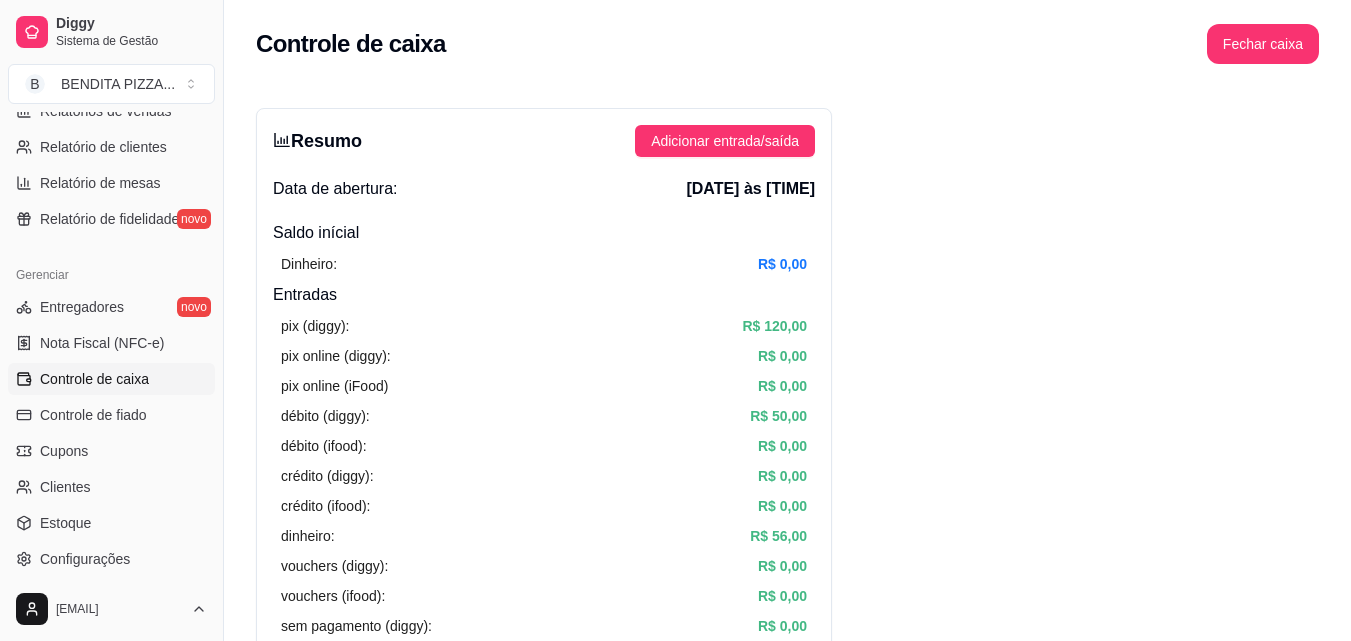 scroll, scrollTop: 560, scrollLeft: 0, axis: vertical 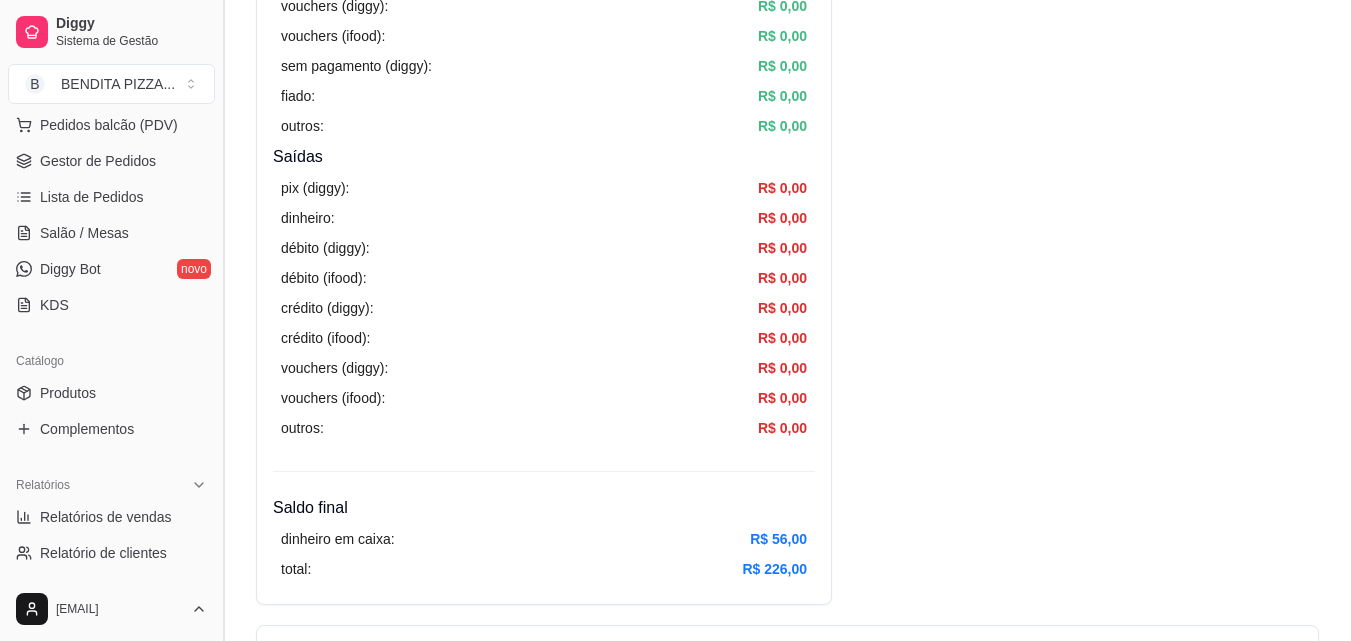 click at bounding box center [223, 320] 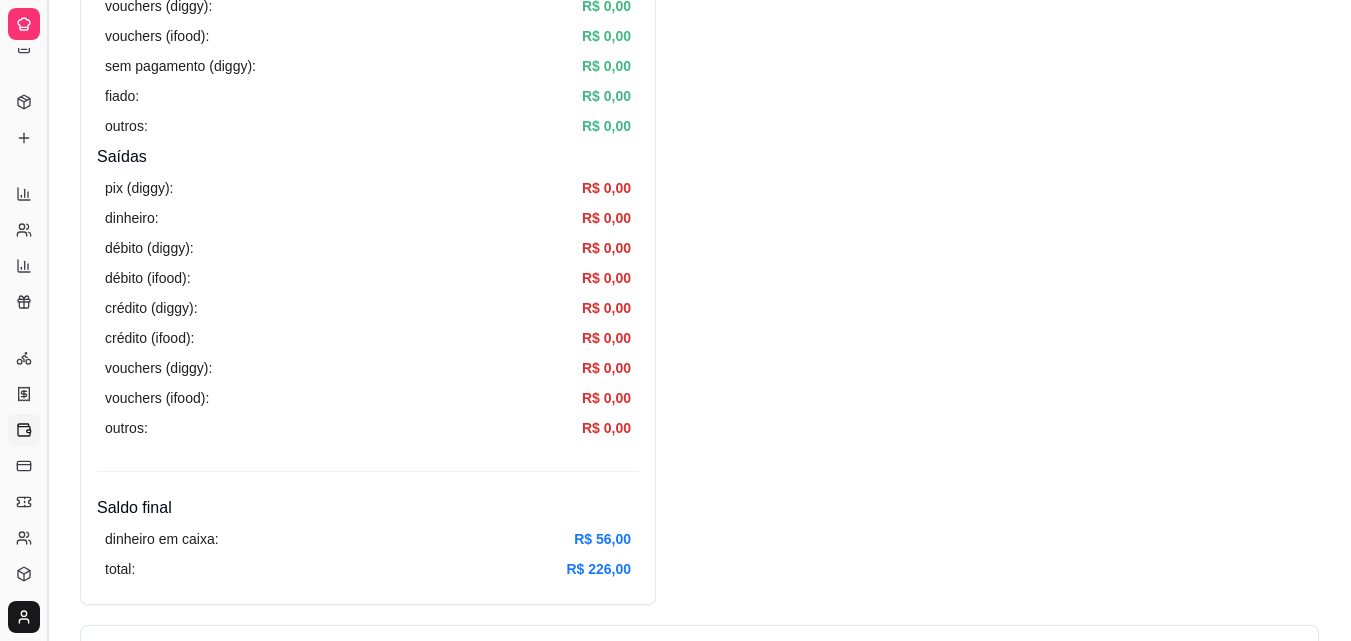 scroll, scrollTop: 131, scrollLeft: 0, axis: vertical 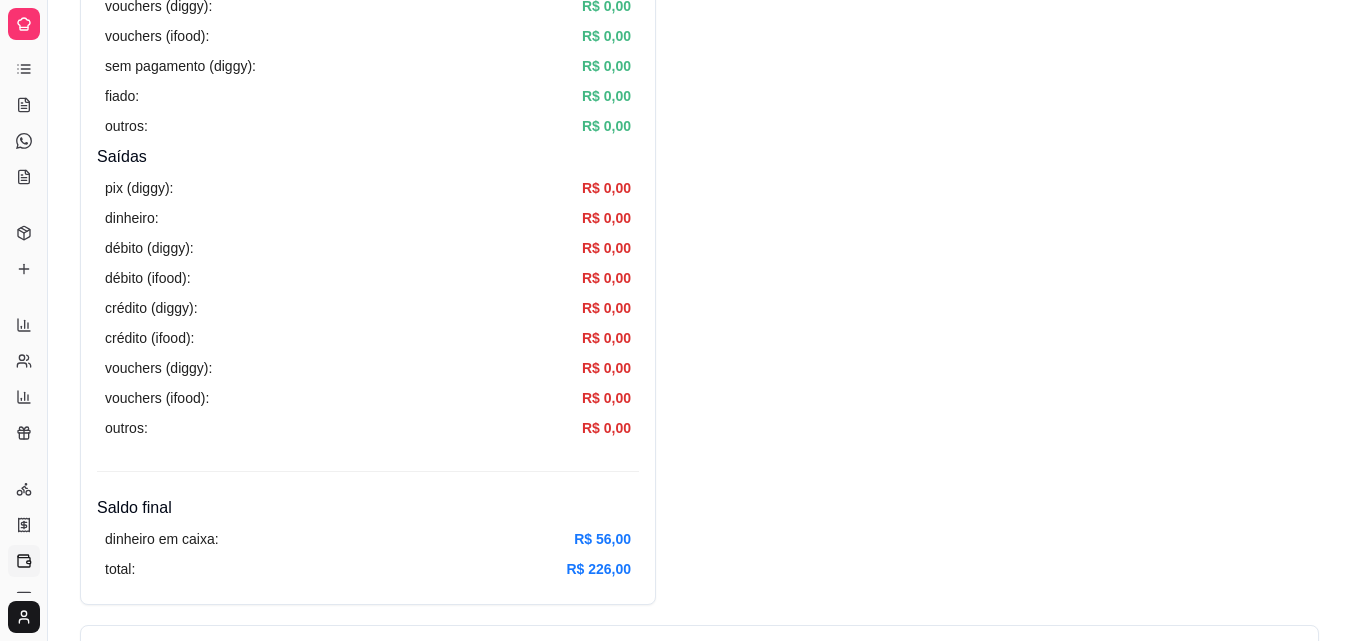 drag, startPoint x: 48, startPoint y: 192, endPoint x: 77, endPoint y: 184, distance: 30.083218 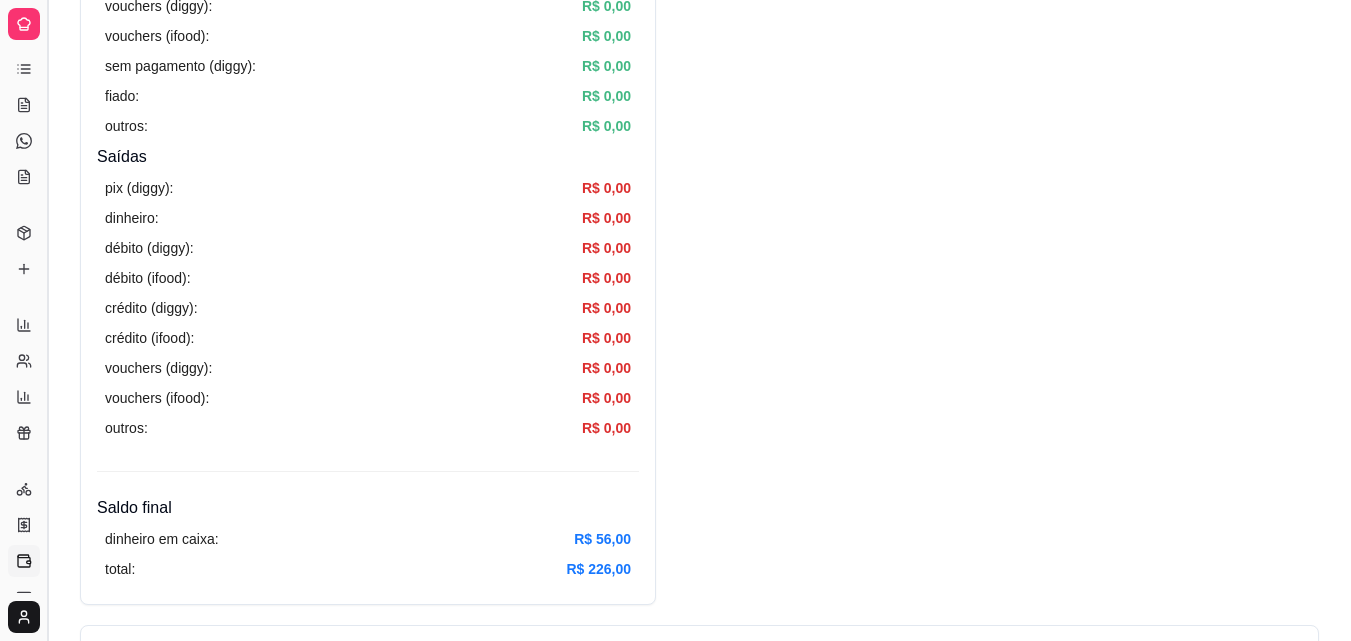 click at bounding box center (47, 320) 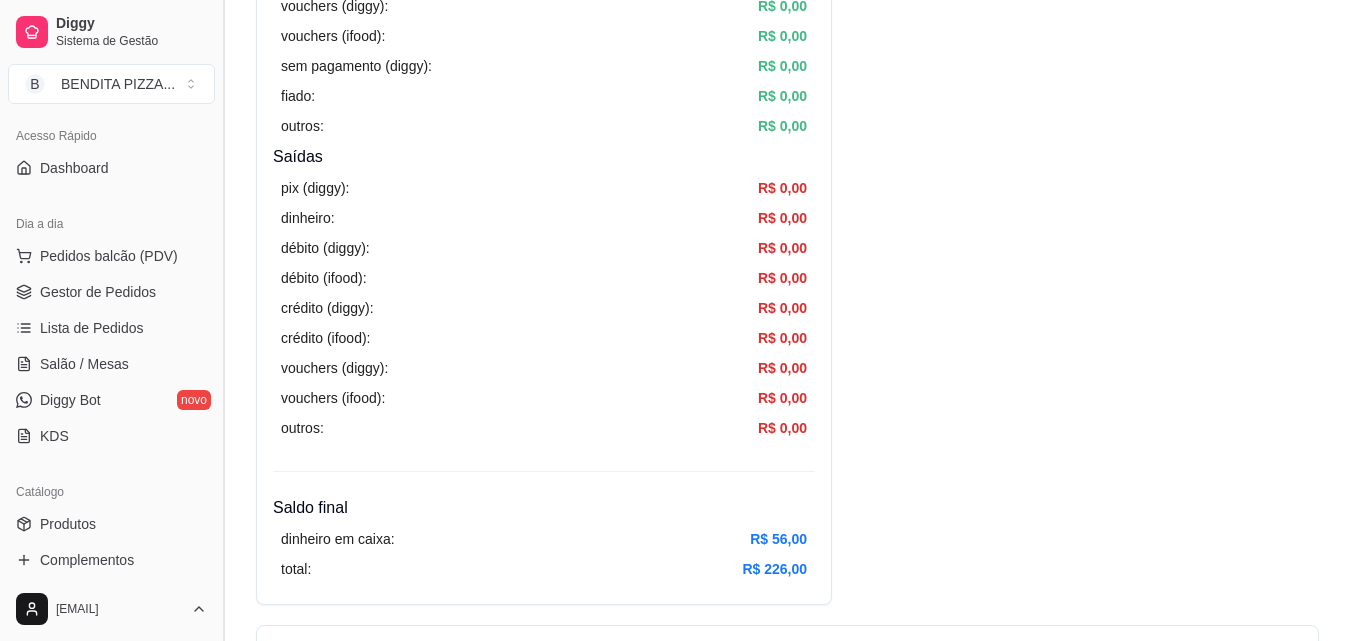scroll, scrollTop: 117, scrollLeft: 0, axis: vertical 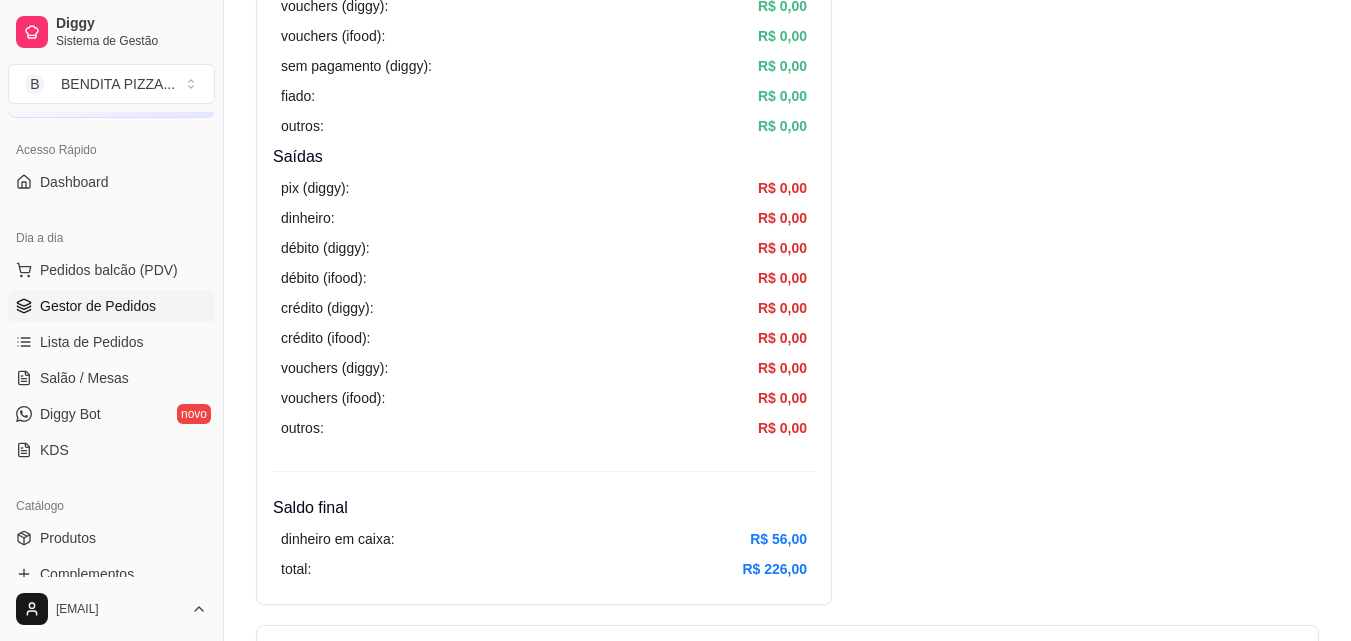 click on "Gestor de Pedidos" at bounding box center (98, 306) 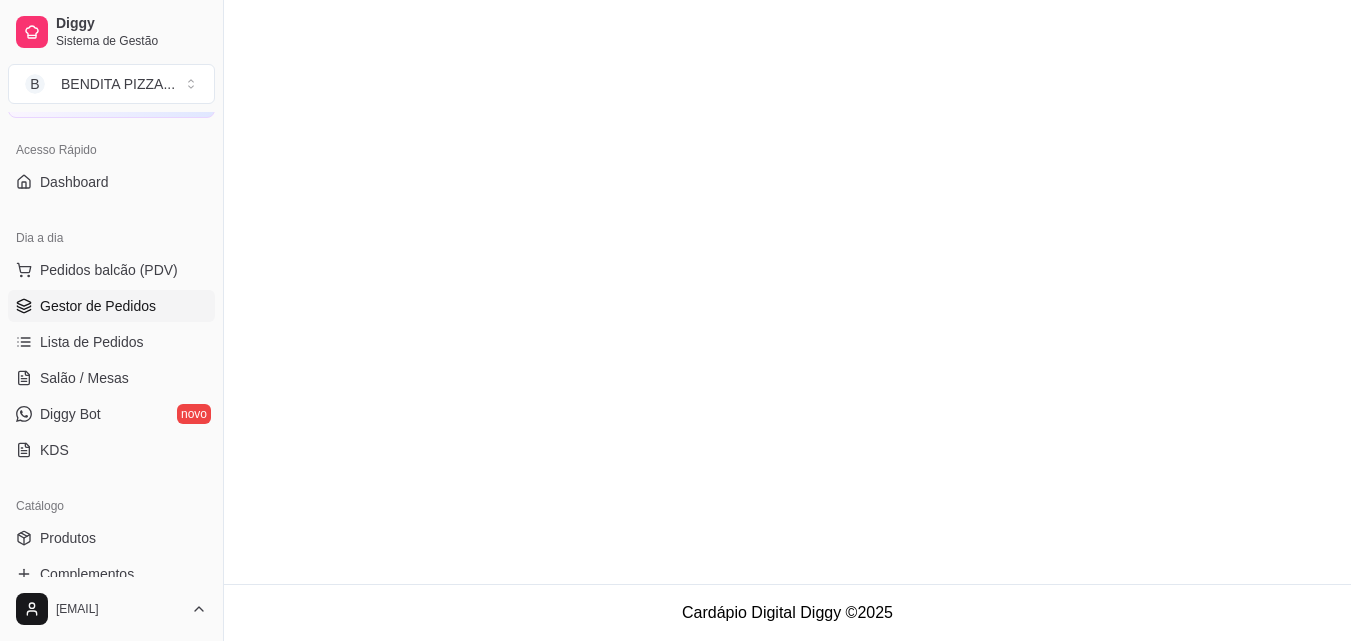 scroll, scrollTop: 0, scrollLeft: 0, axis: both 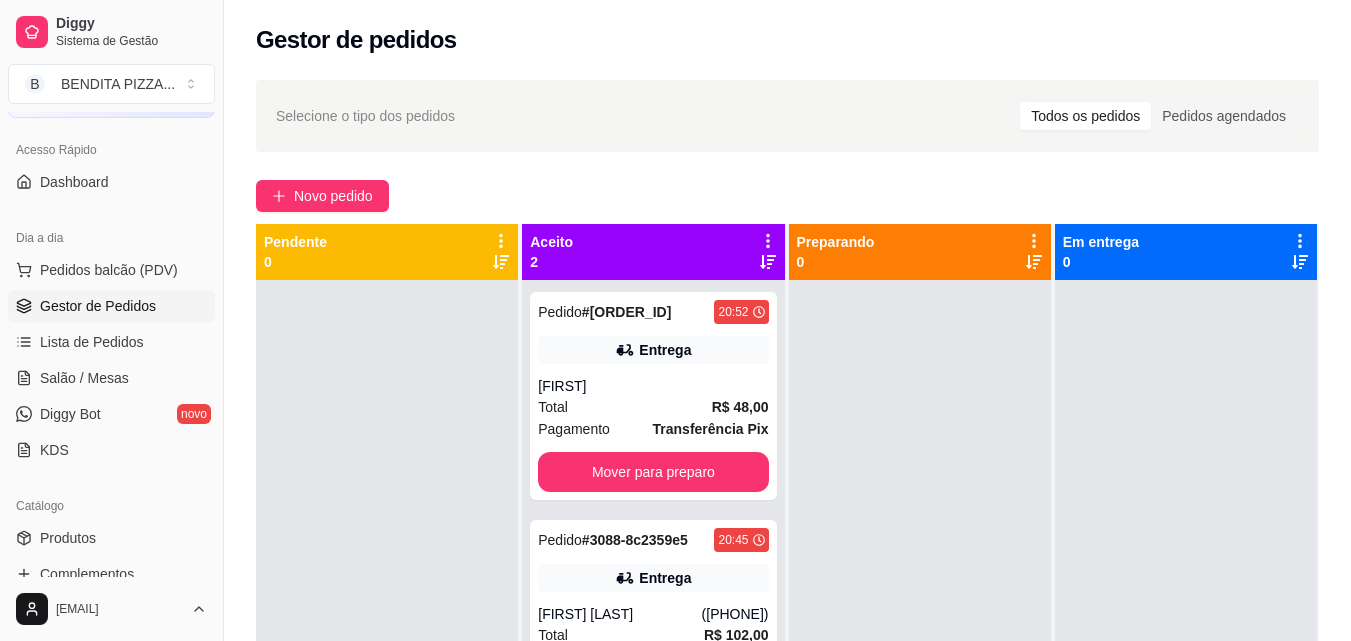click on "Selecione o tipo dos pedidos Todos os pedidos Pedidos agendados Novo pedido Pendente 0 Aceito 2 Pedido  # [ORDER_ID] 20:52 Entrega [NAME] Total R$ 48,00 Pagamento Transferência Pix Mover para preparo Pedido  # [ORDER_ID] 20:45 Entrega [NAME]  ([PHONE]) Total R$ 102,00 Pagamento Dinheiro Mover para preparo Preparando 0 Em entrega 0" at bounding box center (787, 478) 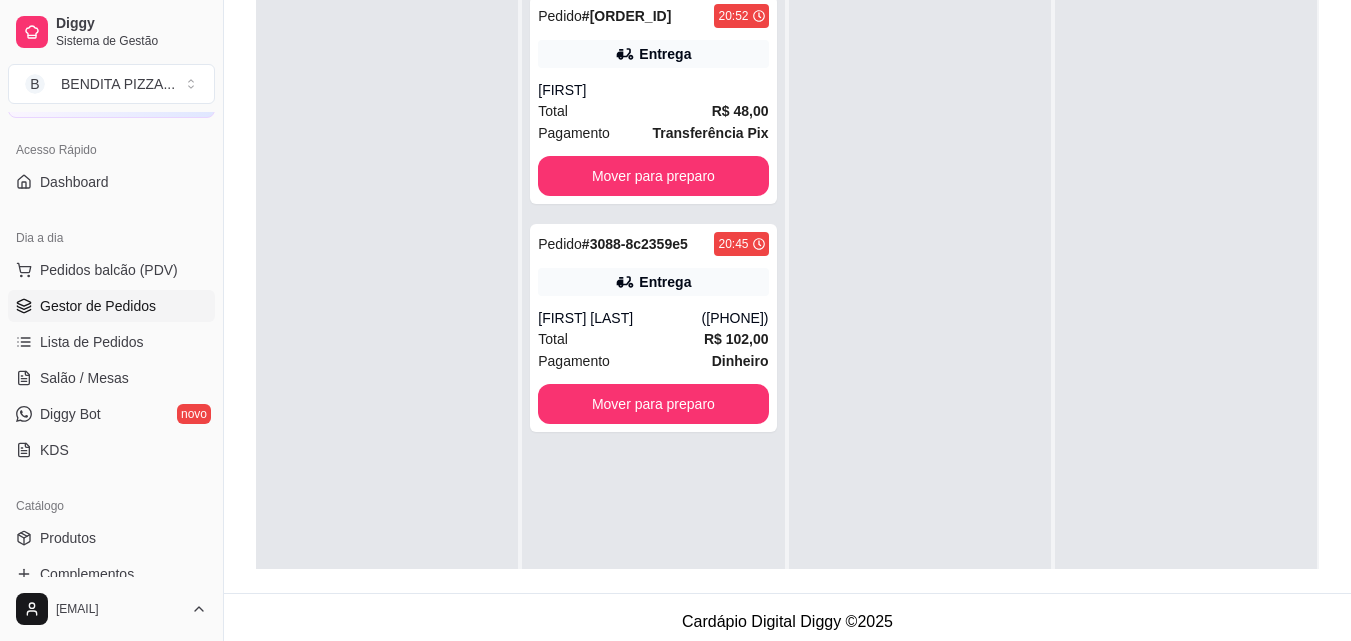 scroll, scrollTop: 300, scrollLeft: 0, axis: vertical 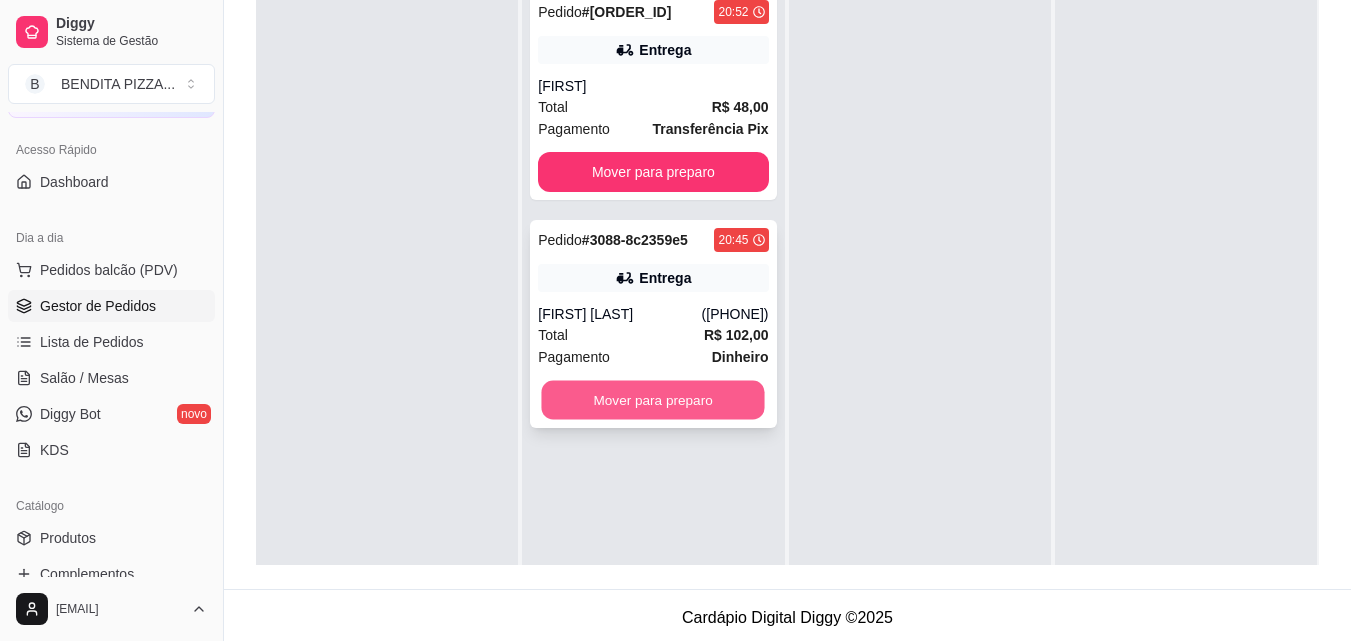 click on "Mover para preparo" at bounding box center [653, 400] 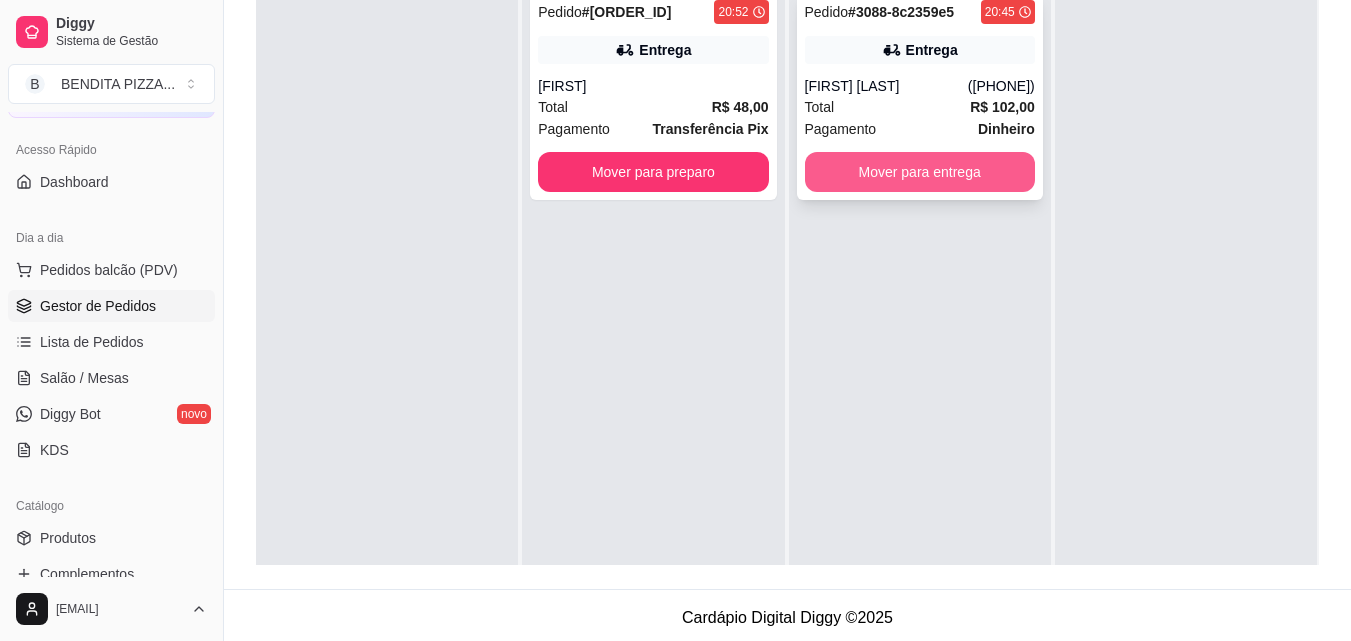 click on "Mover para entrega" at bounding box center [920, 172] 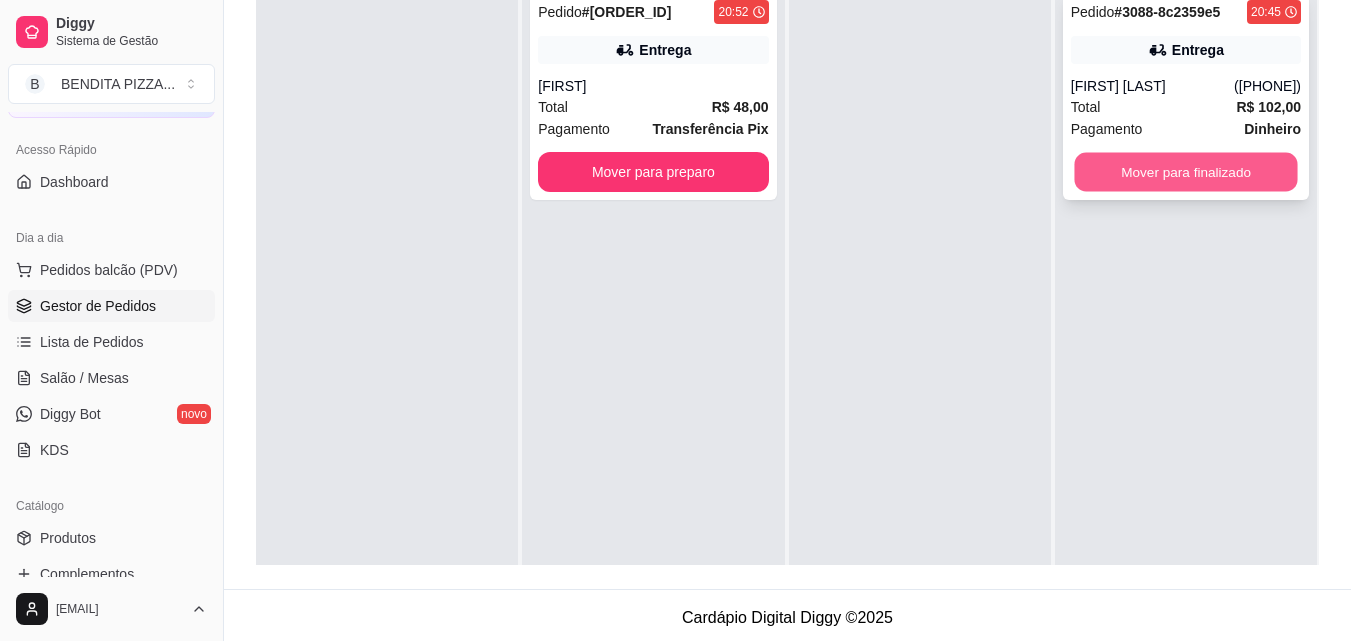 click on "Mover para finalizado" at bounding box center [1185, 172] 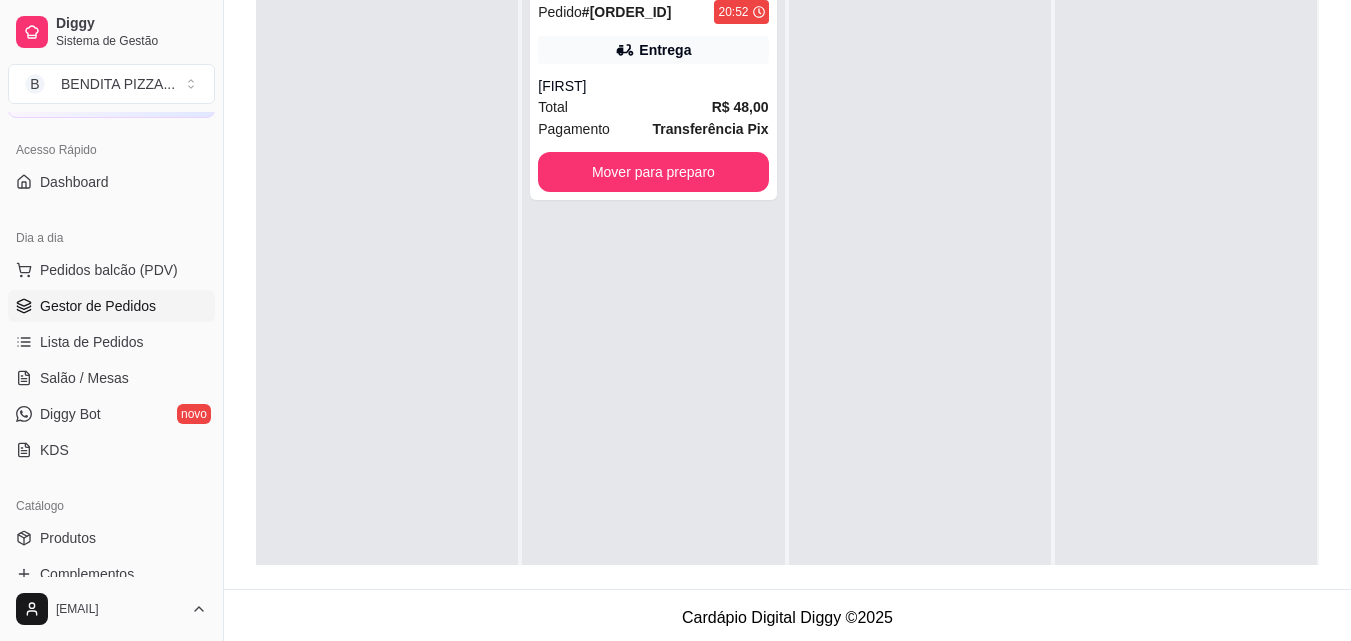 scroll, scrollTop: 523, scrollLeft: 0, axis: vertical 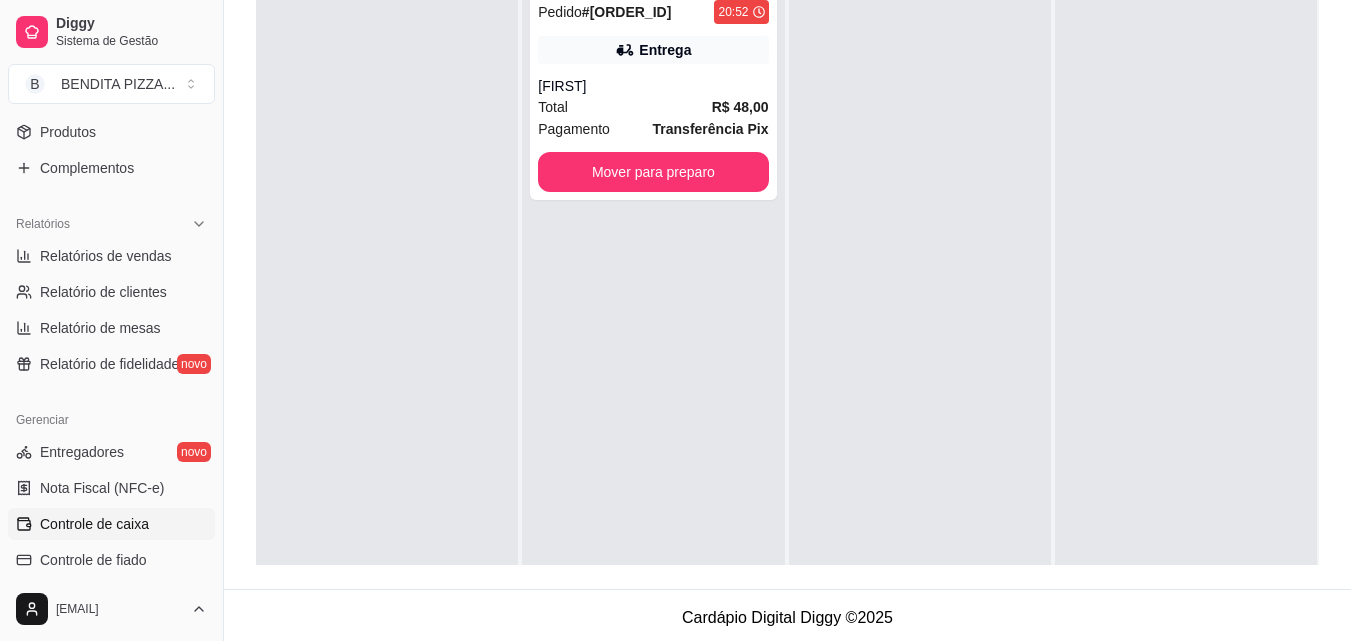 click on "Controle de caixa" at bounding box center [111, 524] 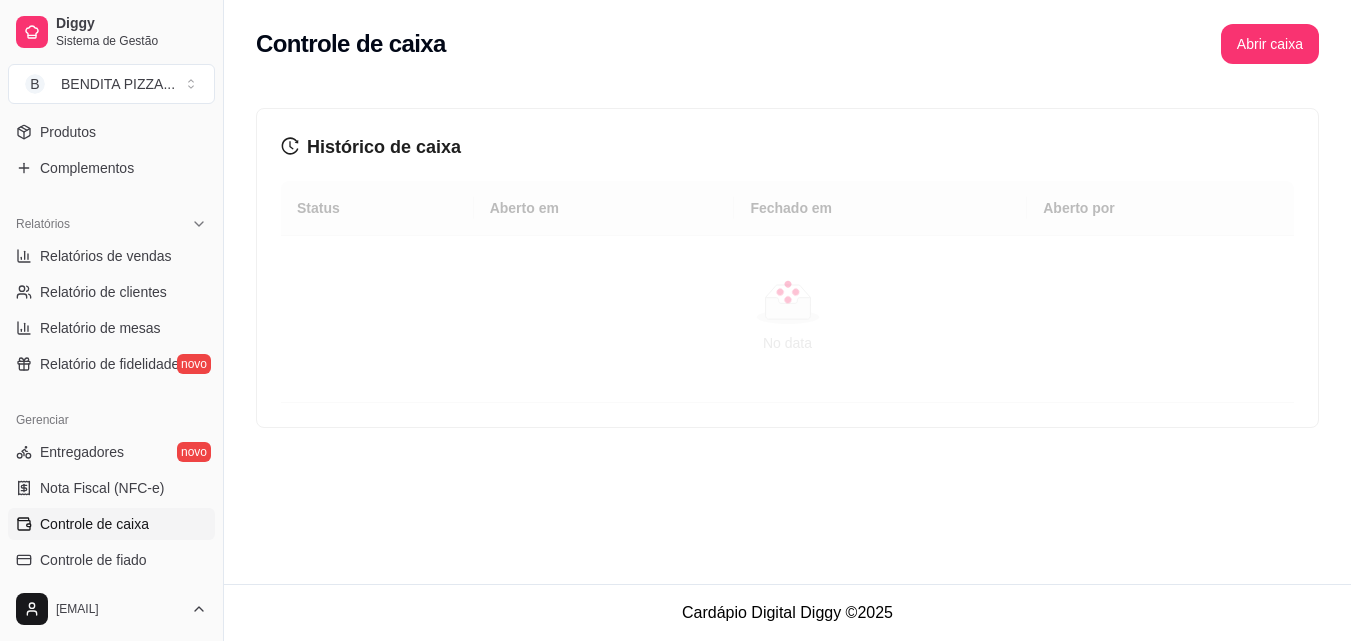 scroll, scrollTop: 0, scrollLeft: 0, axis: both 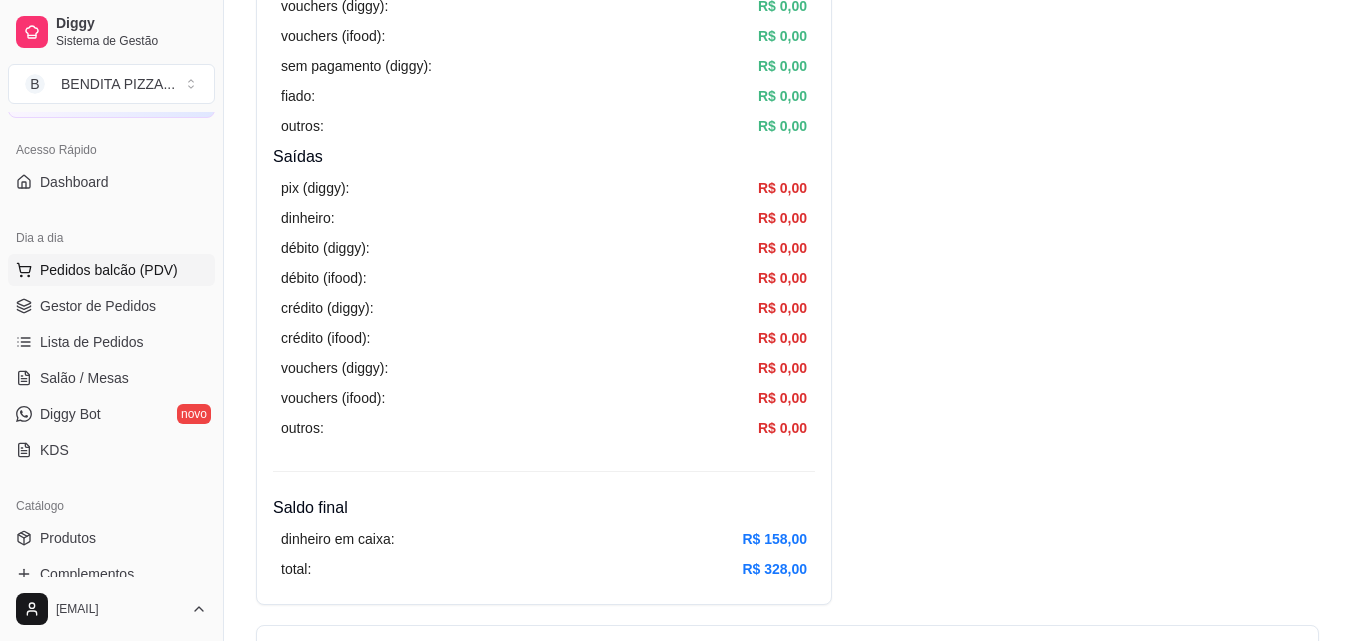 click on "Pedidos balcão (PDV)" at bounding box center [109, 270] 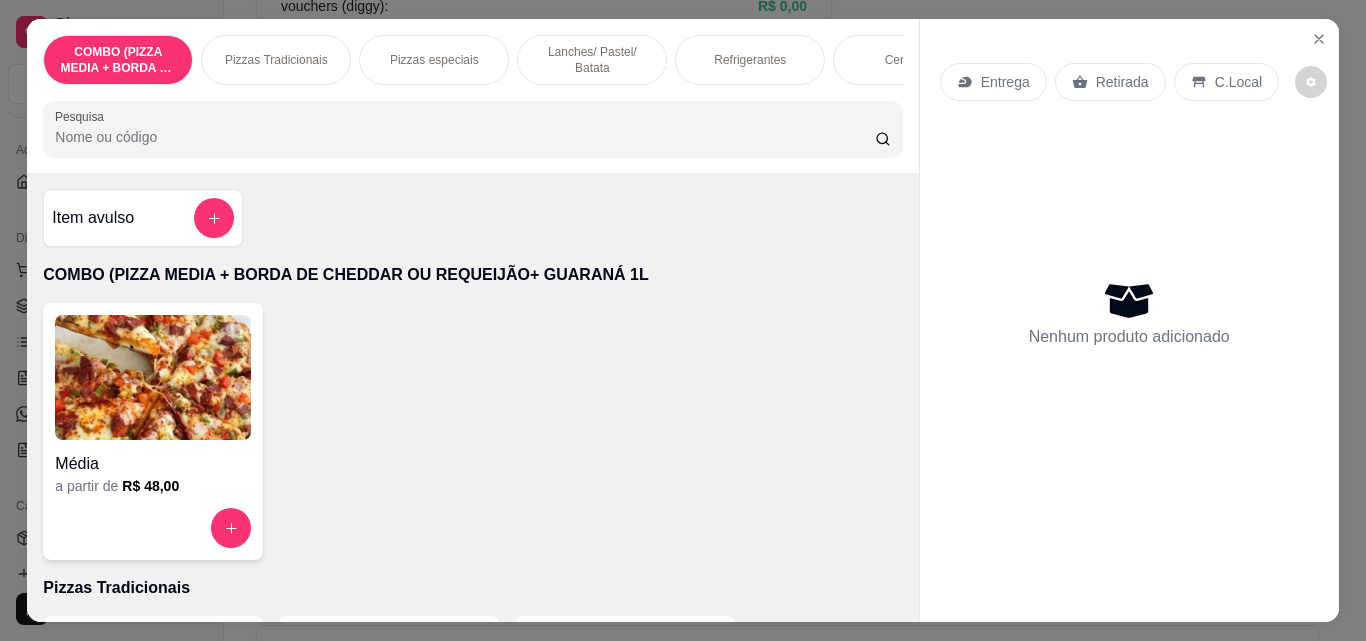 click on "Pizzas Tradicionais" at bounding box center (276, 60) 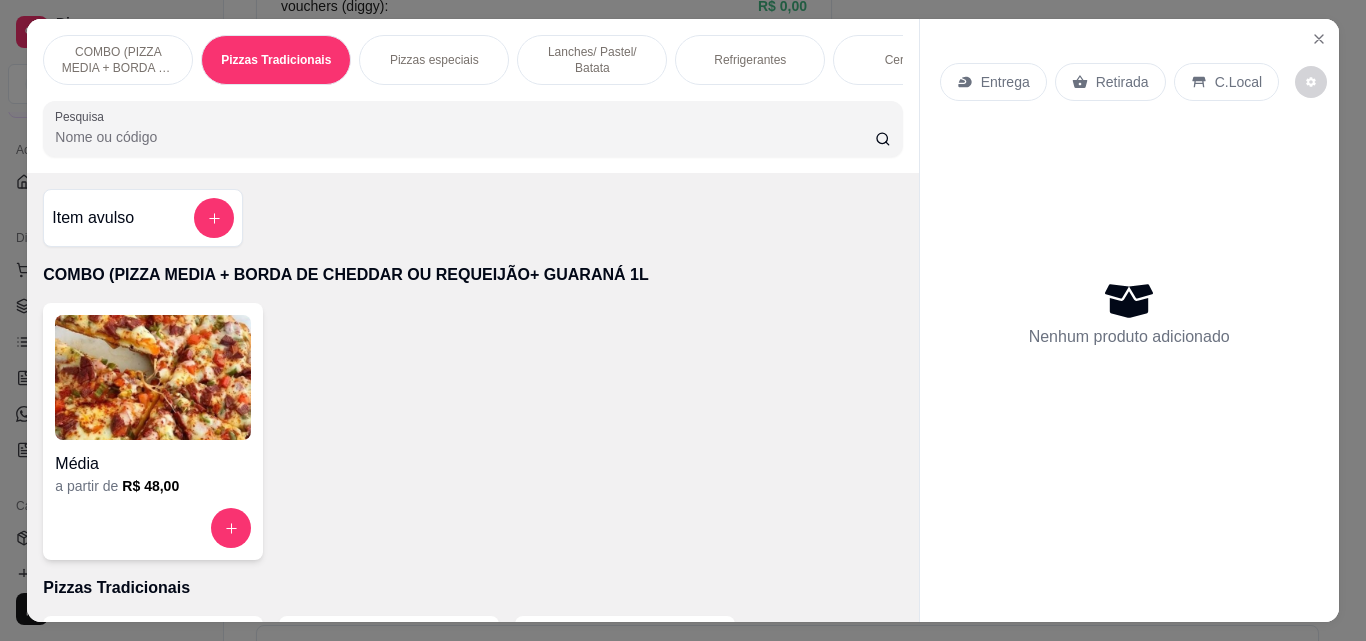 scroll, scrollTop: 403, scrollLeft: 0, axis: vertical 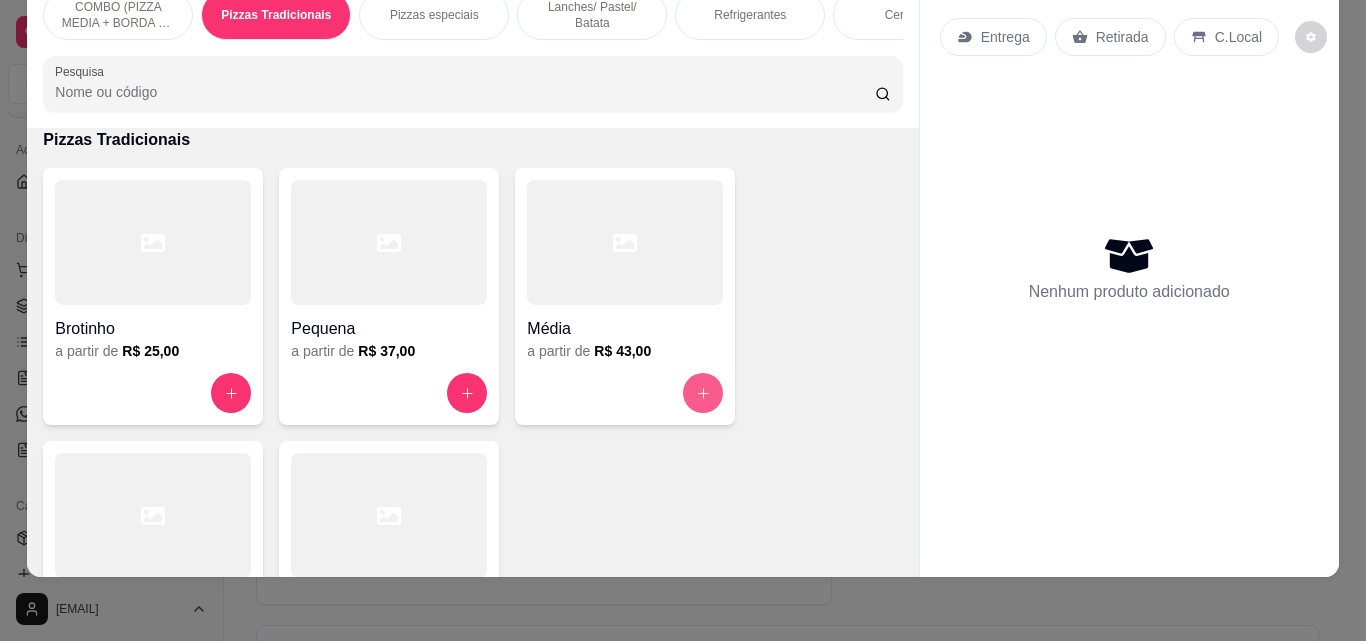 click 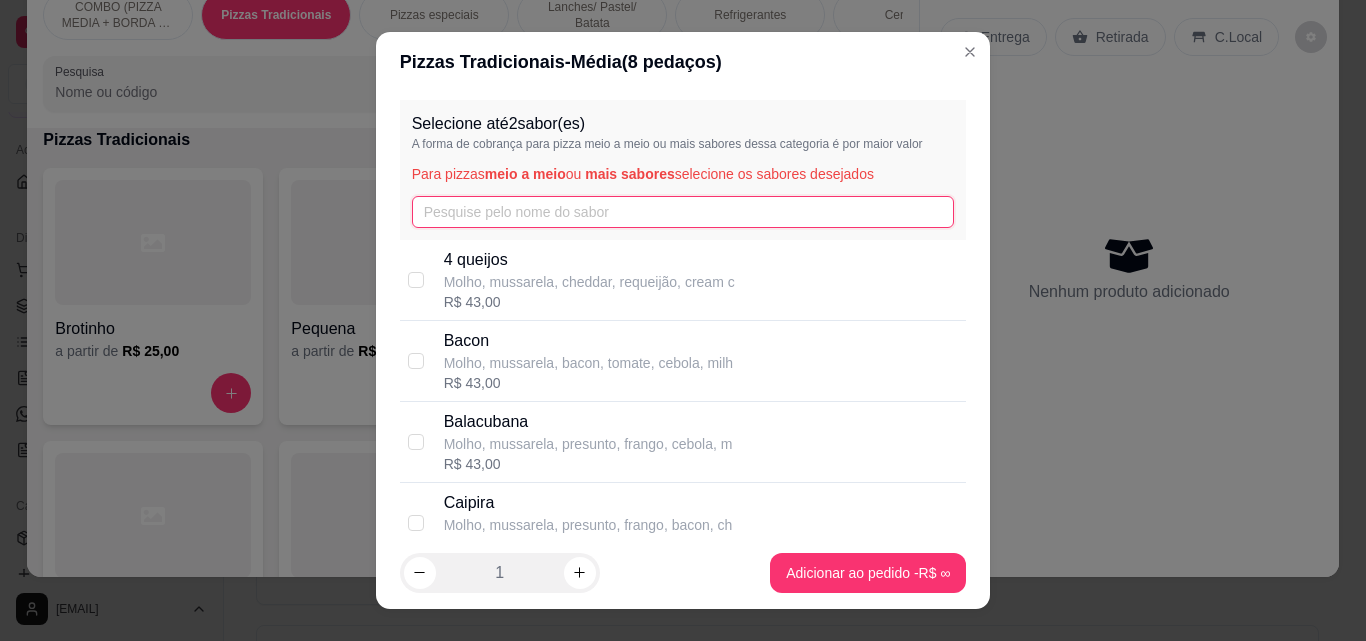 click at bounding box center (683, 212) 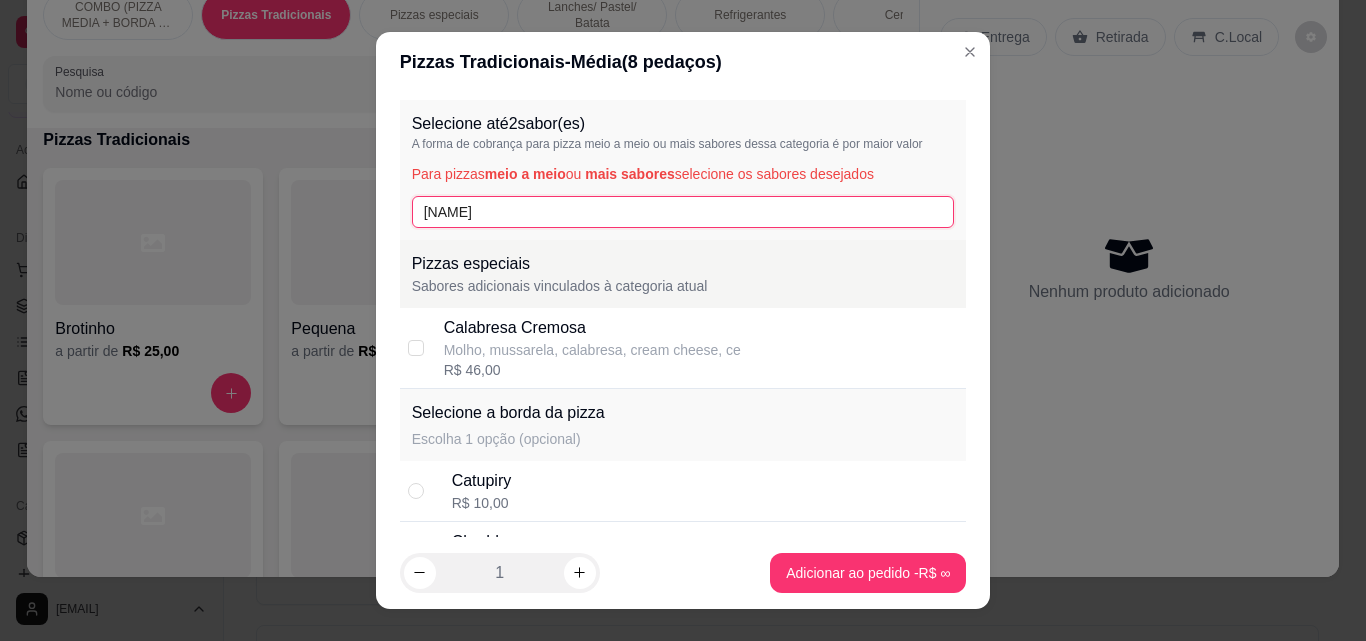 type on "[NAME]" 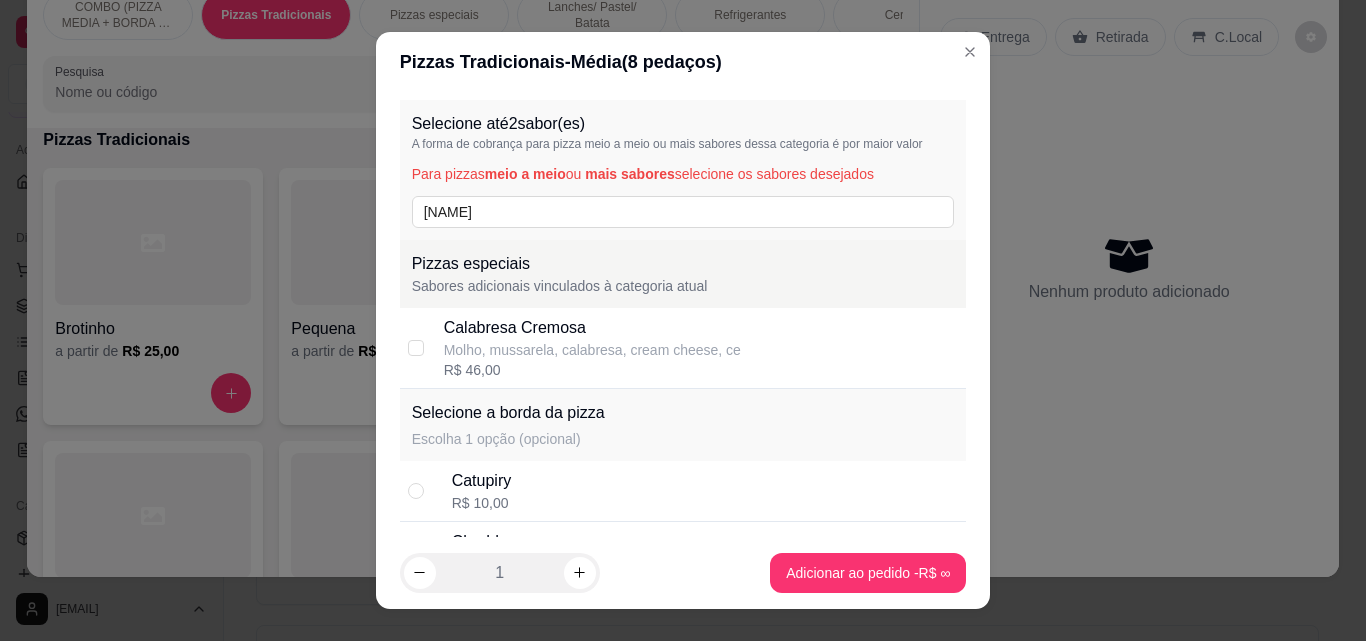 click on "Calabresa Cremosa" at bounding box center (592, 328) 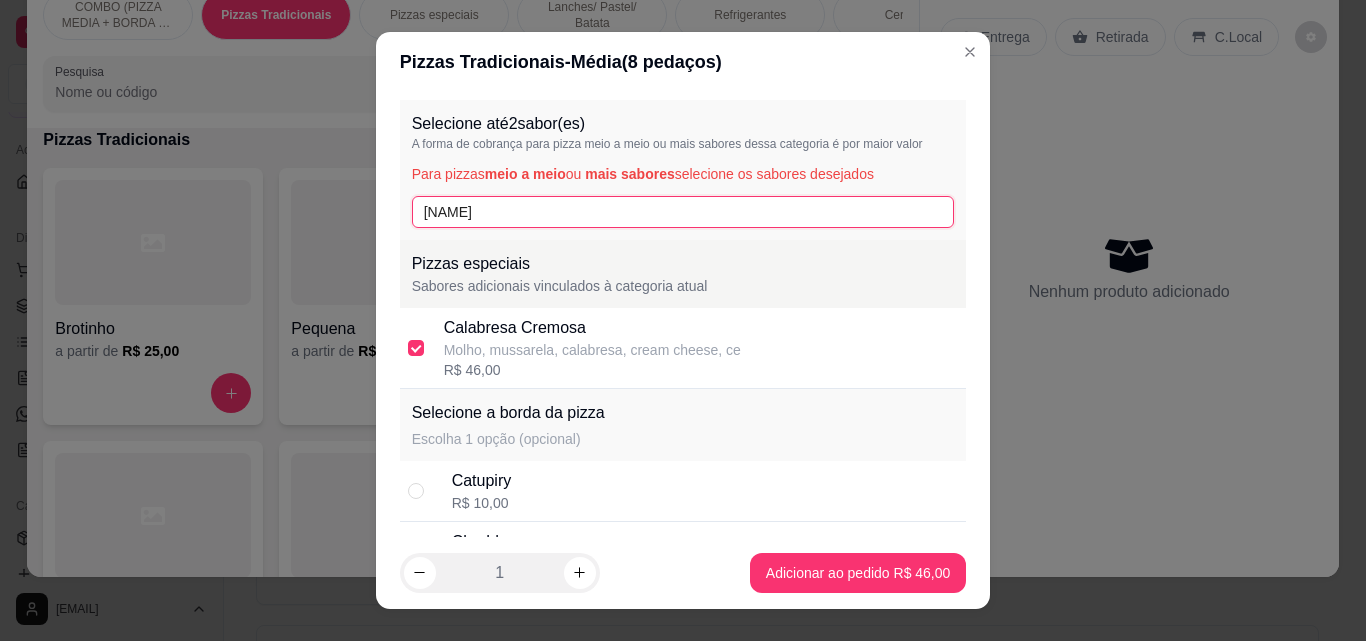 click on "[NAME]" at bounding box center [683, 212] 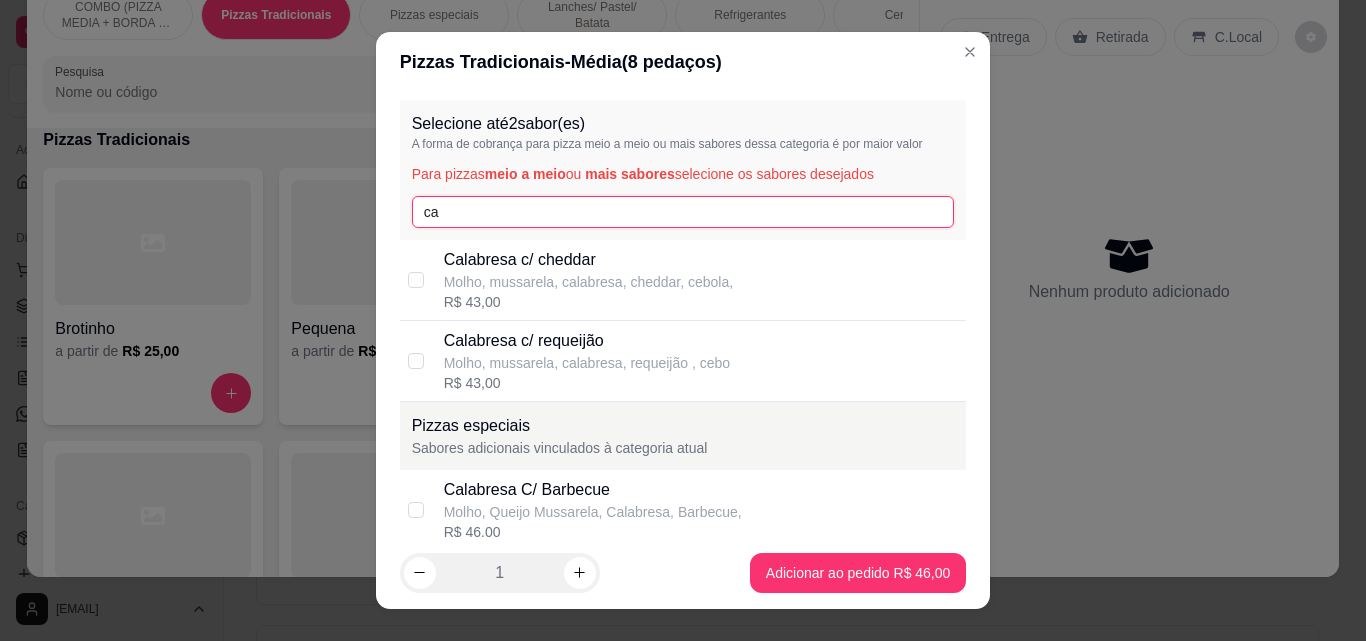 type on "c" 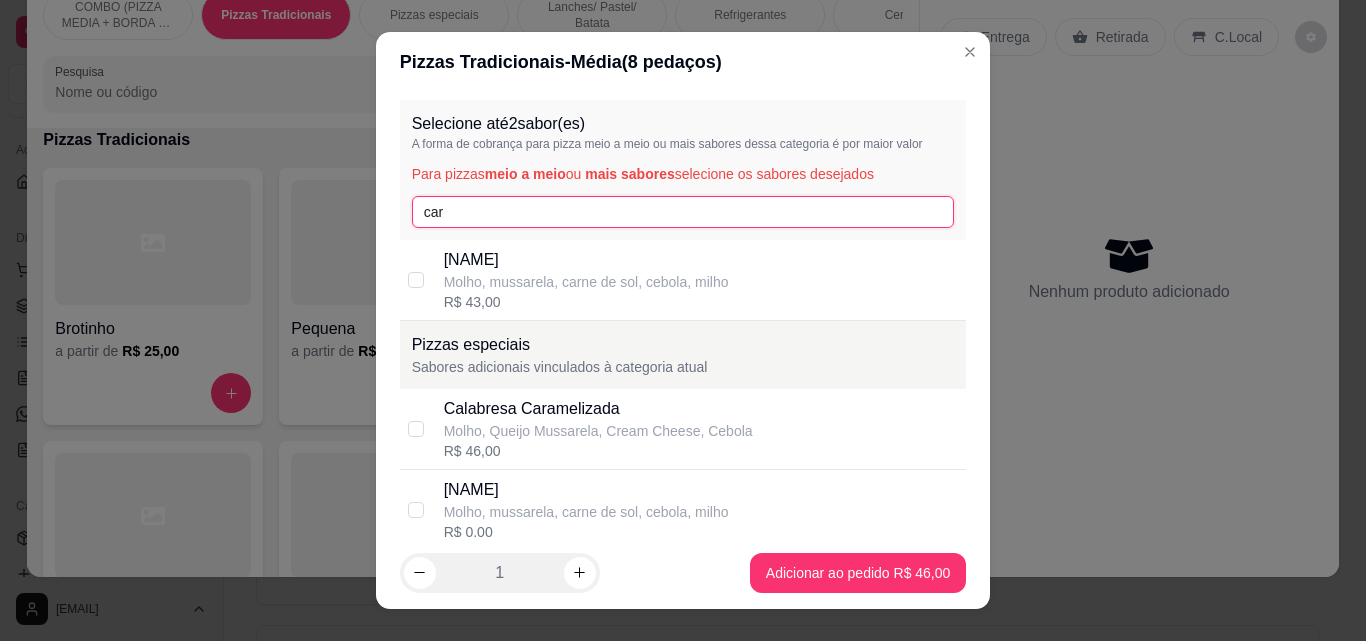 type on "car" 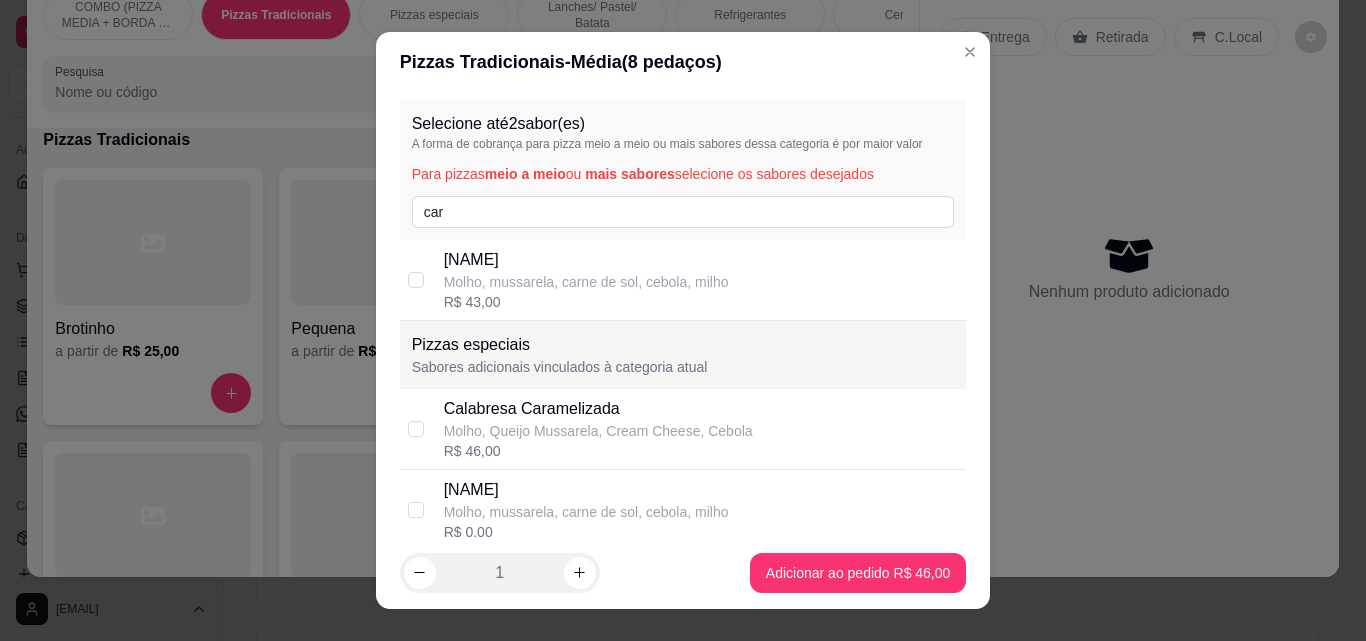 click on "[NAME]" at bounding box center (586, 260) 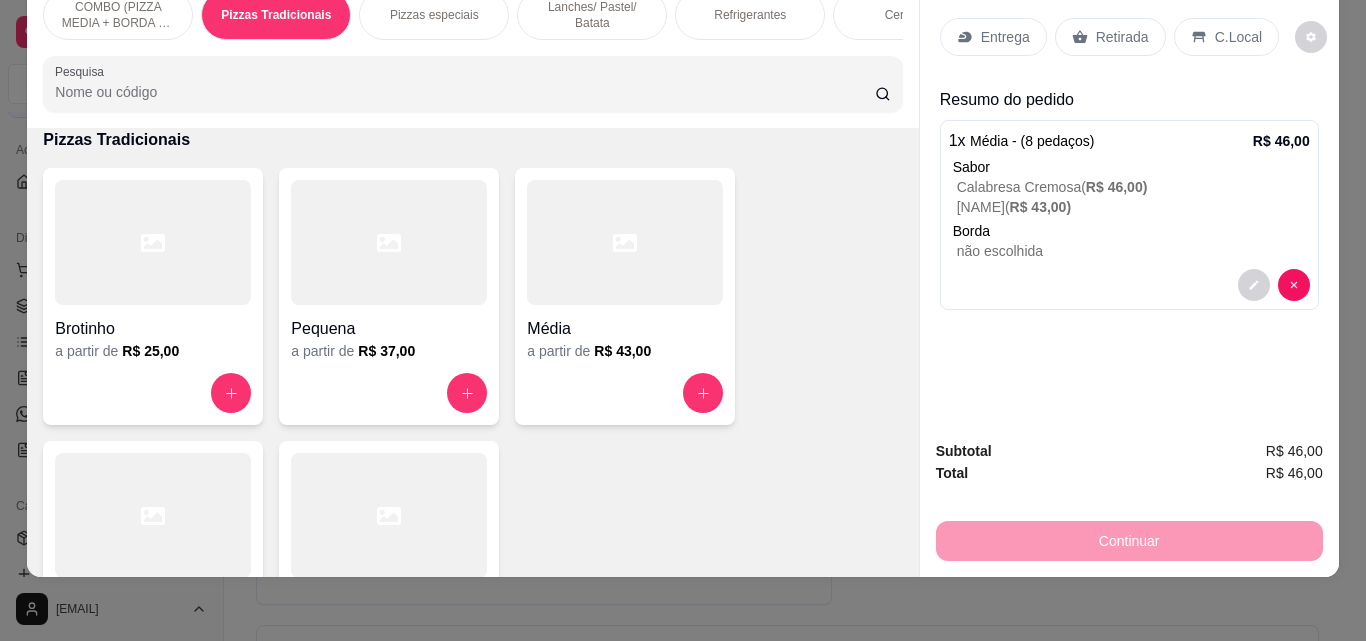 click on "Entrega" at bounding box center (1005, 37) 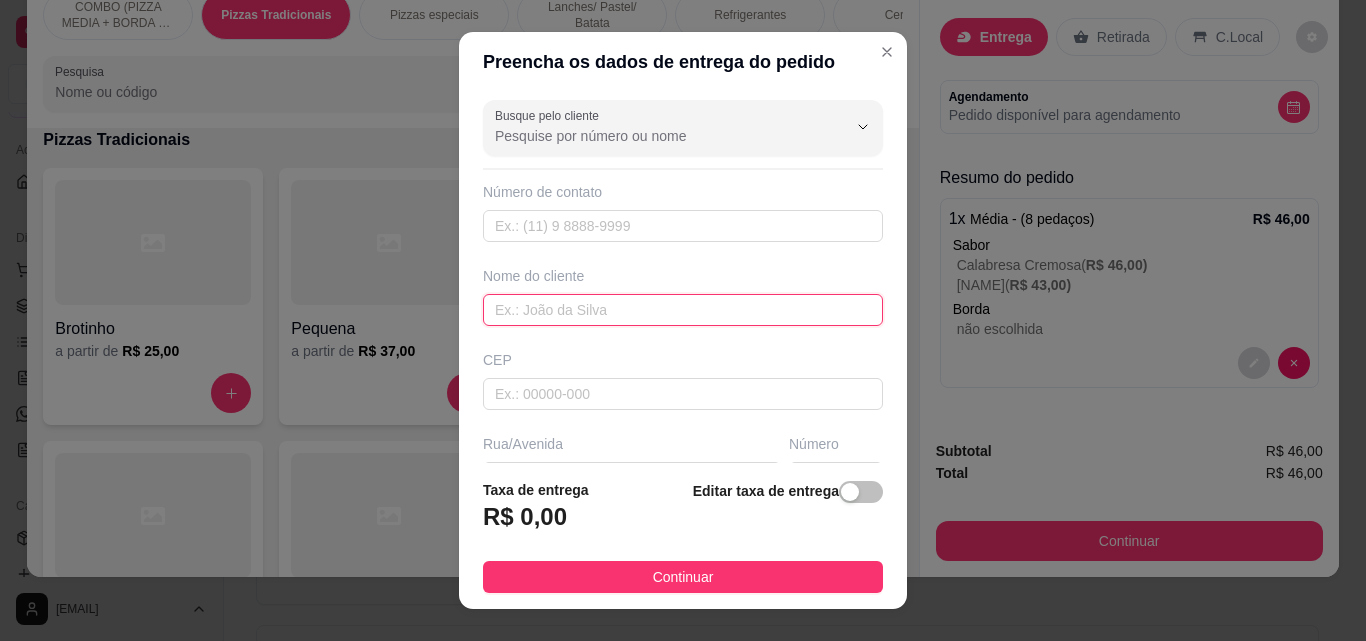 click at bounding box center [683, 310] 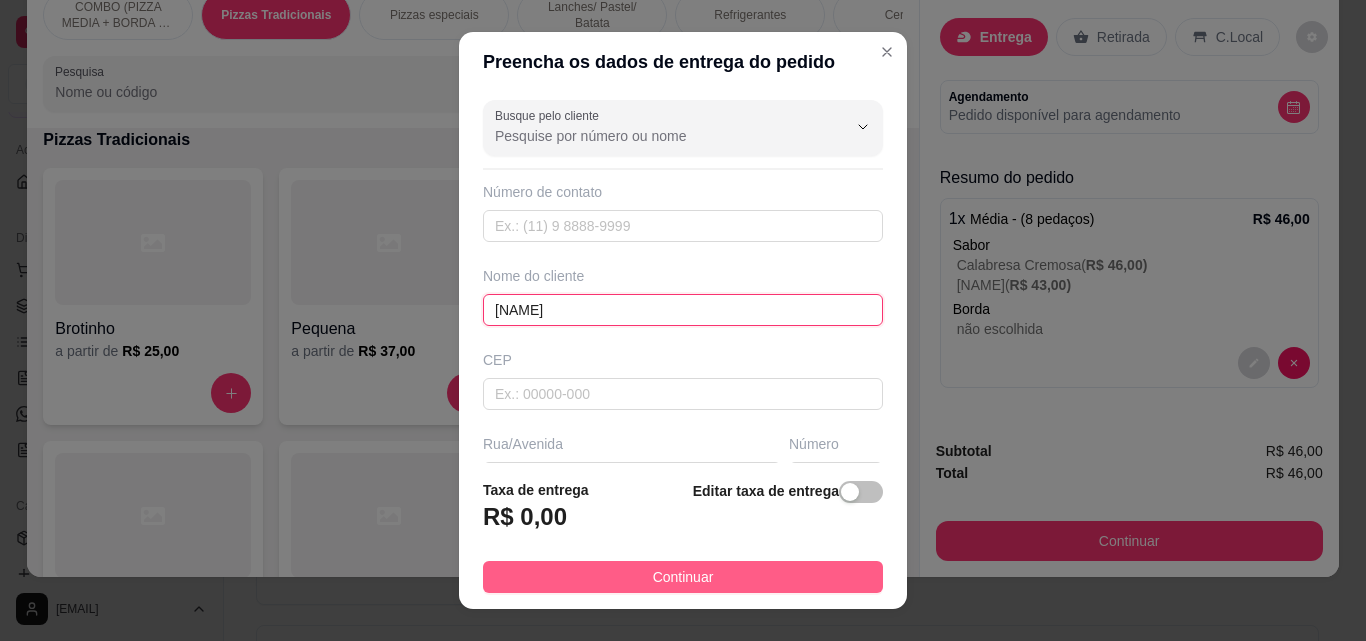 type on "[NAME]" 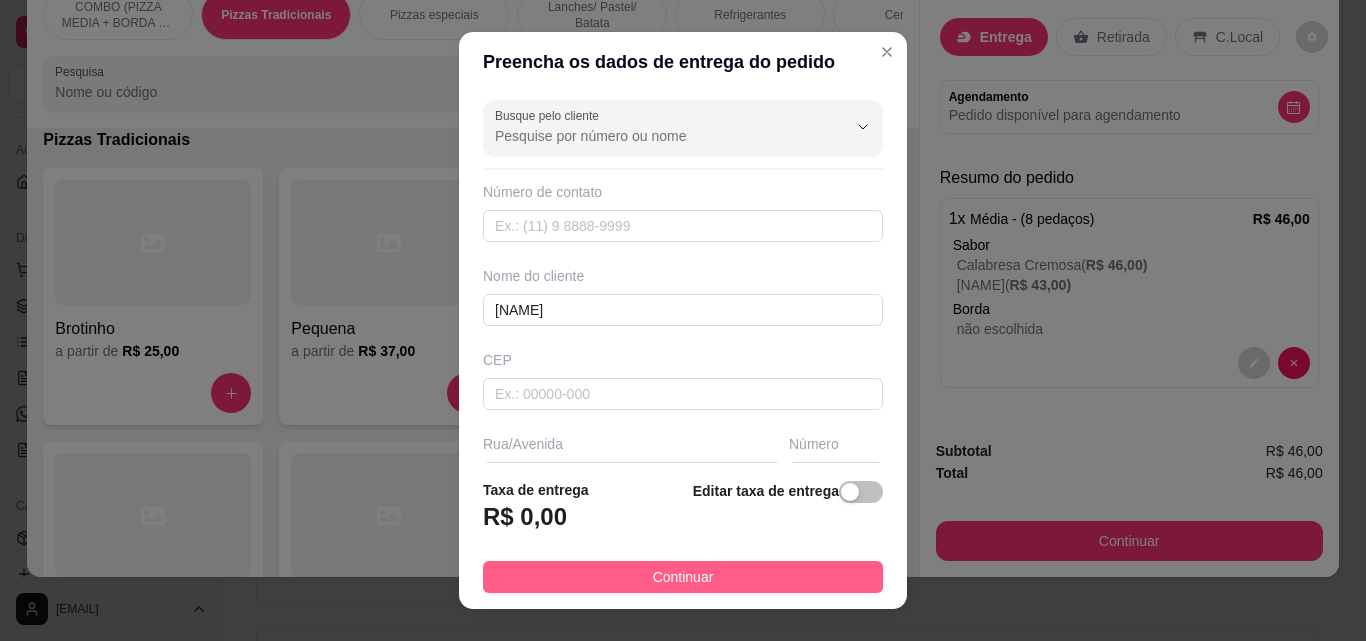 click on "Continuar" at bounding box center (683, 577) 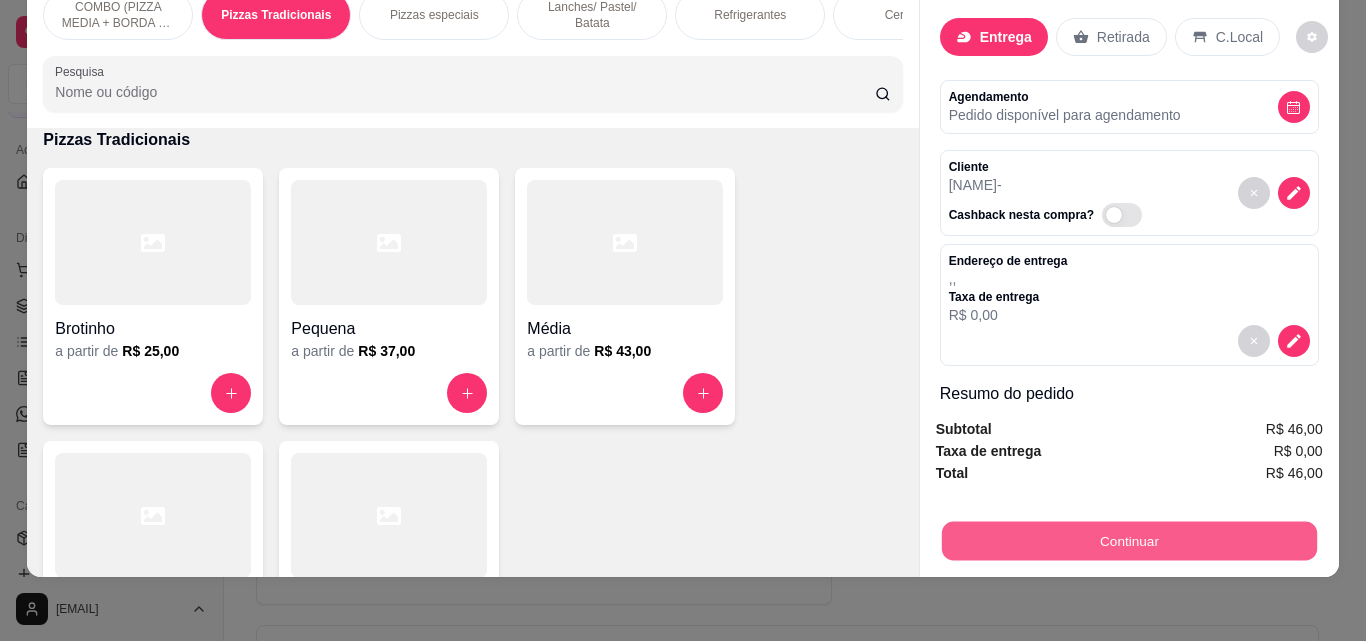 click on "Continuar" at bounding box center [1128, 540] 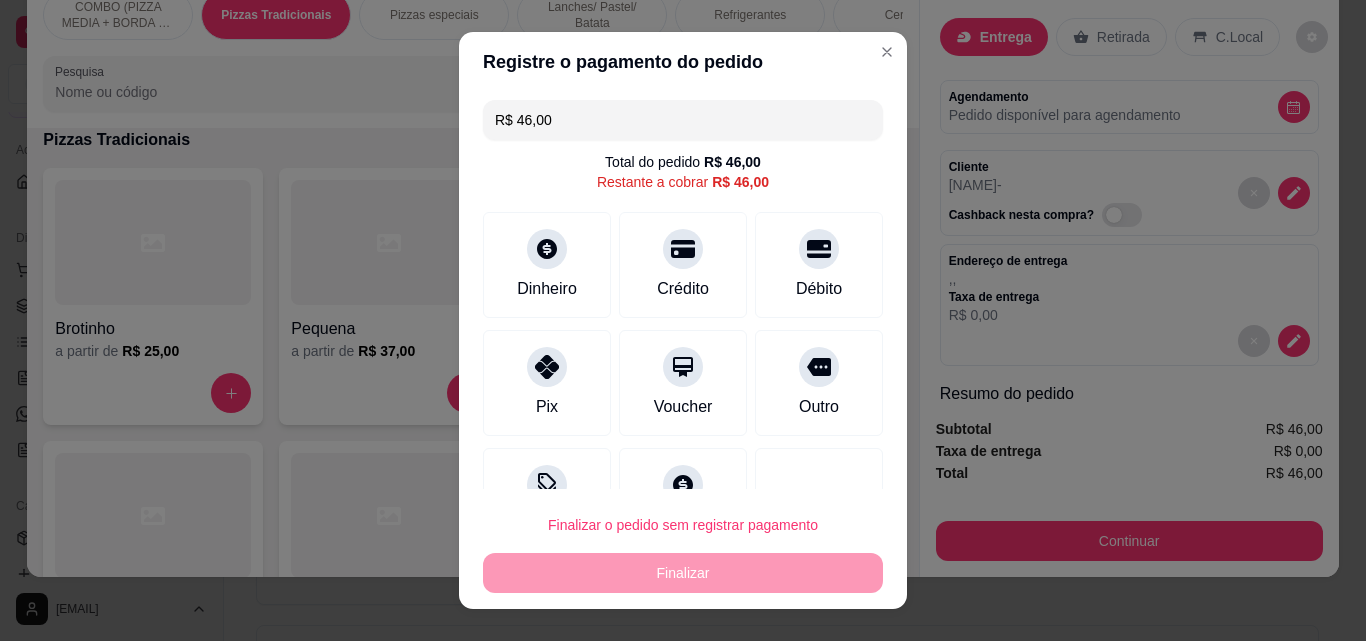 click on "Finalizar o pedido sem registrar pagamento Finalizar" at bounding box center [683, 549] 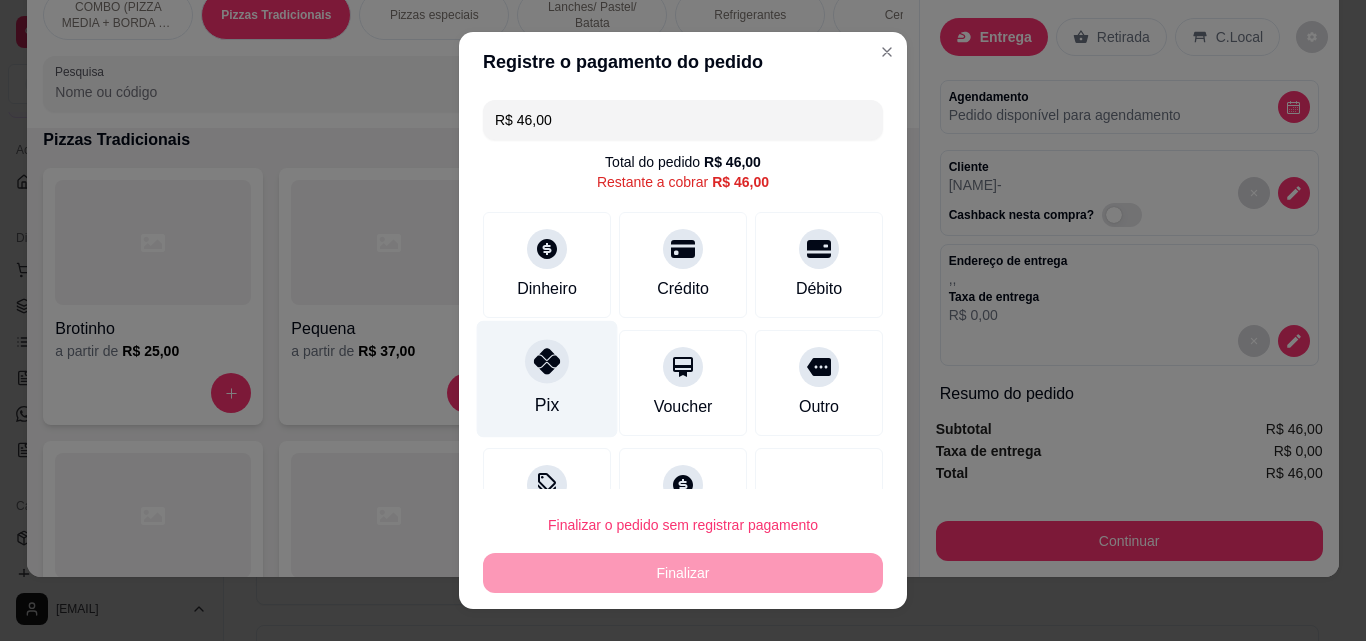 click 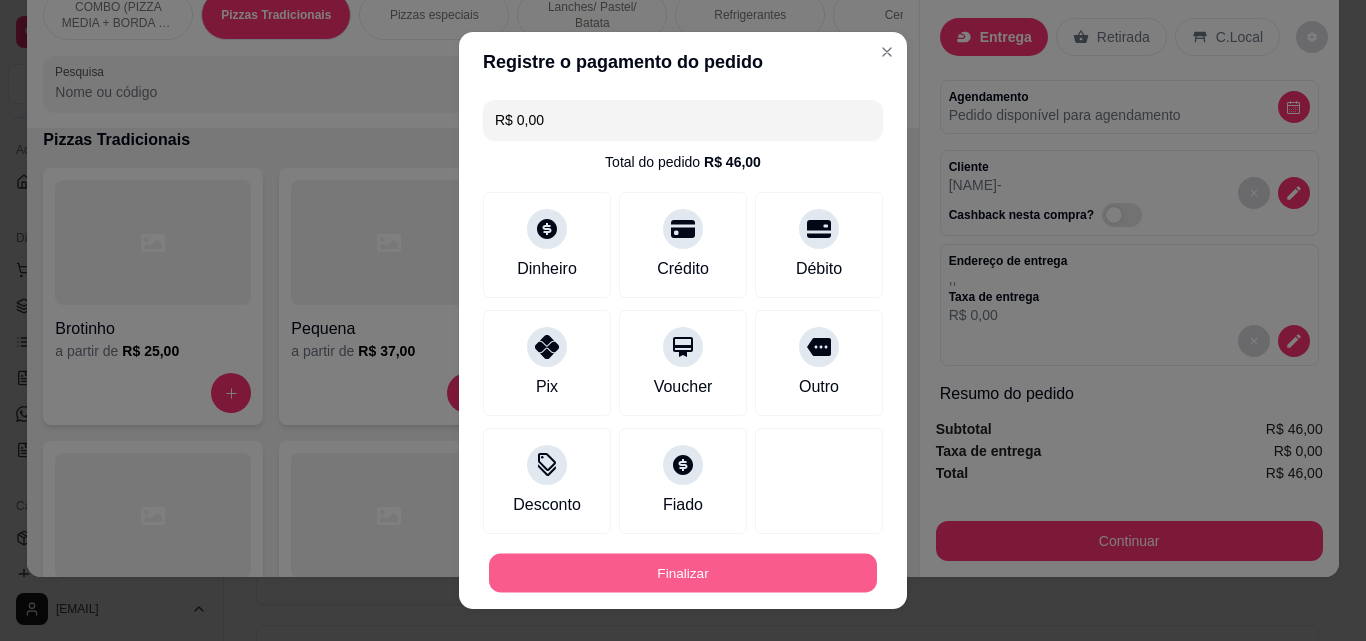 click on "Finalizar" at bounding box center [683, 573] 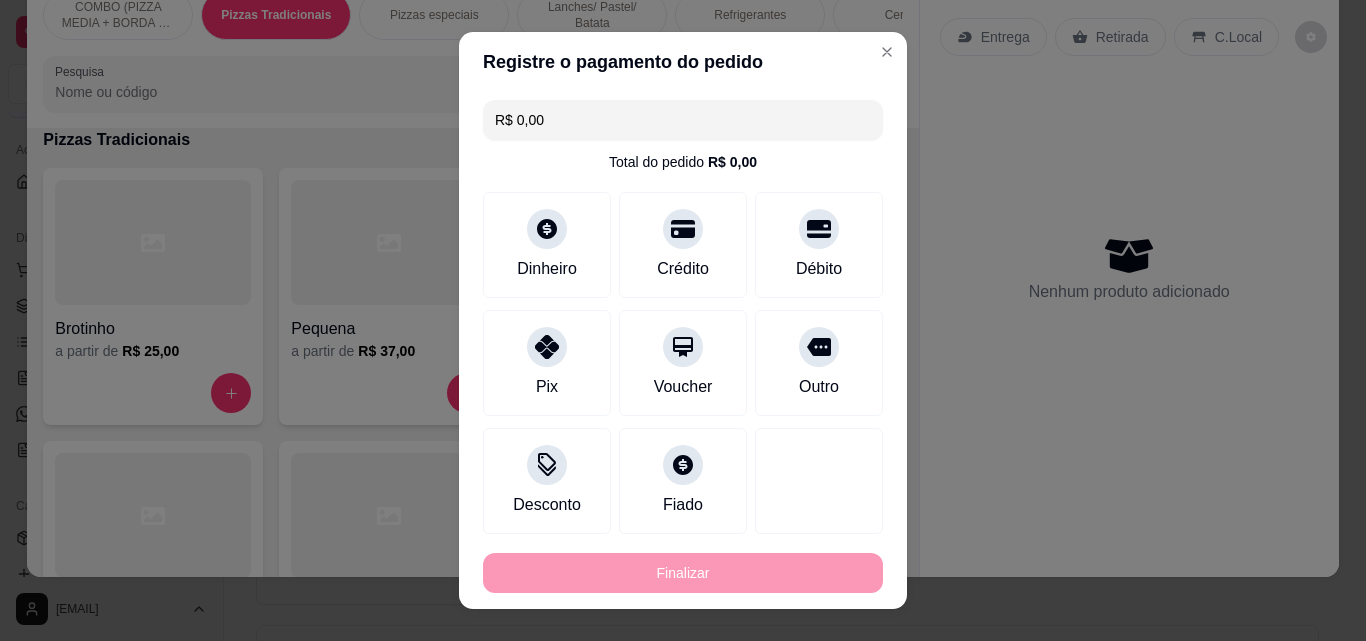 type on "-R$ 46,00" 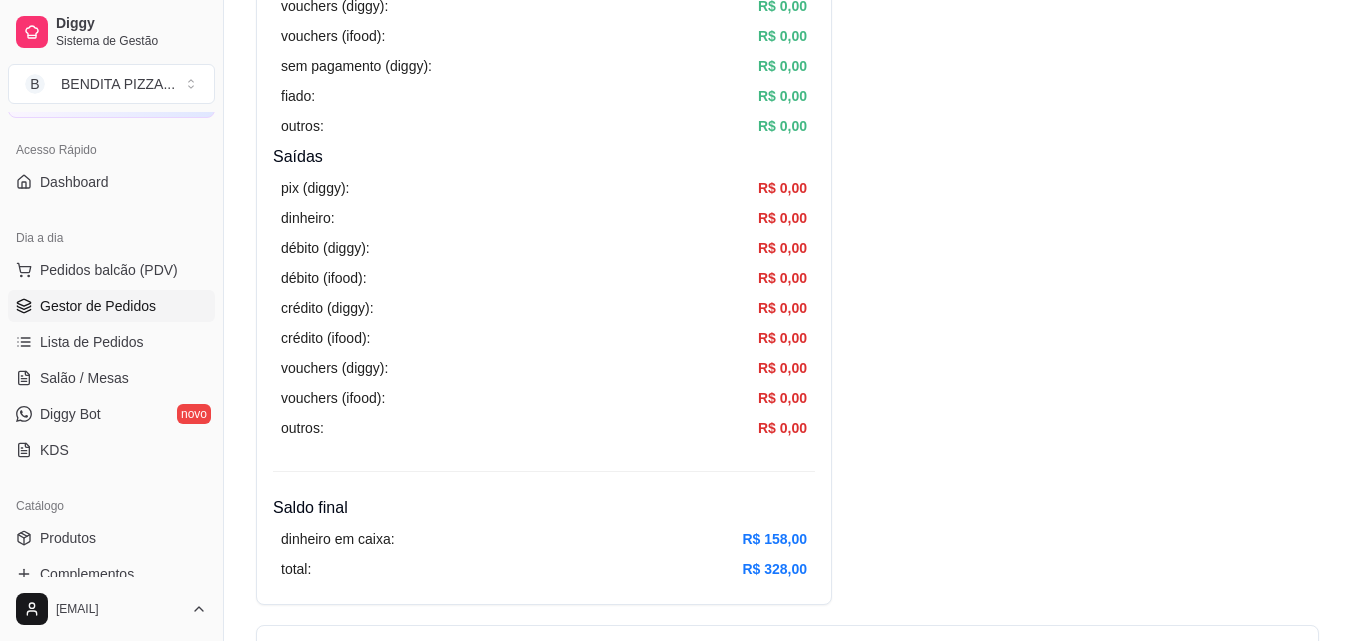 click on "Gestor de Pedidos" at bounding box center [98, 306] 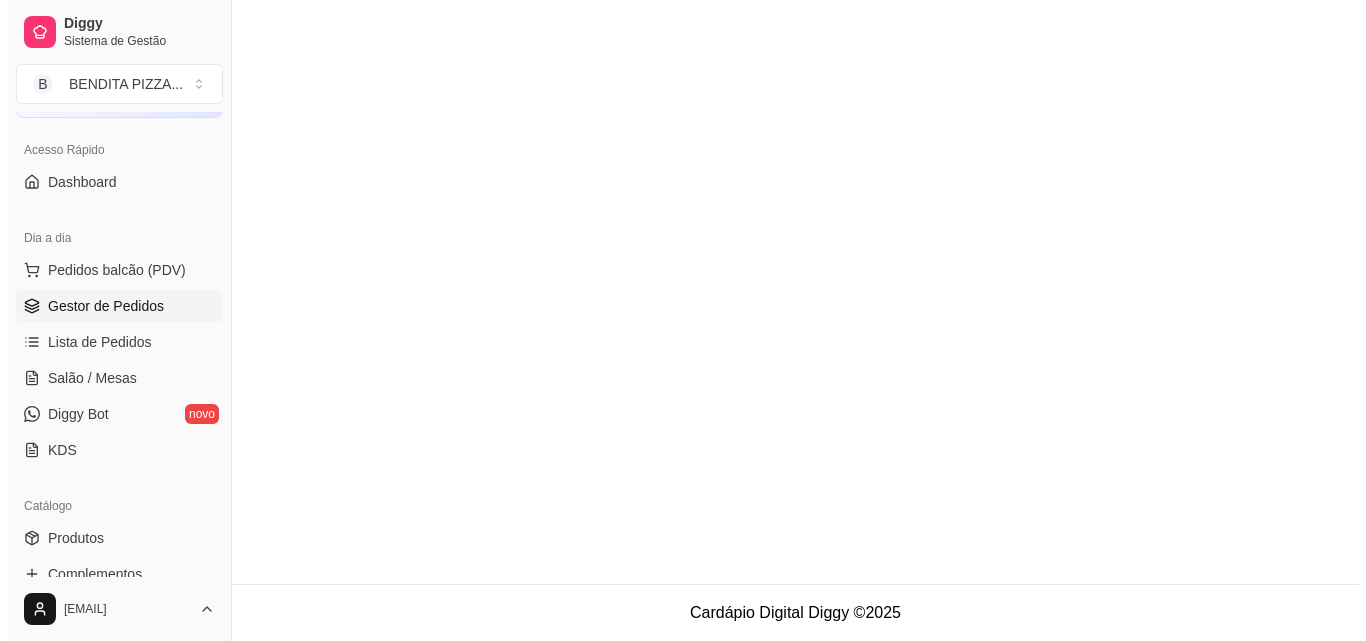 scroll, scrollTop: 0, scrollLeft: 0, axis: both 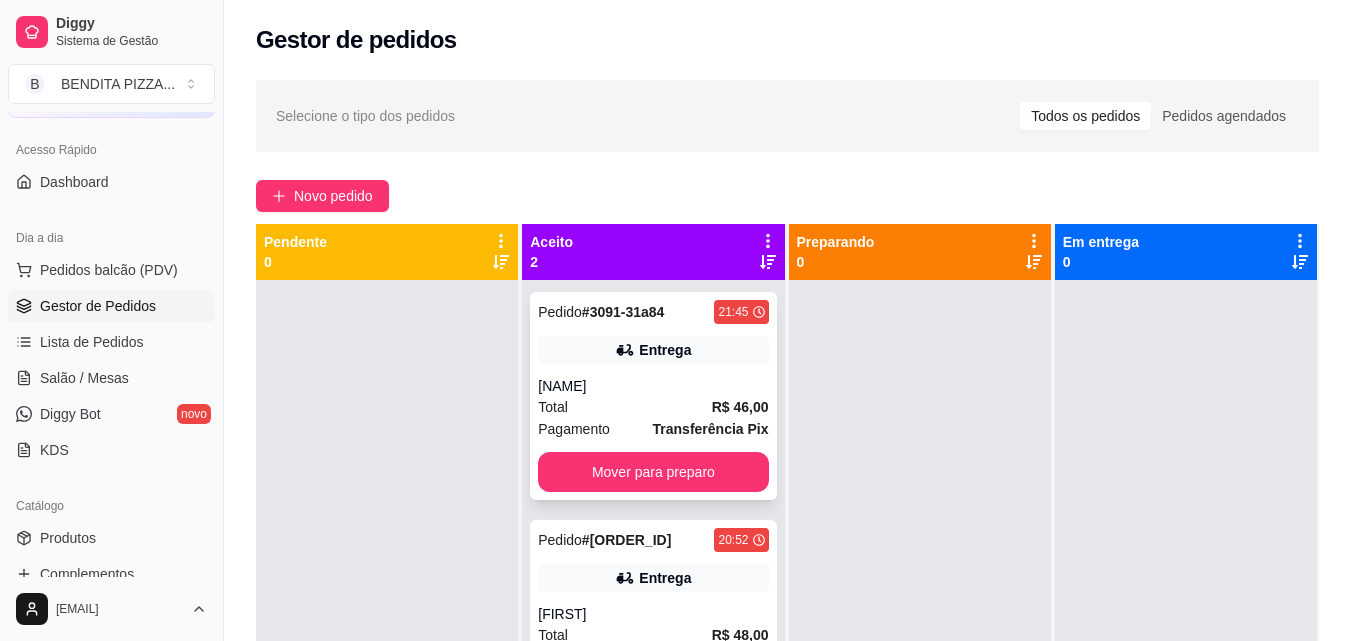 click on "[NAME]" at bounding box center (653, 386) 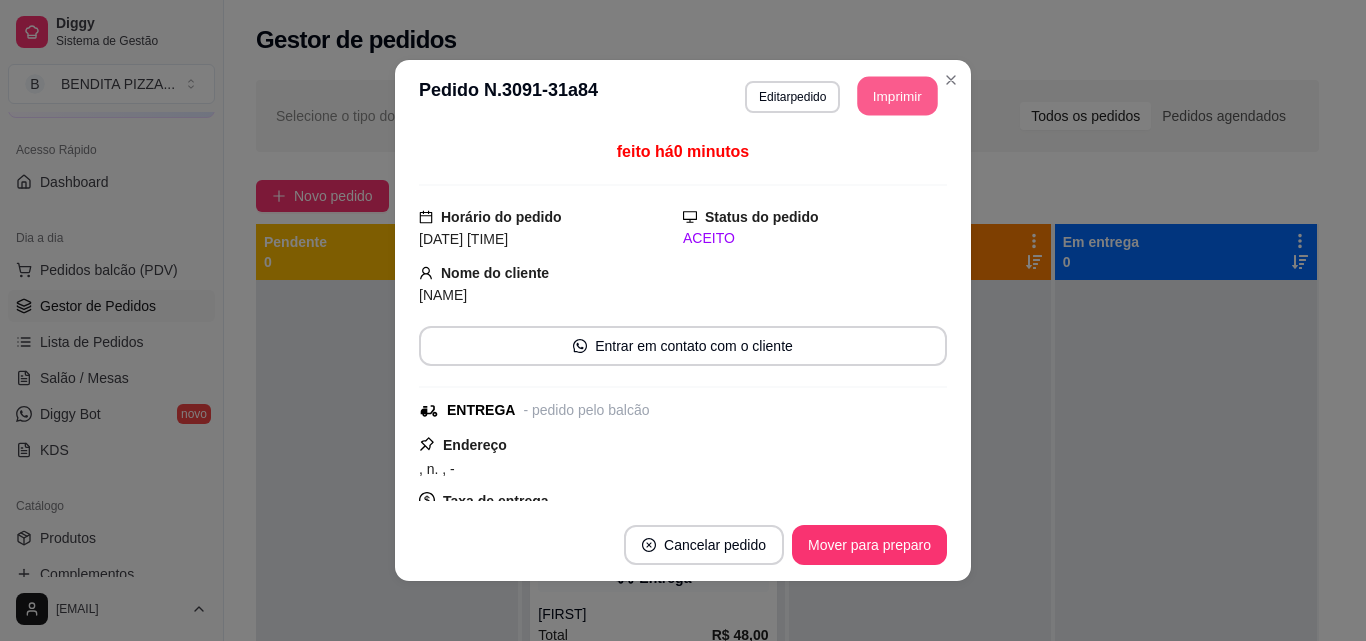 click on "Imprimir" at bounding box center [898, 96] 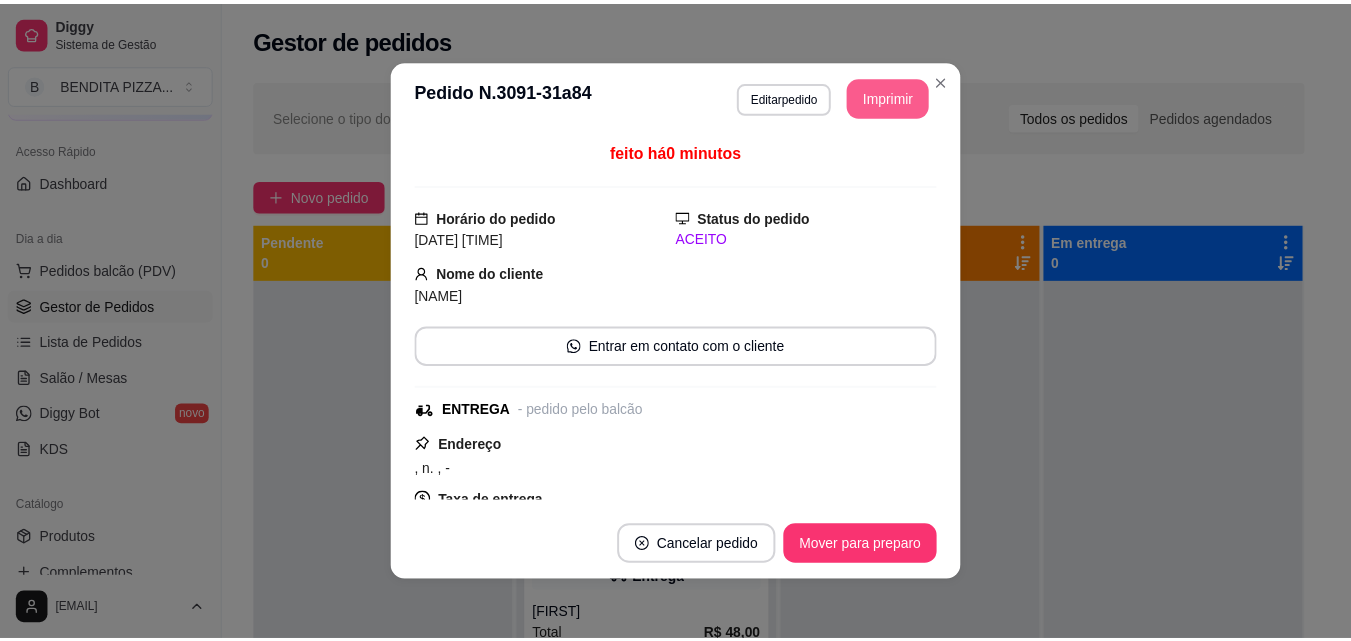 scroll, scrollTop: 0, scrollLeft: 0, axis: both 